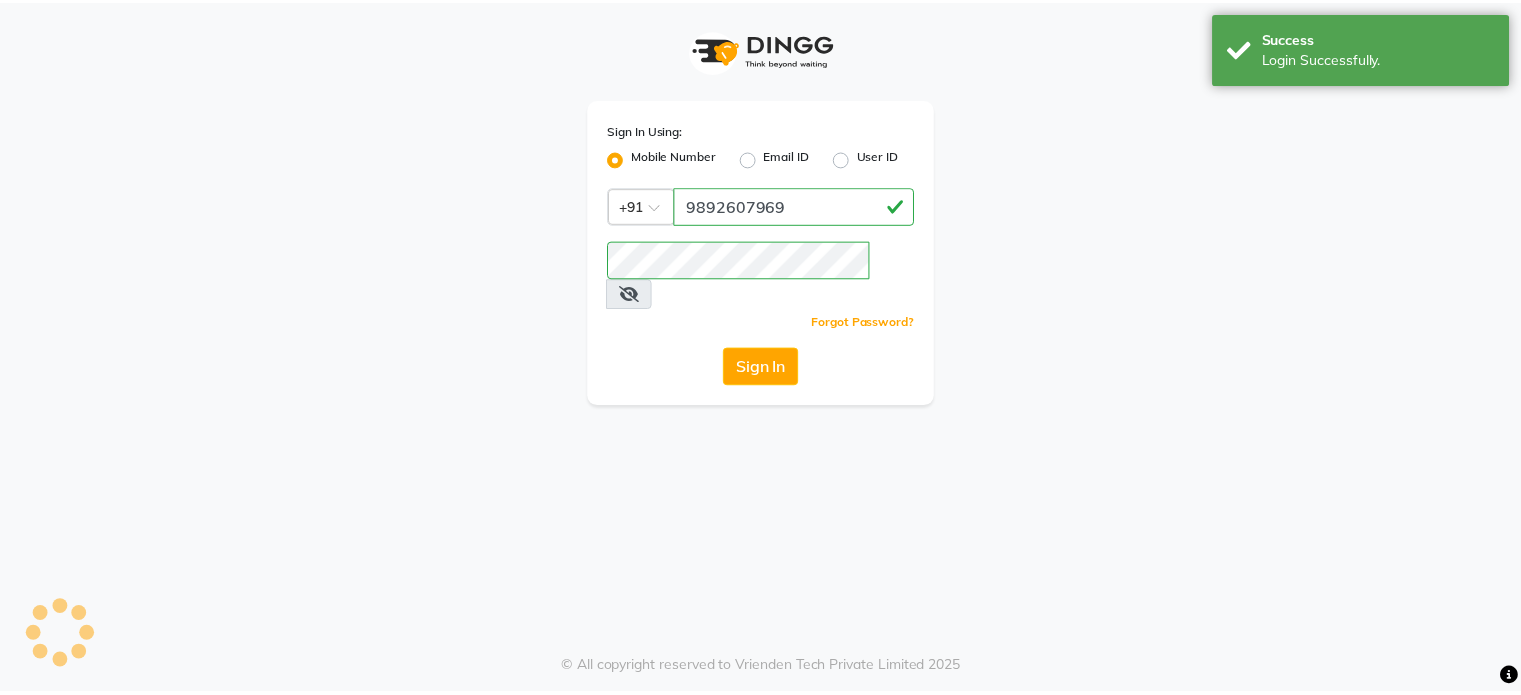 scroll, scrollTop: 0, scrollLeft: 0, axis: both 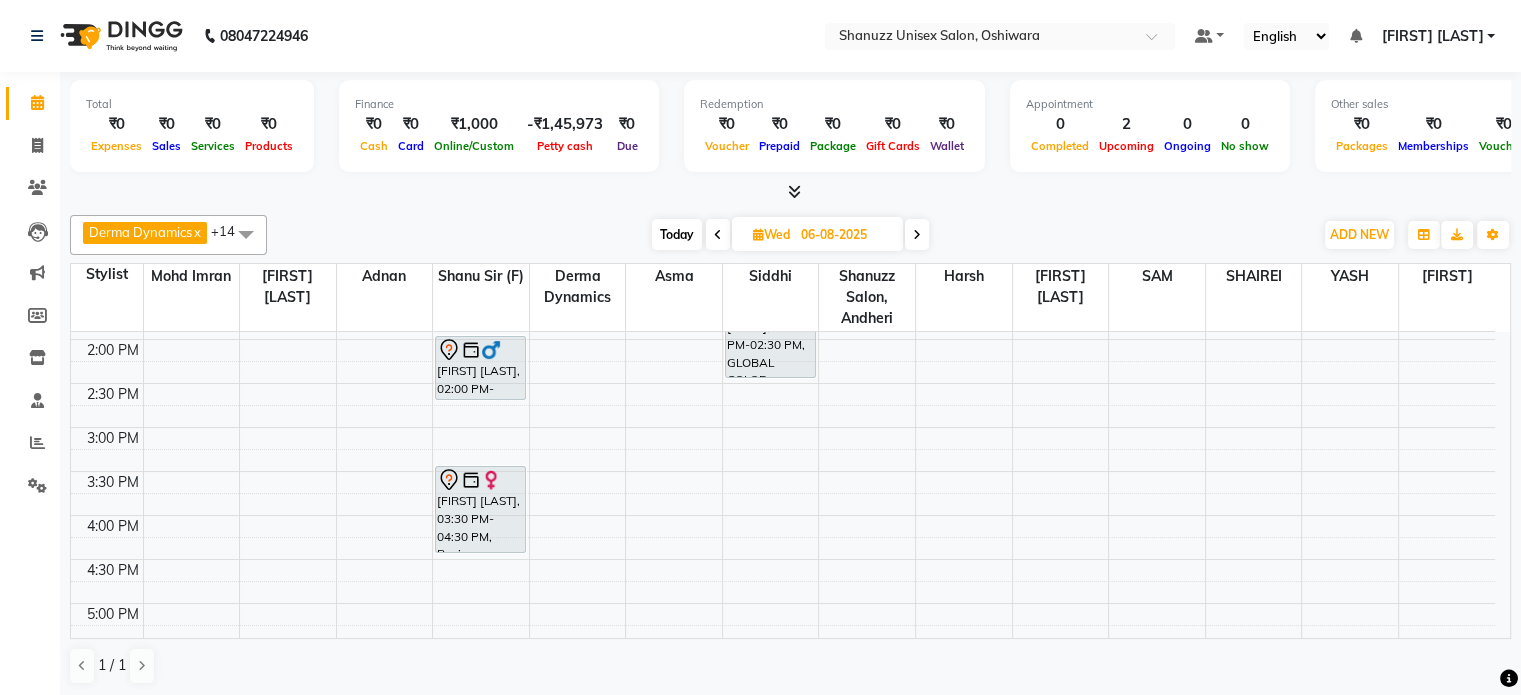 click on "Today" at bounding box center [677, 234] 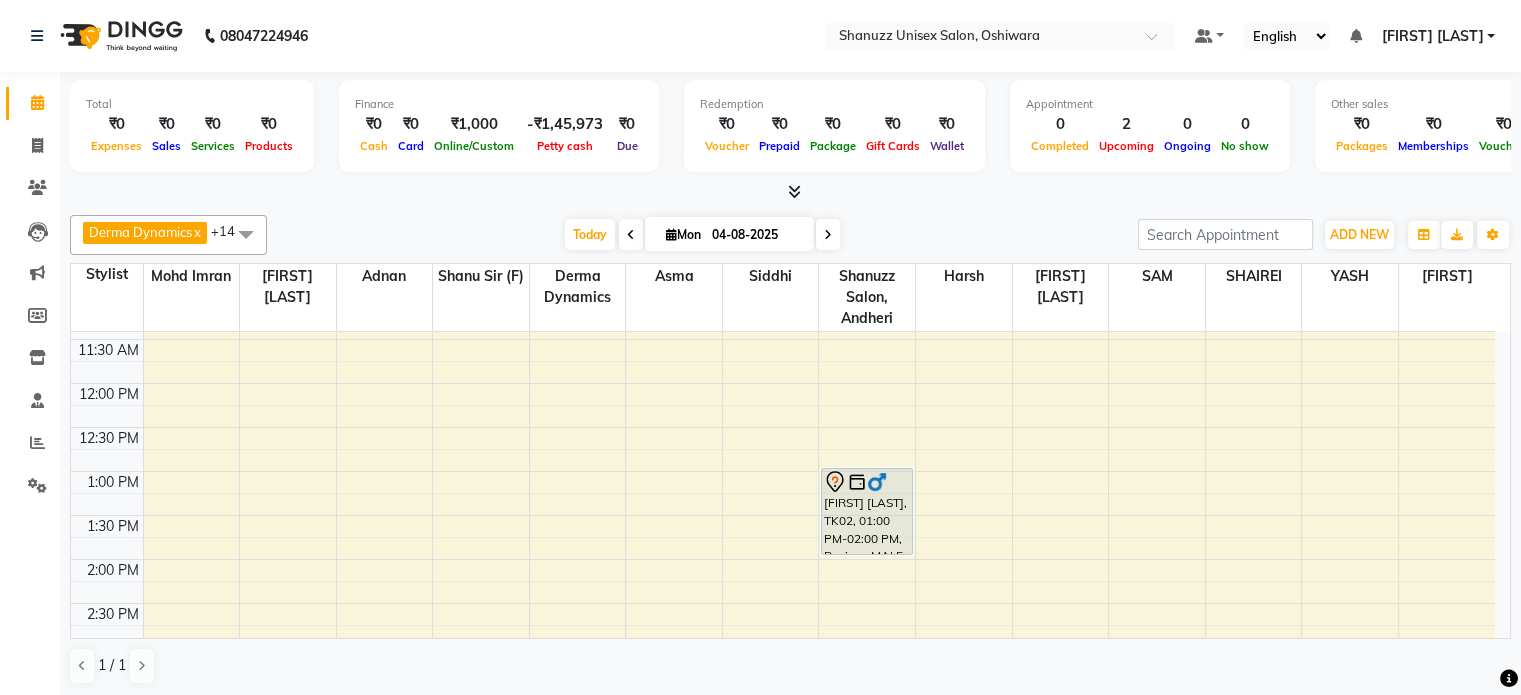 scroll, scrollTop: 208, scrollLeft: 0, axis: vertical 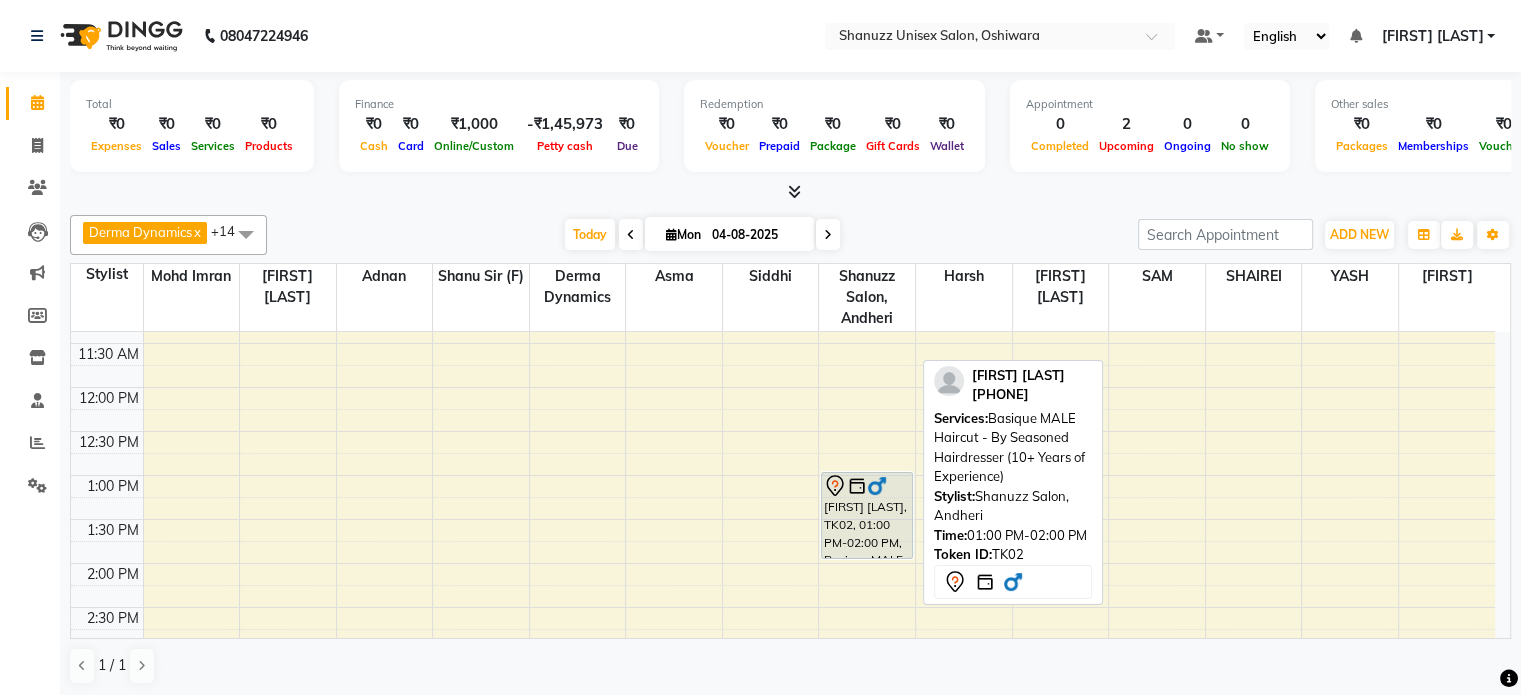 click on "[FIRST] [LAST], TK02, 01:00 PM-02:00 PM, Basique MALE Haircut - By Seasoned Hairdresser (10+ Years of Experience)" at bounding box center [866, 515] 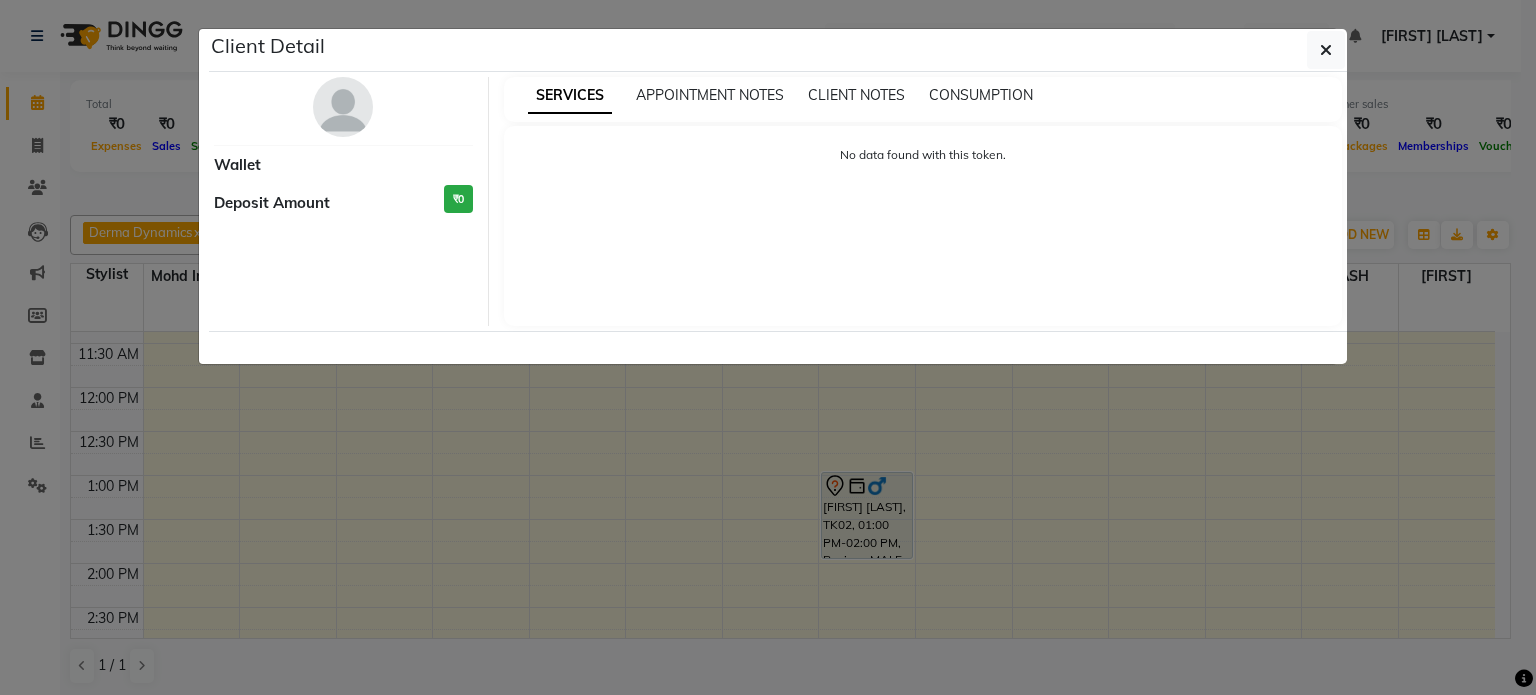 select on "7" 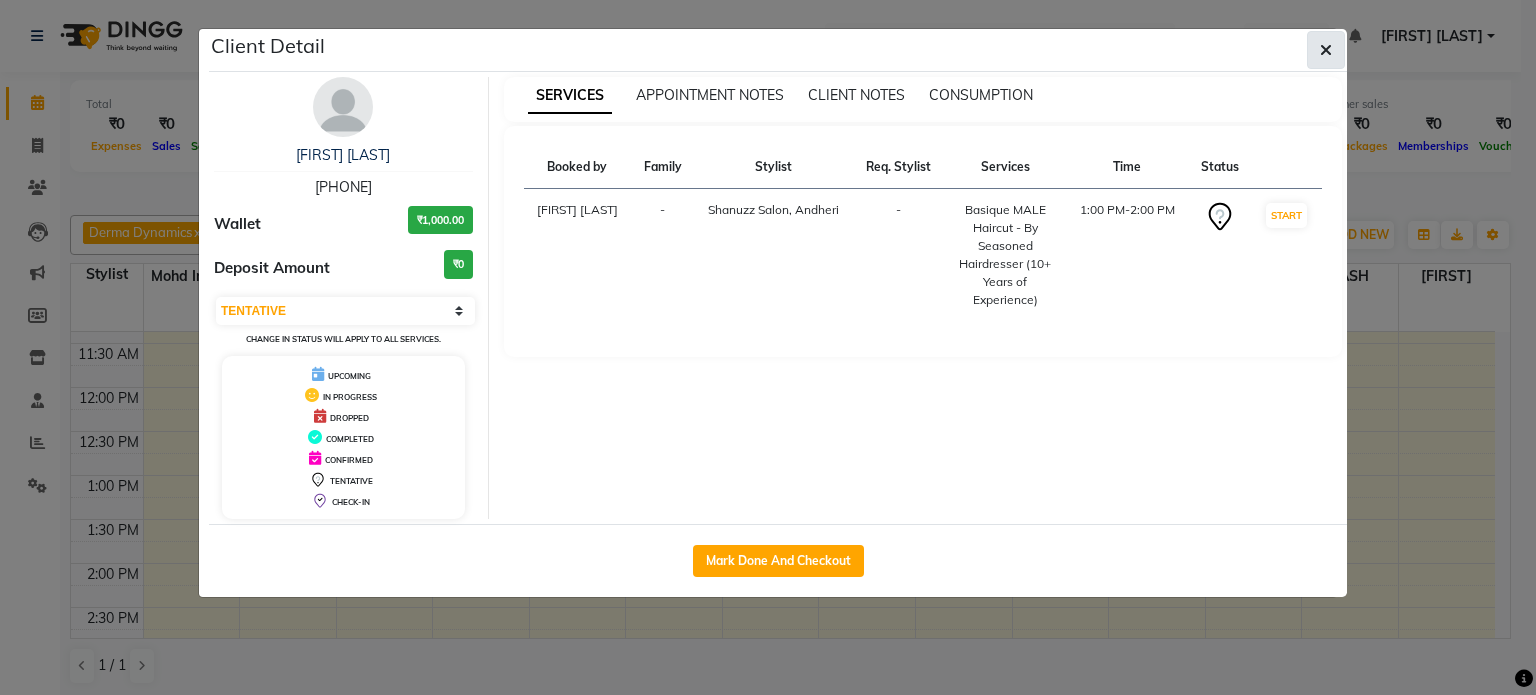 click 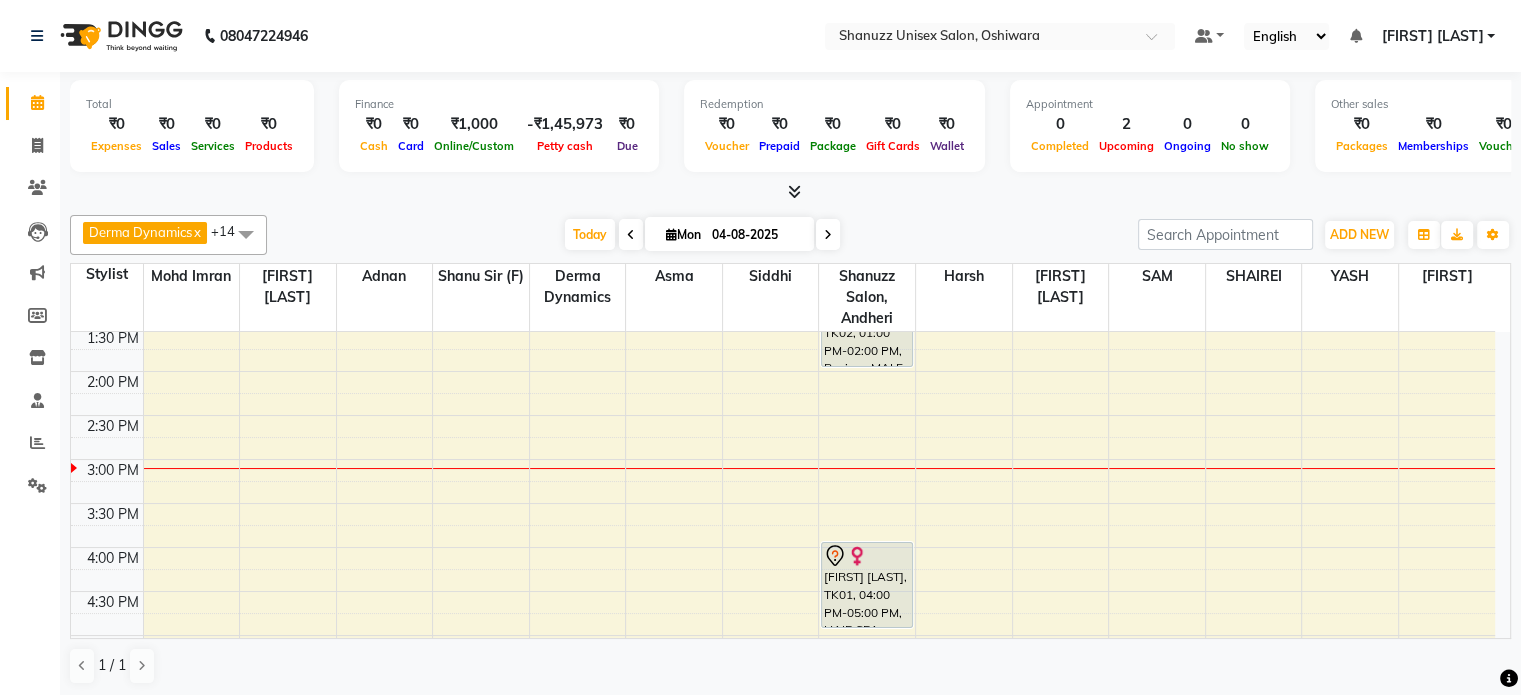 scroll, scrollTop: 400, scrollLeft: 0, axis: vertical 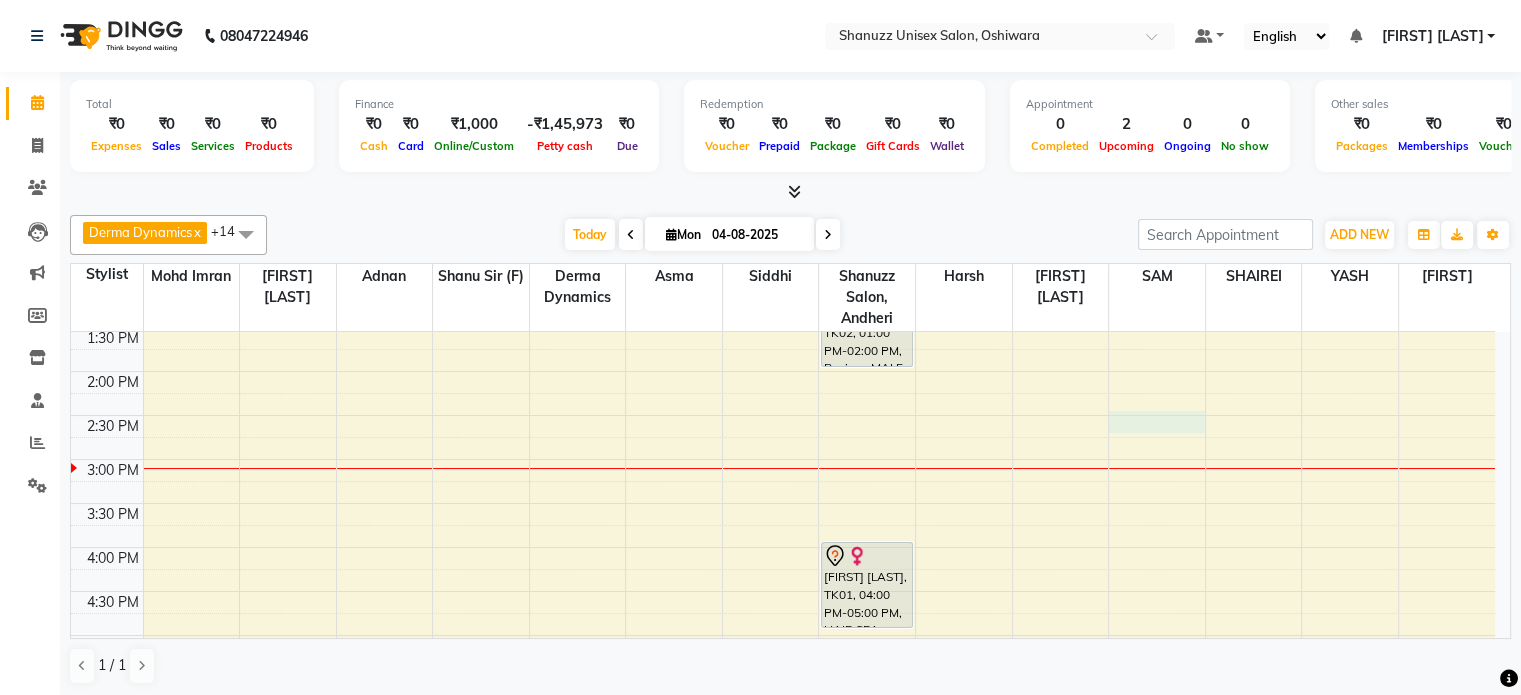 click on "9:00 AM 9:30 AM 10:00 AM 10:30 AM 11:00 AM 11:30 AM 12:00 PM 12:30 PM 1:00 PM 1:30 PM 2:00 PM 2:30 PM 3:00 PM 3:30 PM 4:00 PM 4:30 PM 5:00 PM 5:30 PM 6:00 PM 6:30 PM 7:00 PM 7:30 PM 8:00 PM 8:30 PM             [FIRST] [LAST], TK02, 01:00 PM-02:00 PM, Basique MALE Haircut - By Seasoned Hairdresser (10+ Years of Experience)             [FIRST] [LAST], TK01, 04:00 PM-05:00 PM, HAIR SPA  - Hair upto neck" at bounding box center [783, 459] 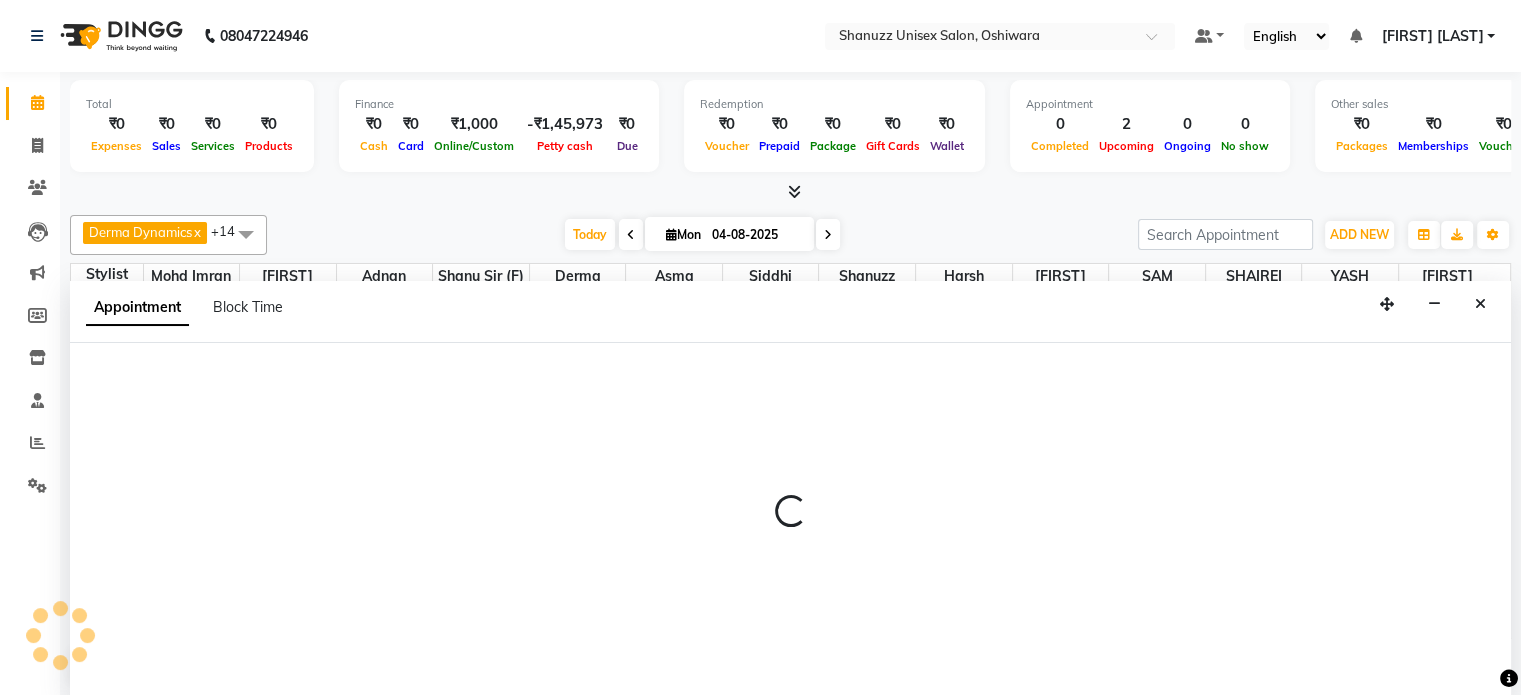scroll, scrollTop: 0, scrollLeft: 0, axis: both 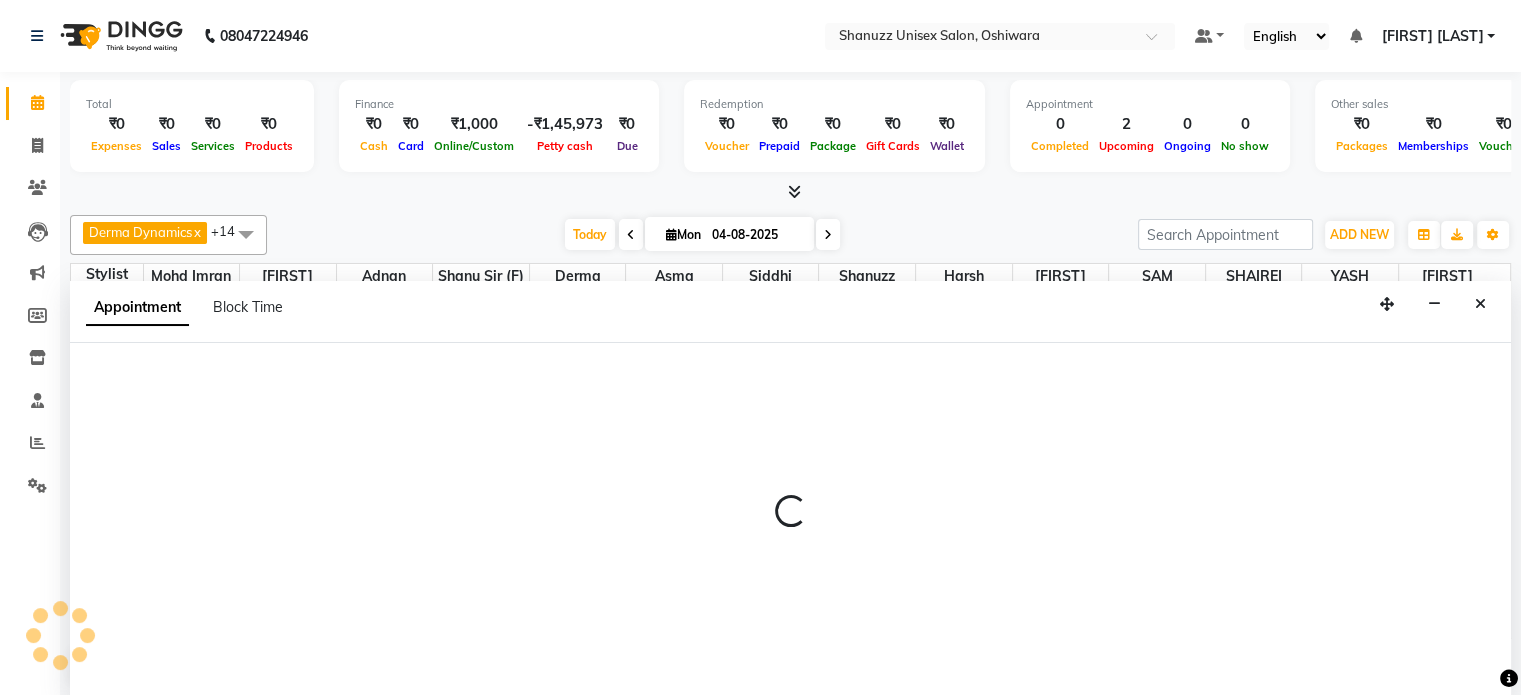 select on "78152" 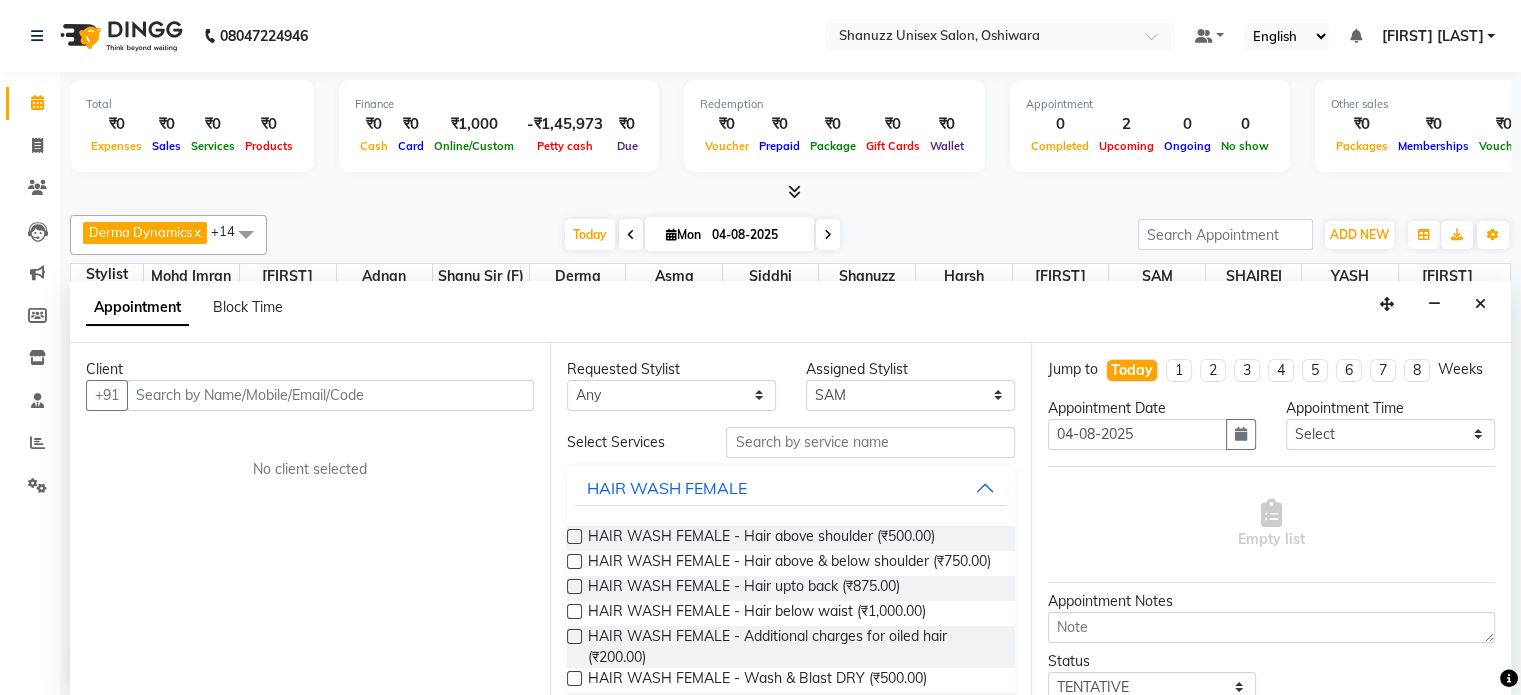 click at bounding box center (330, 395) 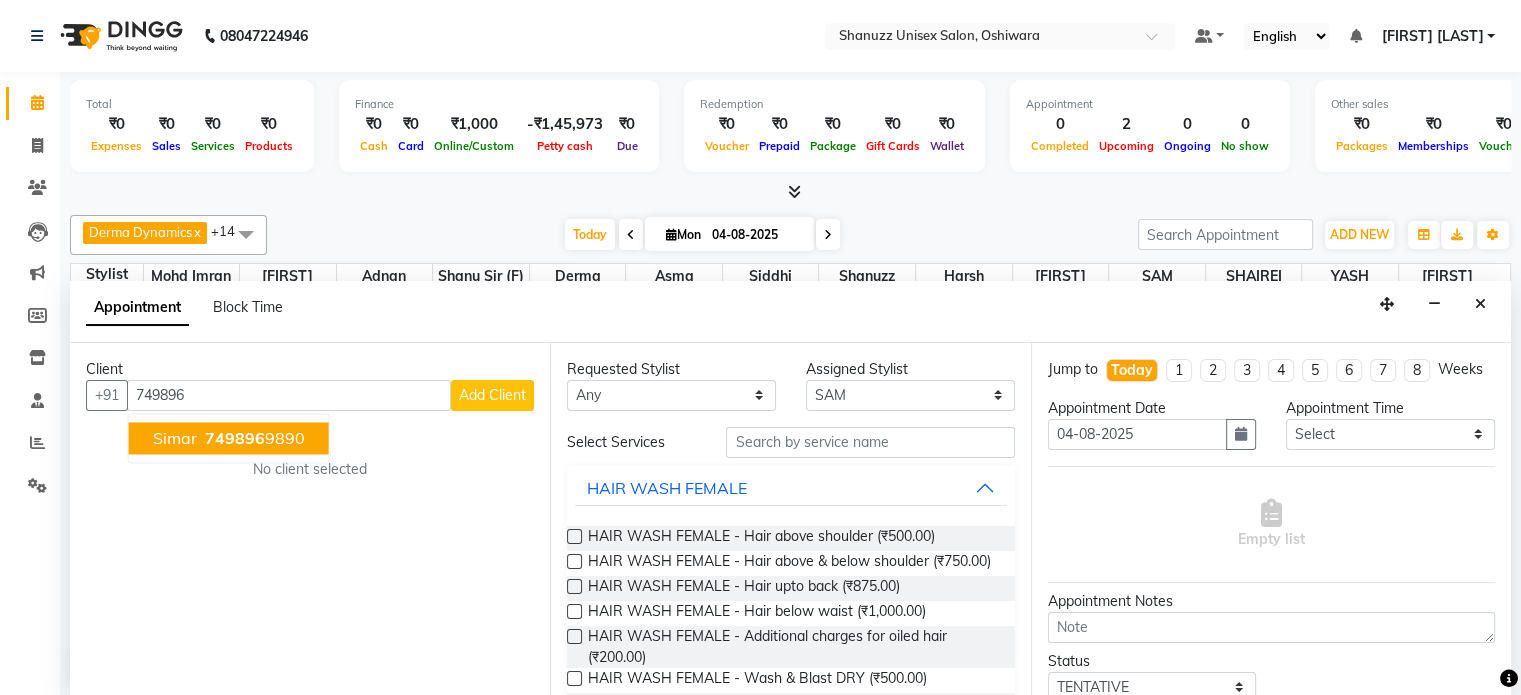 click on "749896" at bounding box center [235, 438] 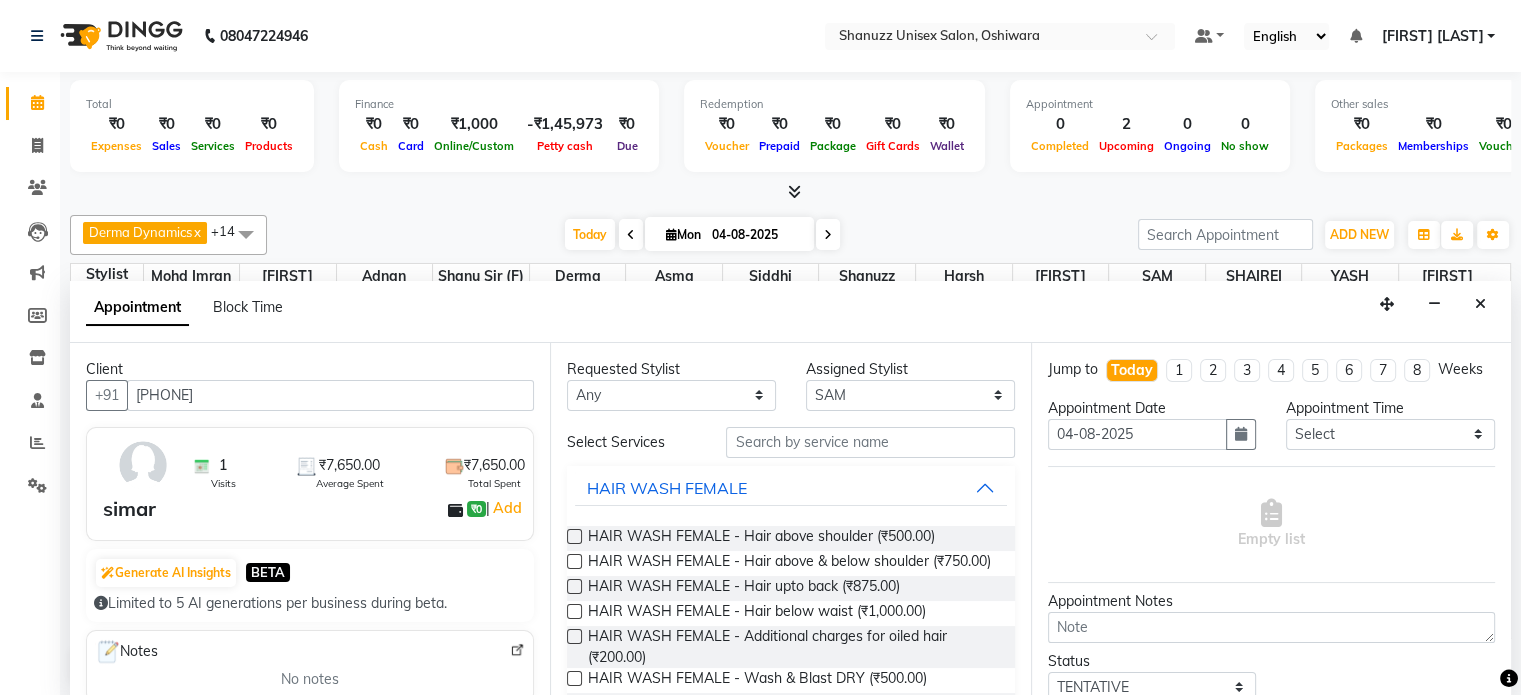type on "[PHONE]" 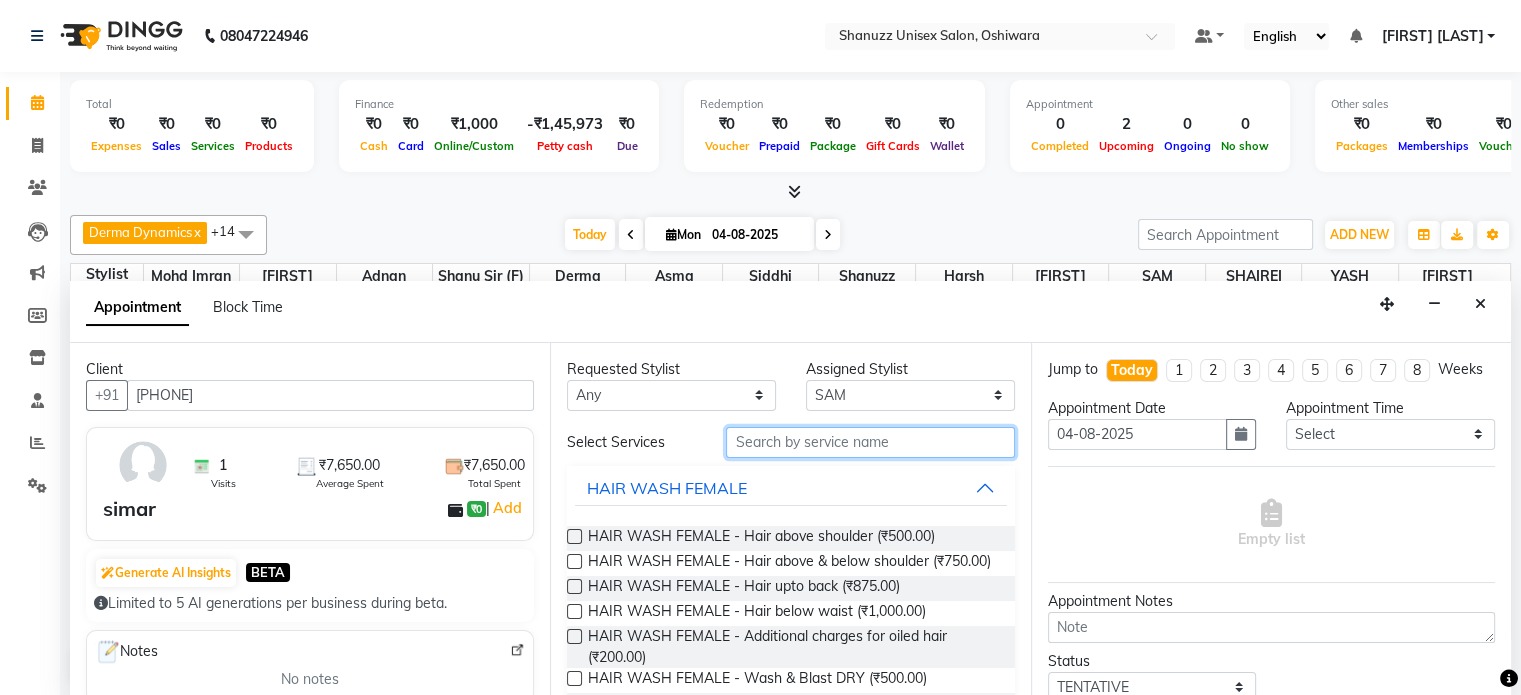 click at bounding box center (870, 442) 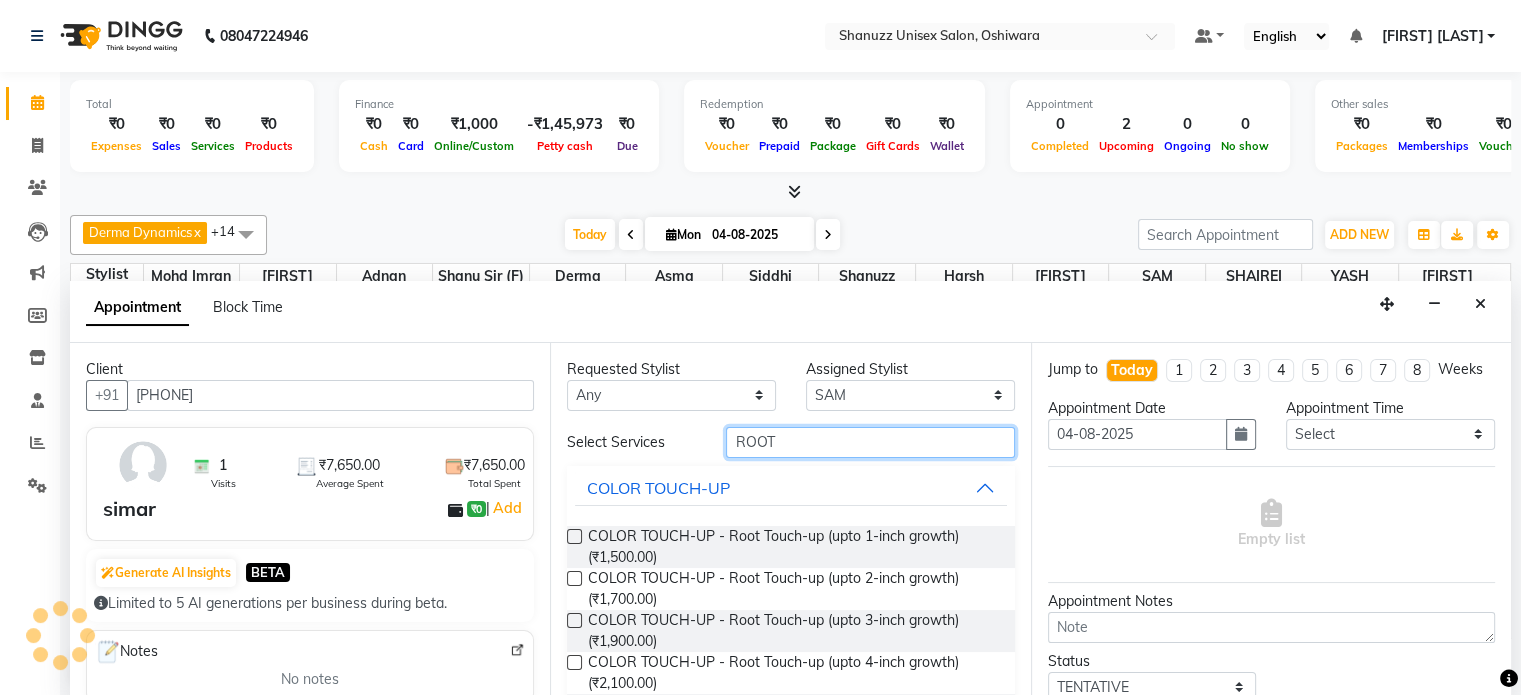 type on "ROOT" 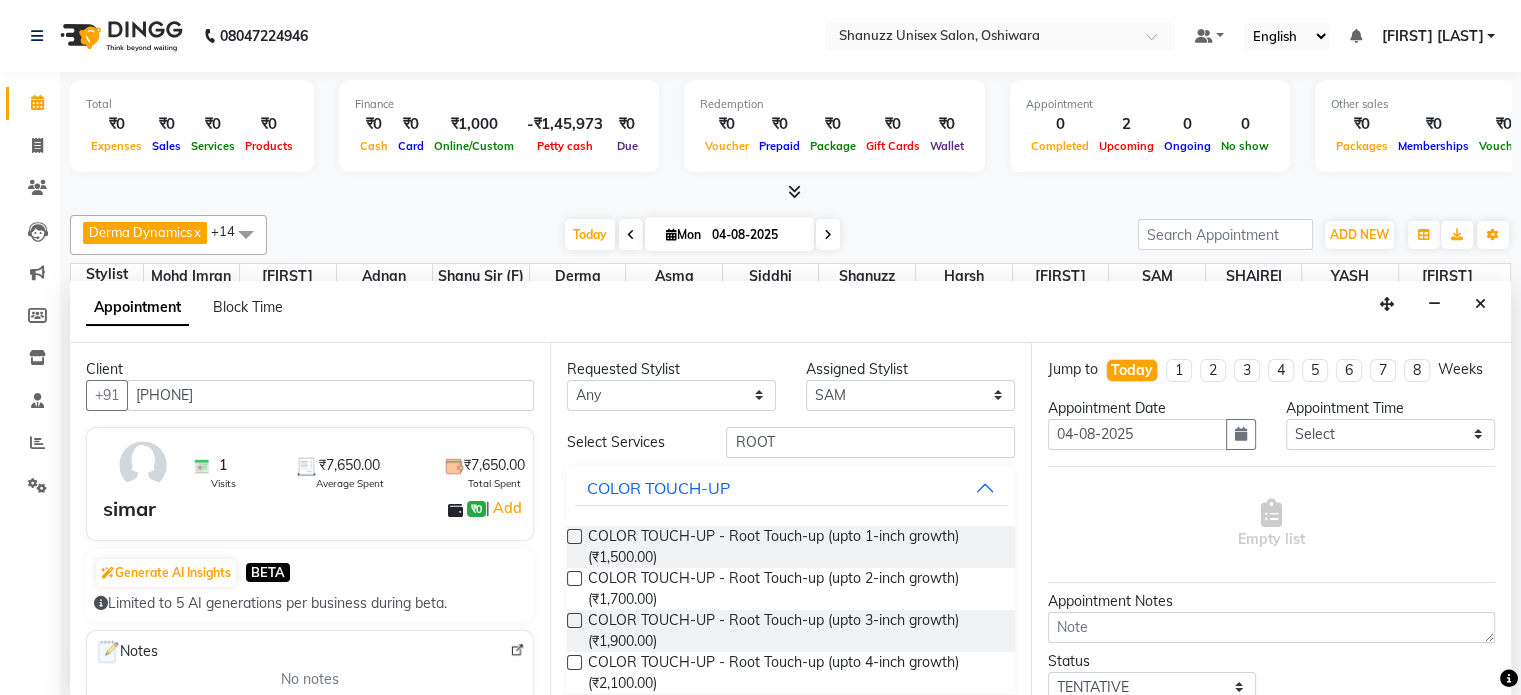 click at bounding box center [574, 578] 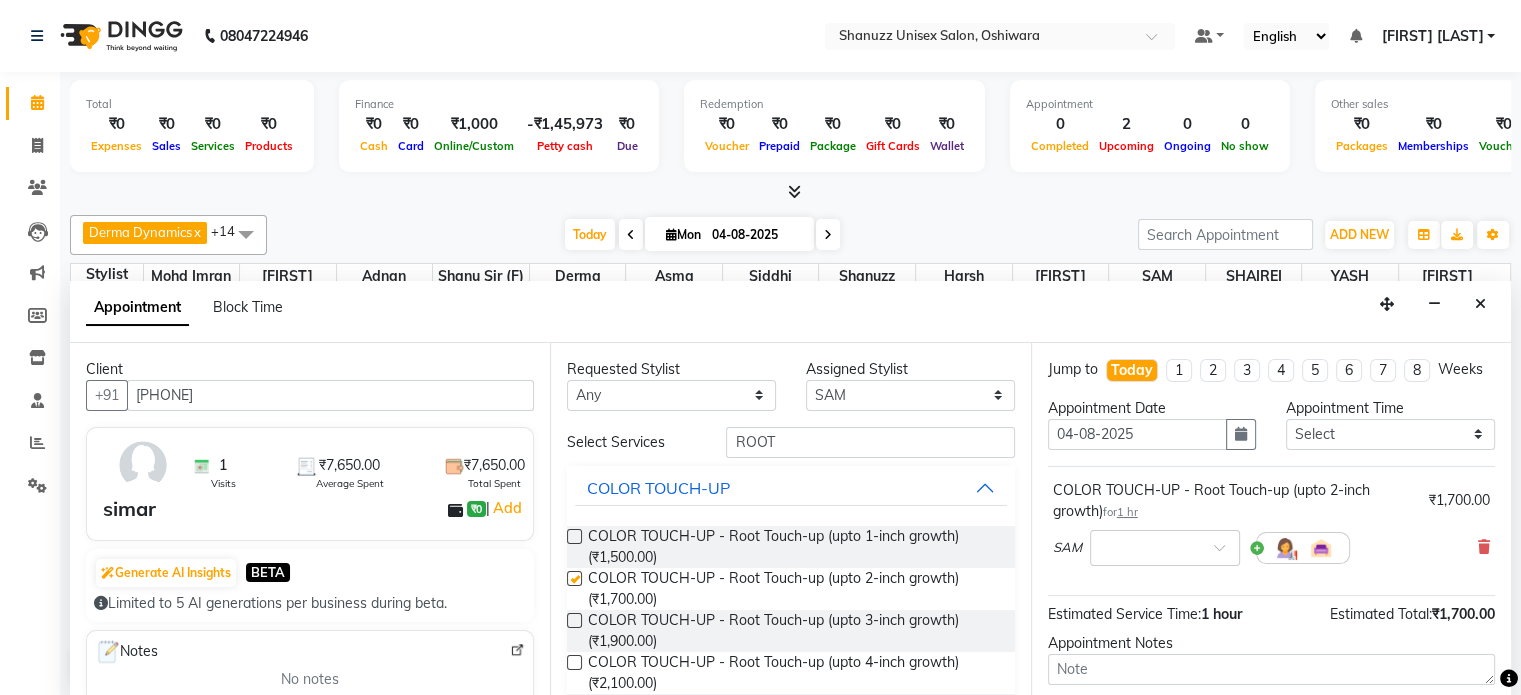checkbox on "false" 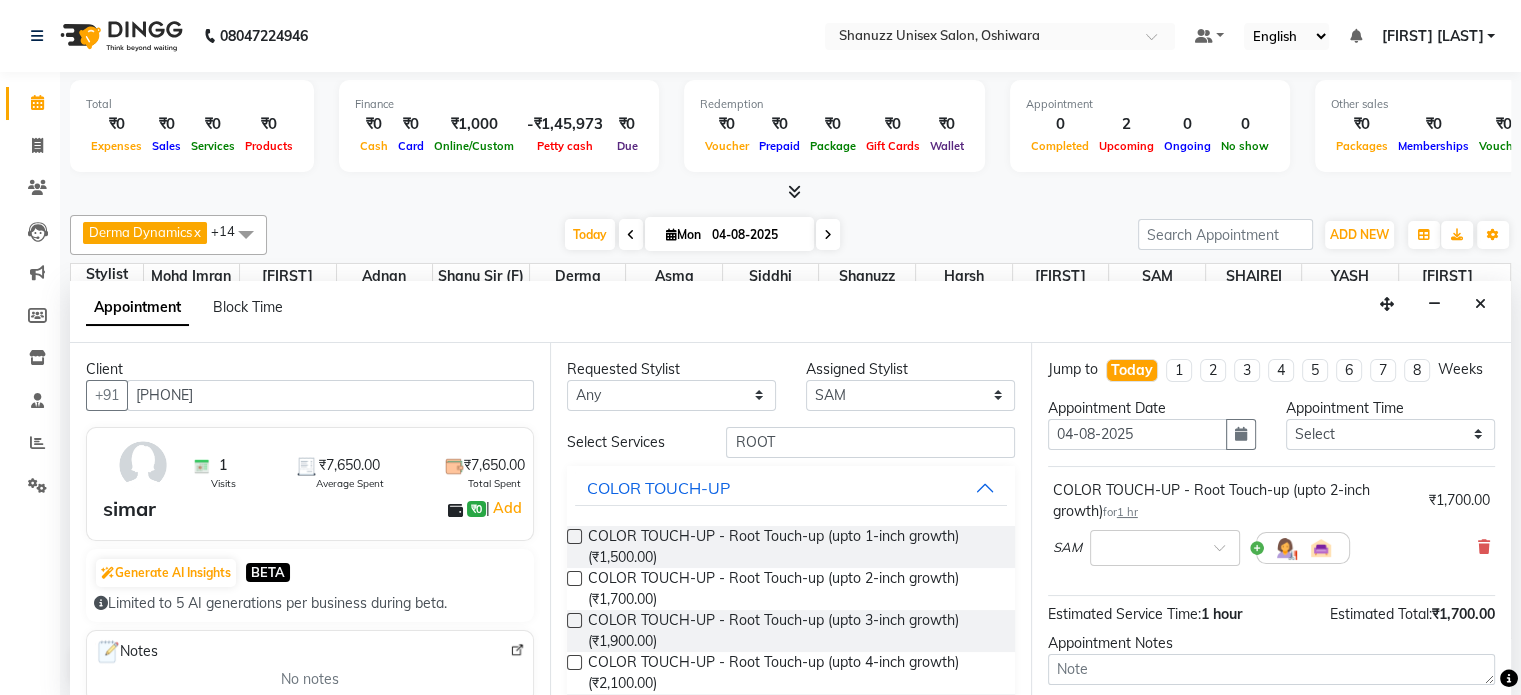 scroll, scrollTop: 191, scrollLeft: 0, axis: vertical 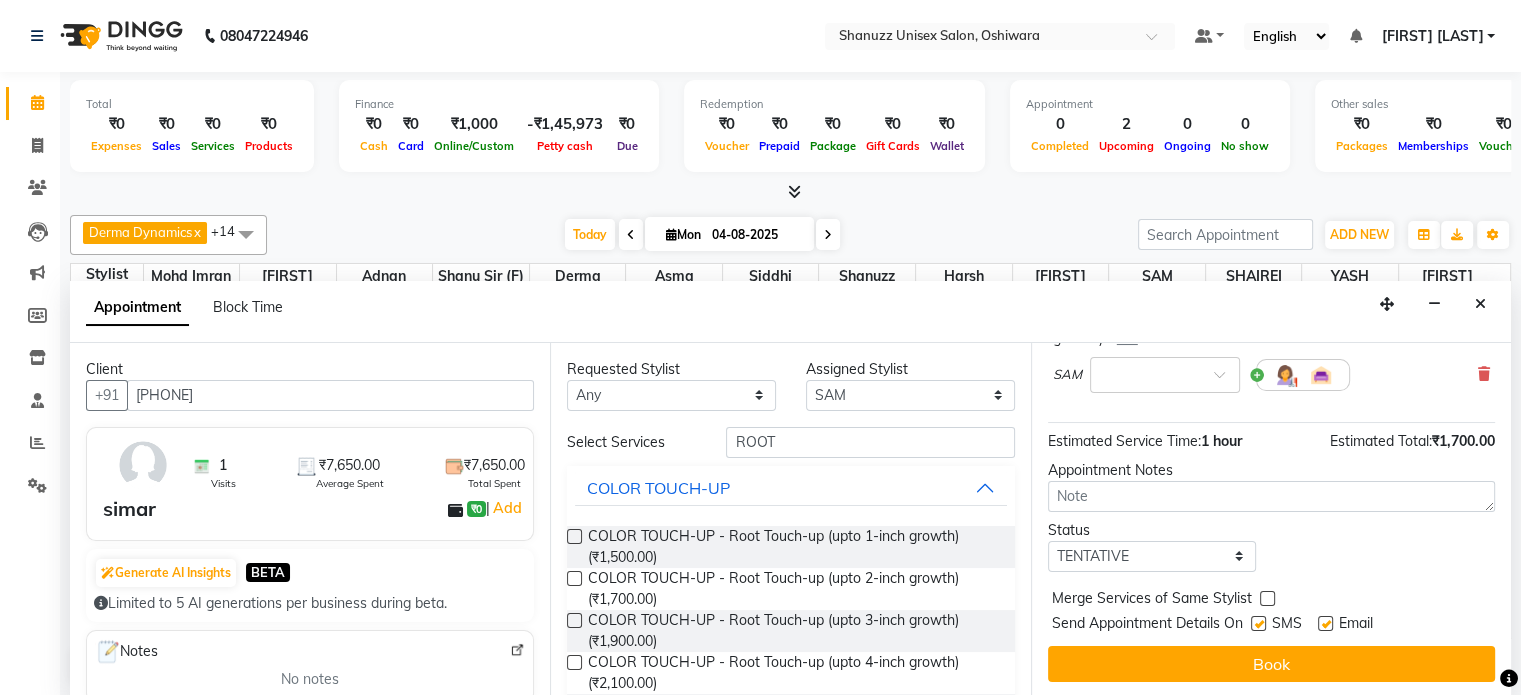 click at bounding box center (1258, 623) 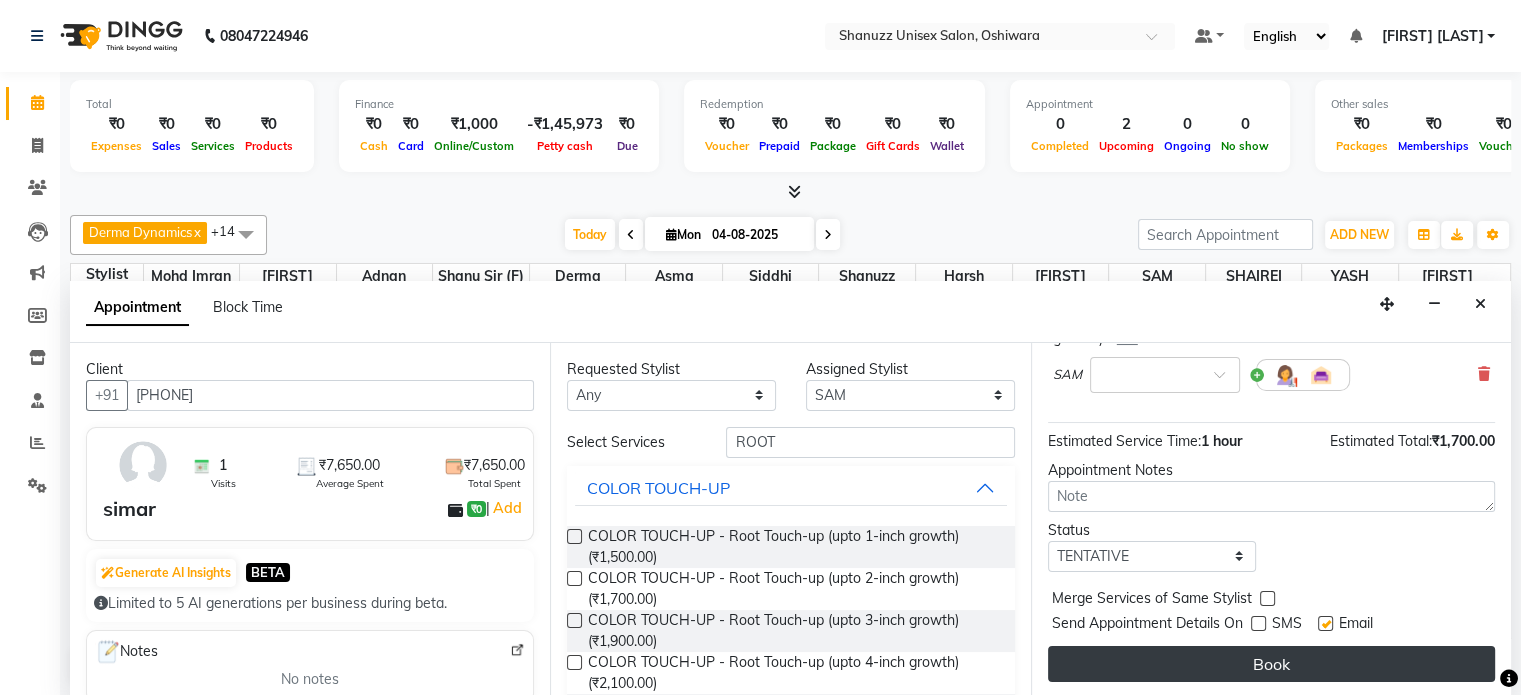 click on "Book" at bounding box center [1271, 664] 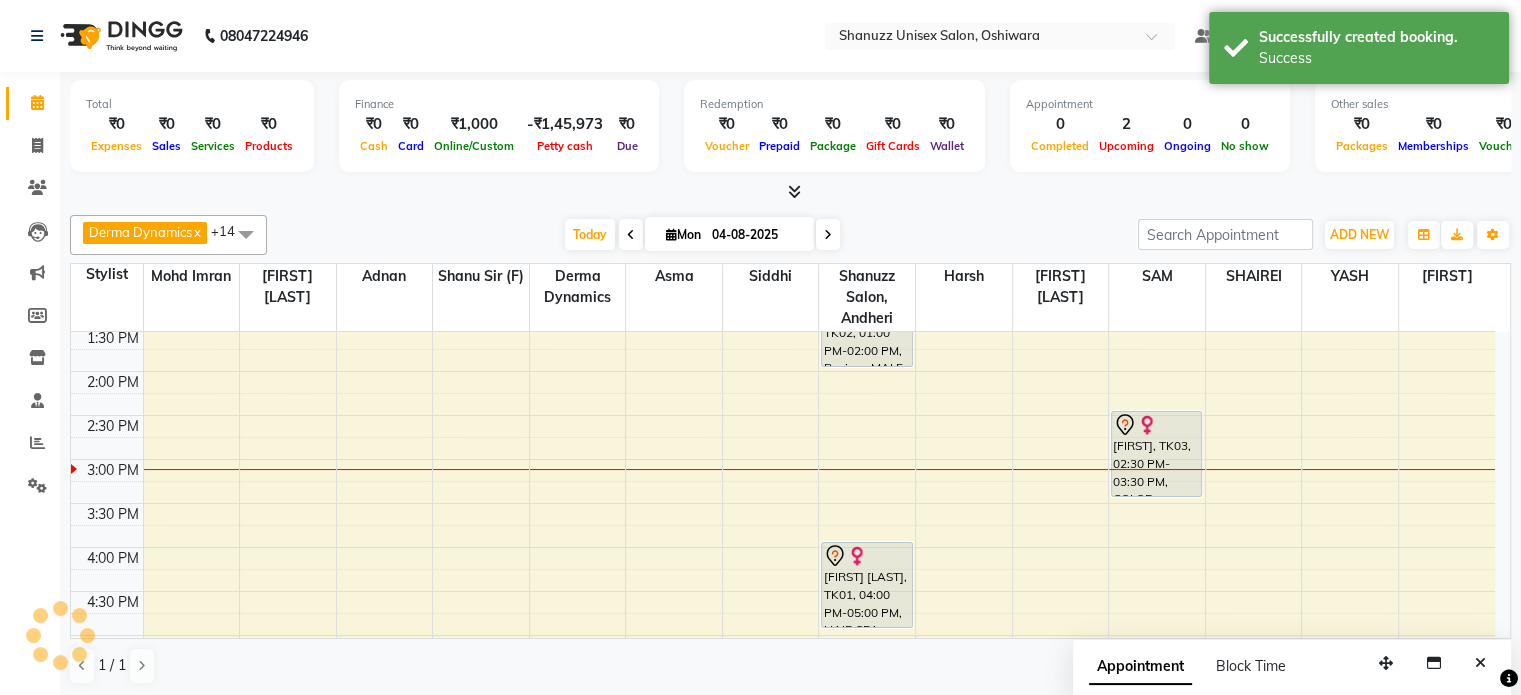 scroll, scrollTop: 0, scrollLeft: 0, axis: both 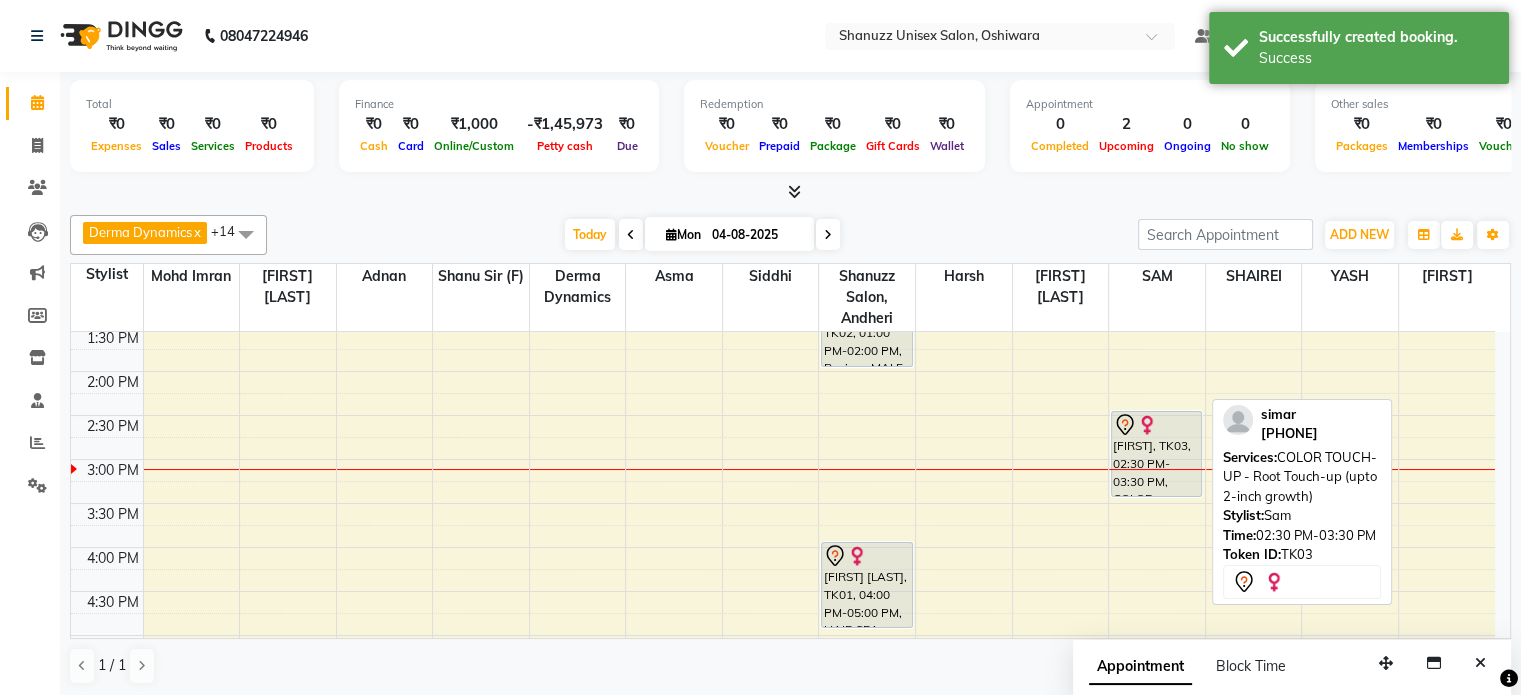click at bounding box center [1156, 425] 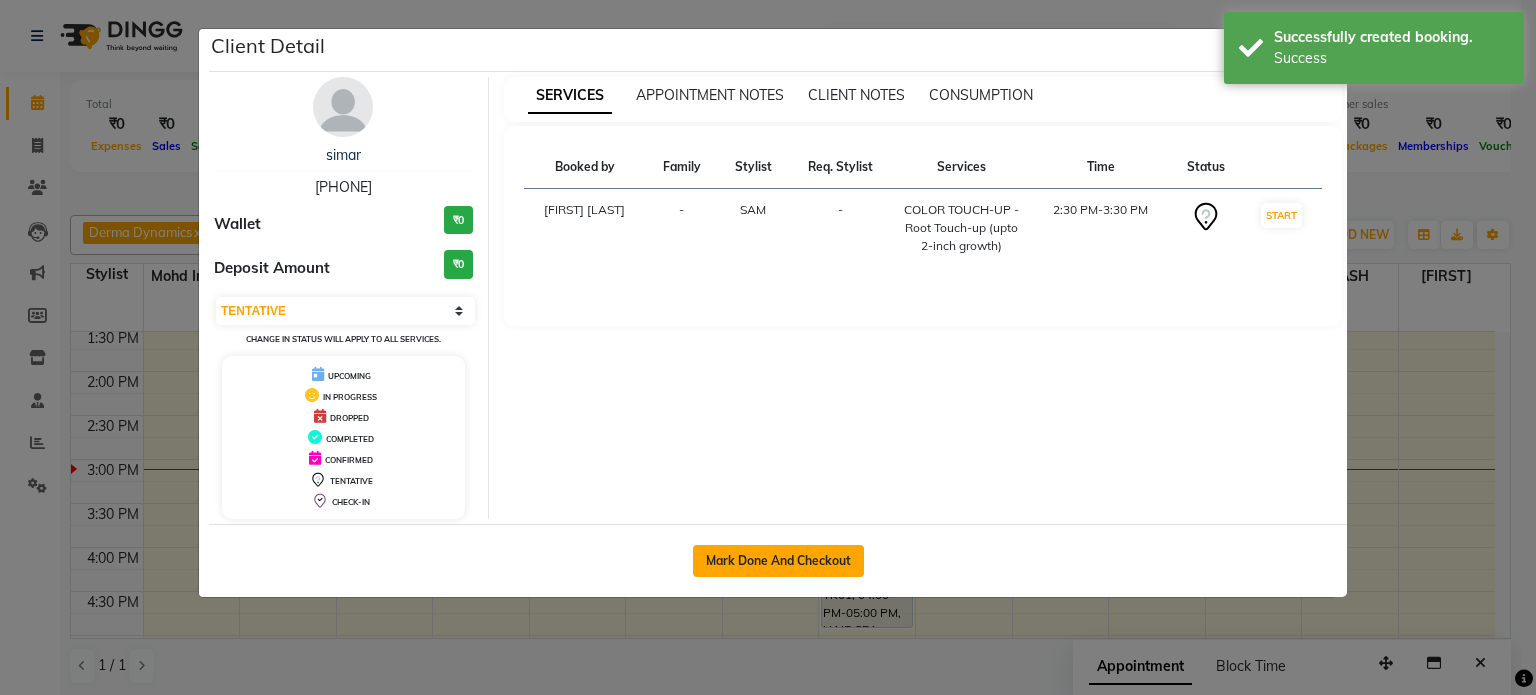 click on "Mark Done And Checkout" 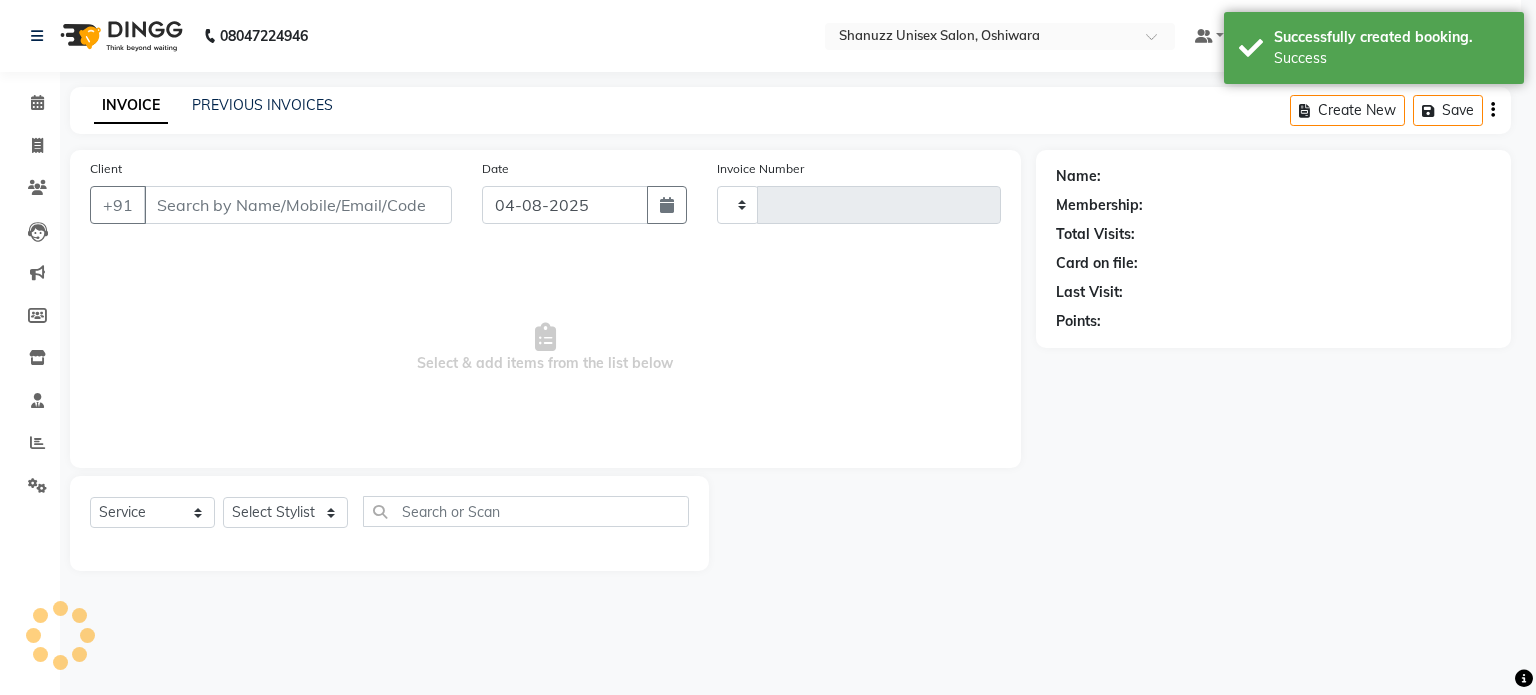 type on "1200" 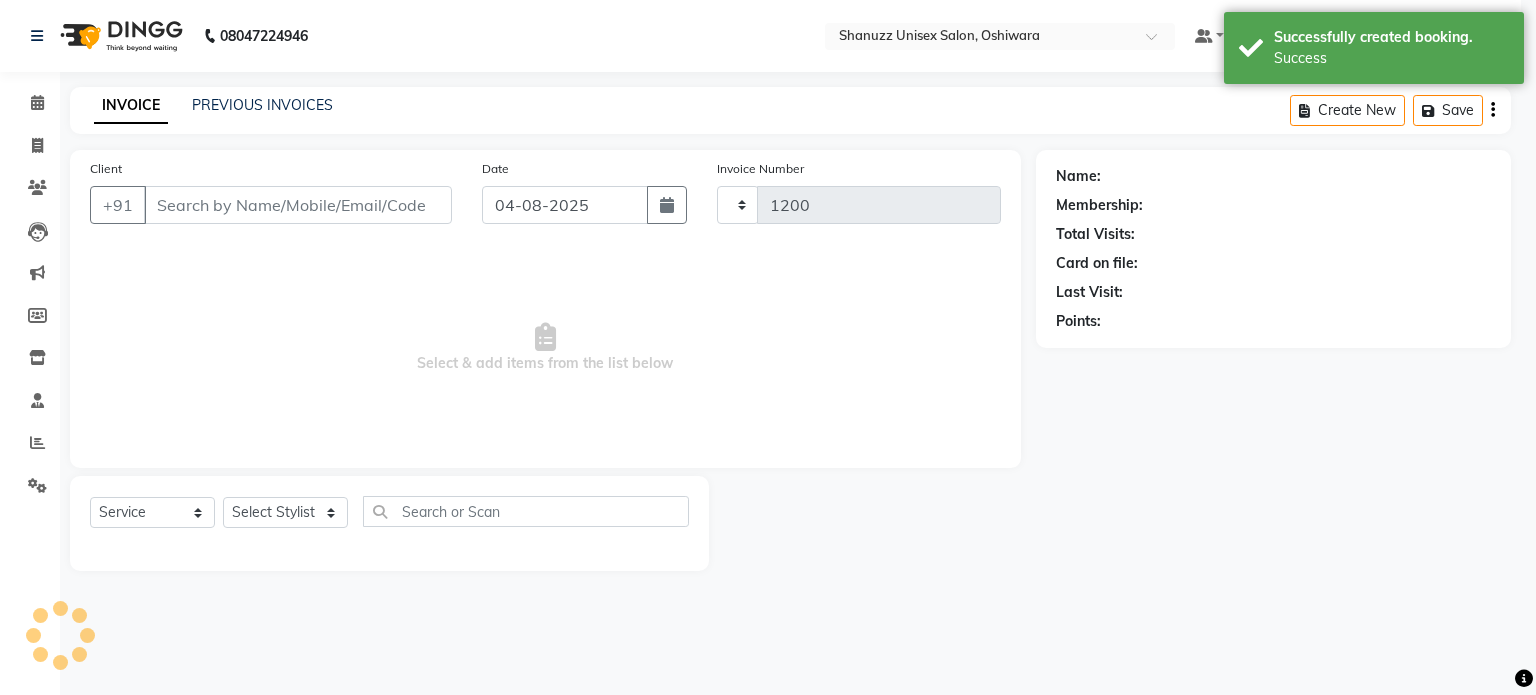 select on "7102" 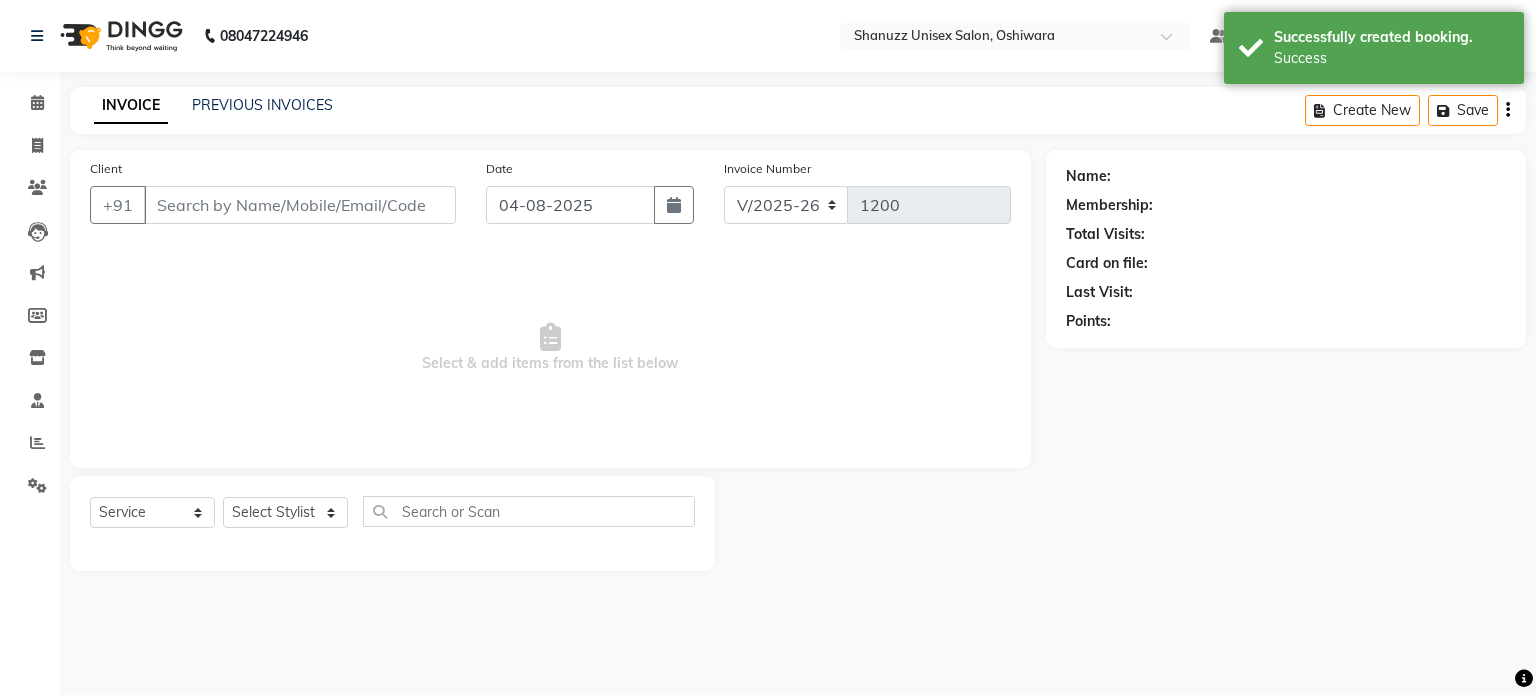 type on "[PHONE]" 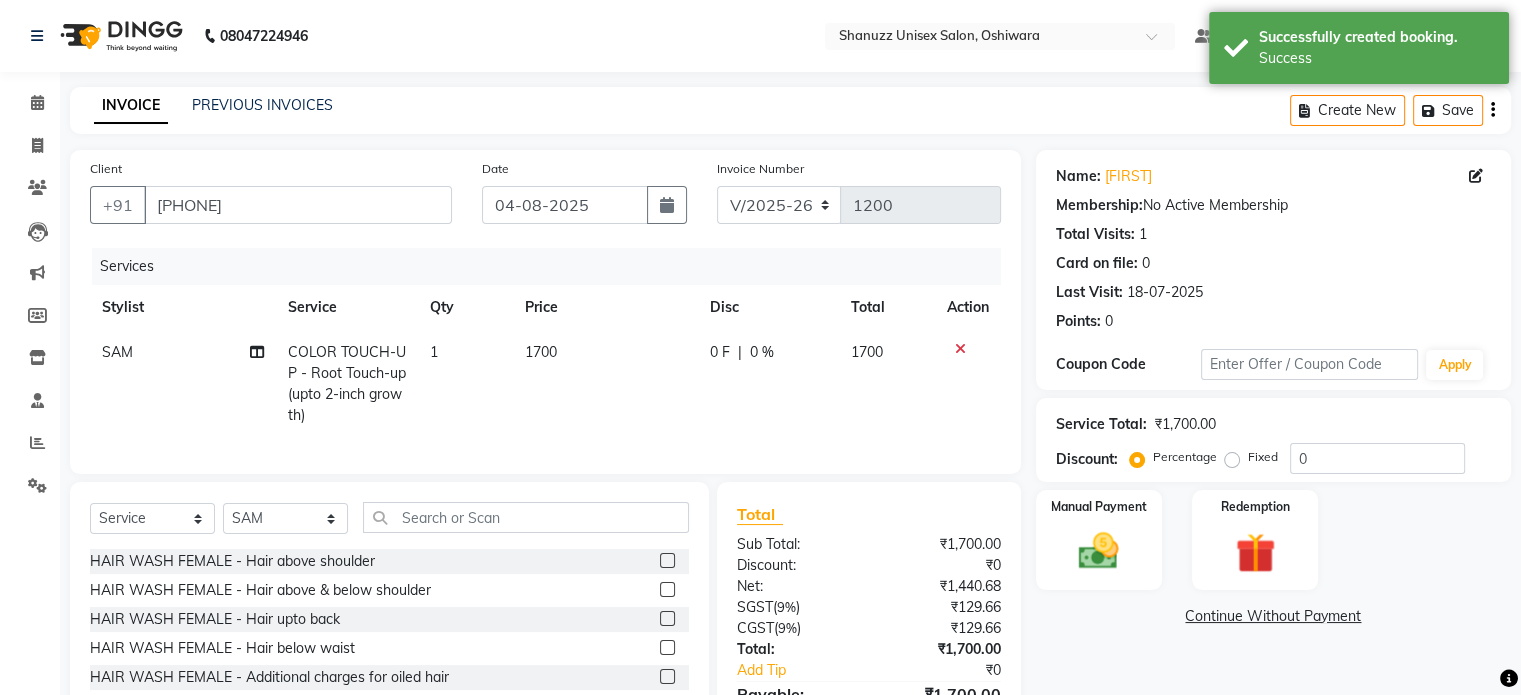 scroll, scrollTop: 128, scrollLeft: 0, axis: vertical 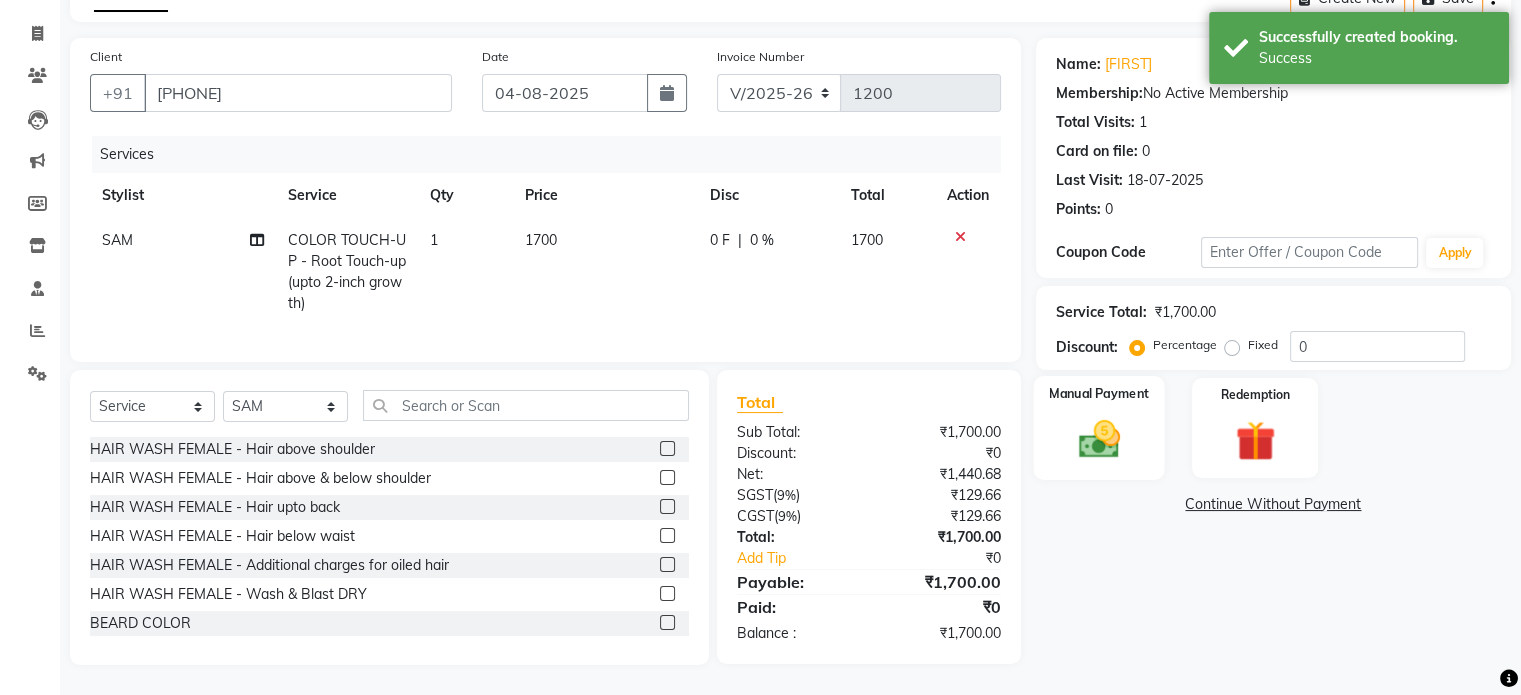 click 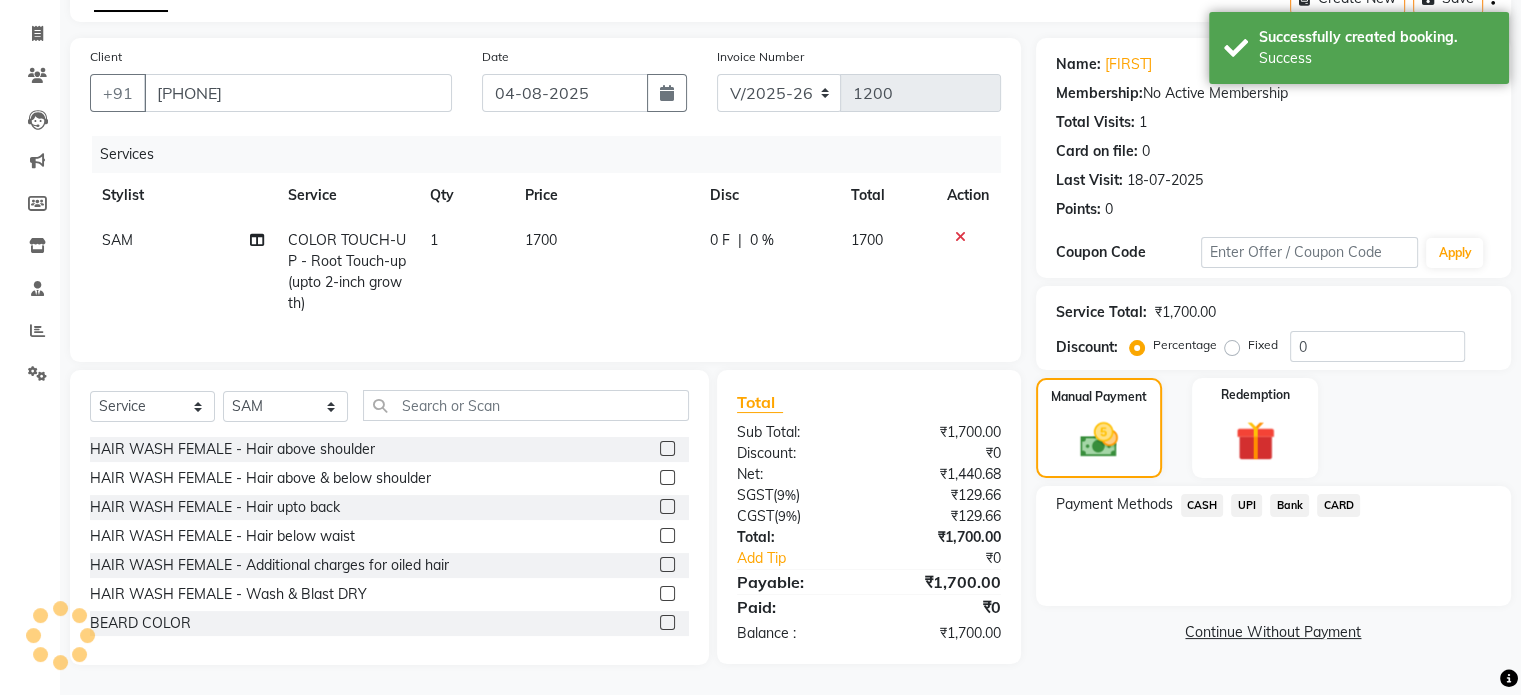 click on "CARD" 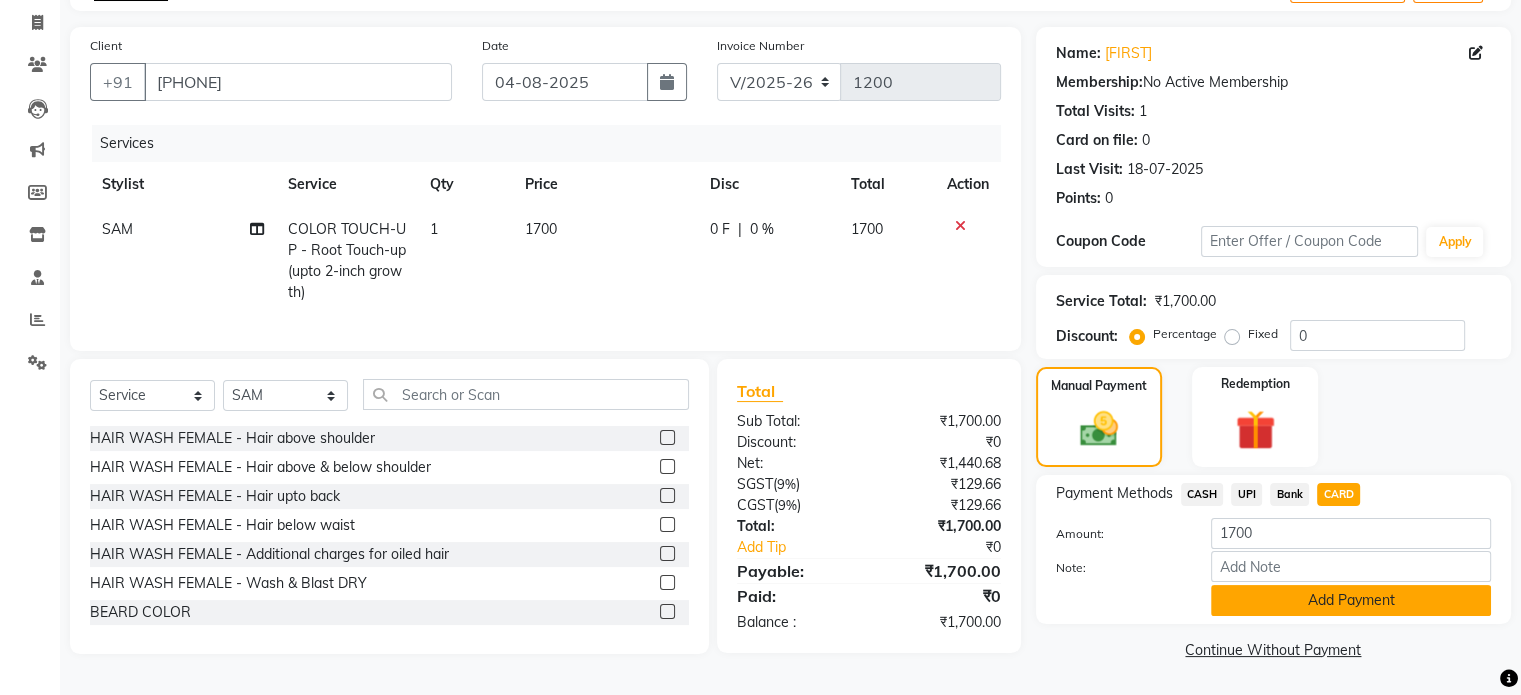 click on "Add Payment" 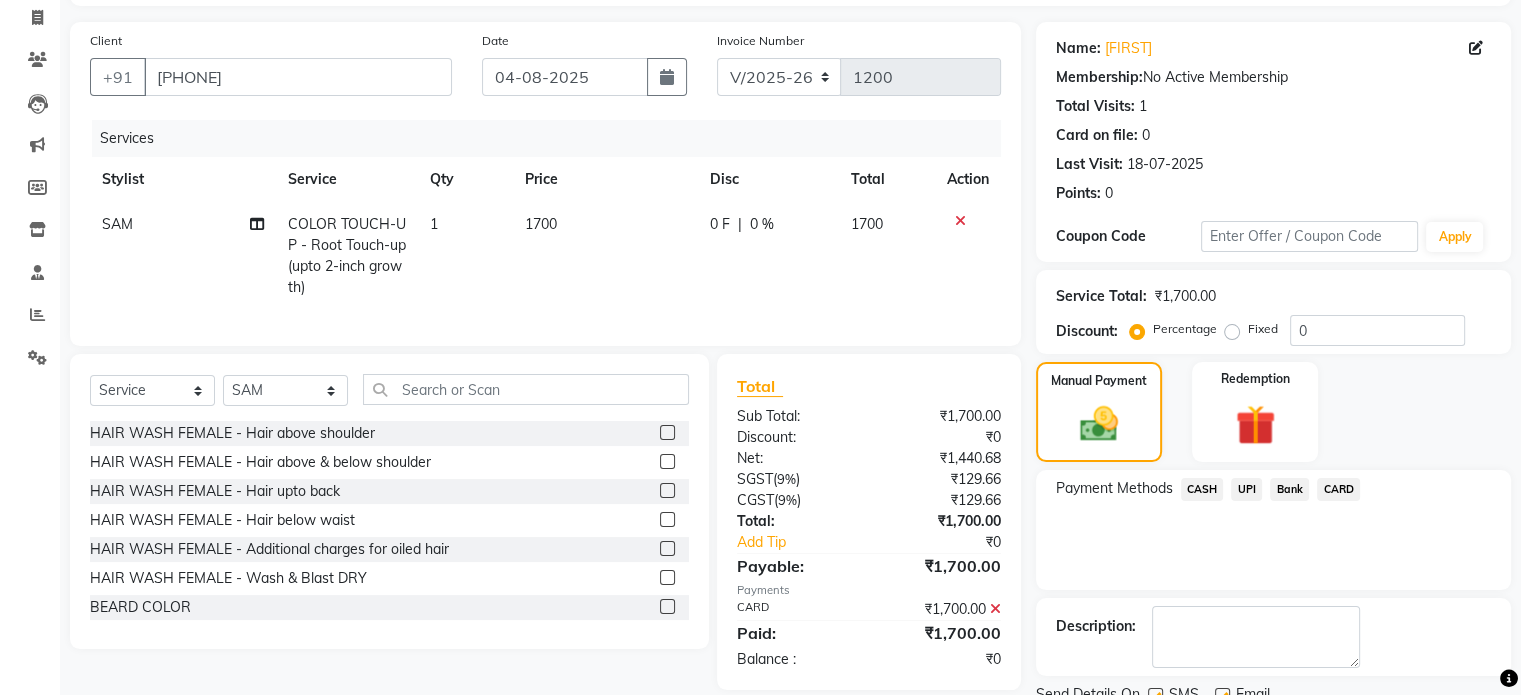 scroll, scrollTop: 205, scrollLeft: 0, axis: vertical 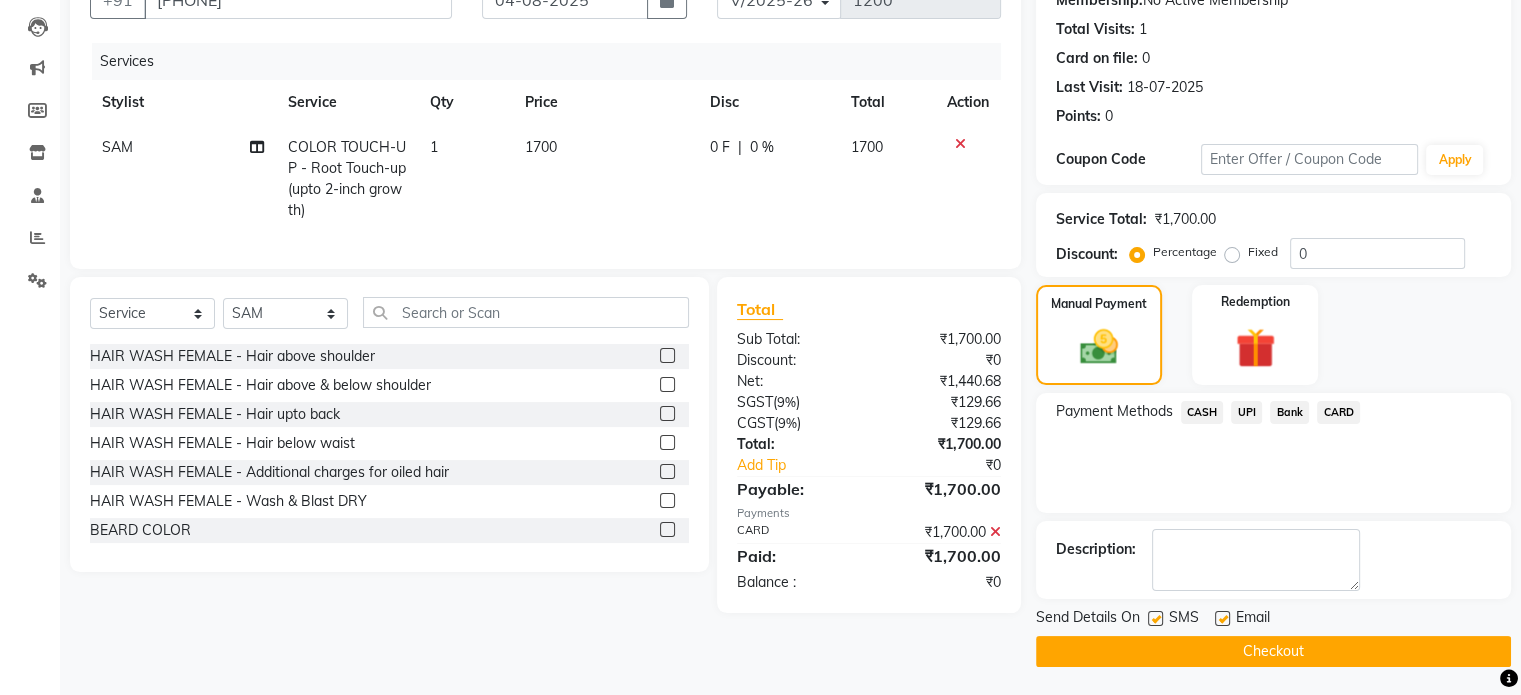 click 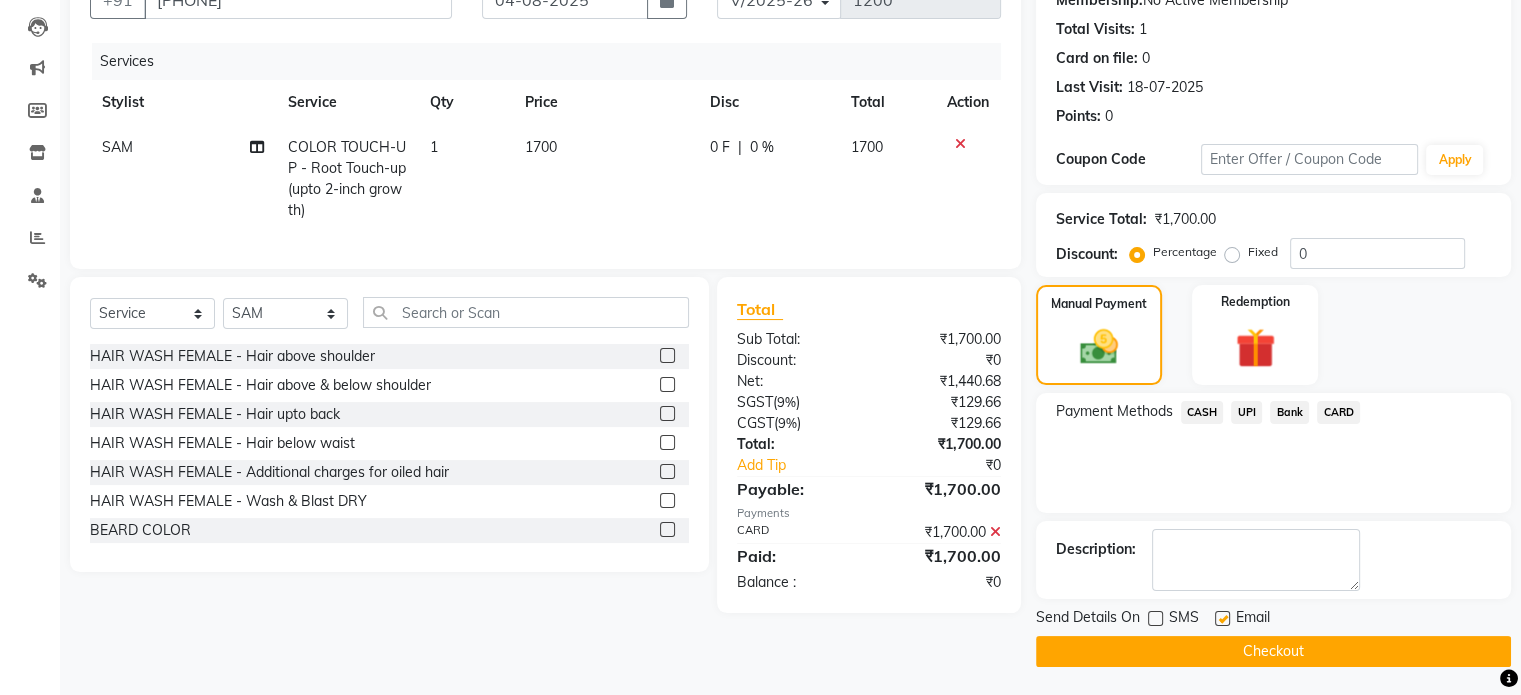 click on "Checkout" 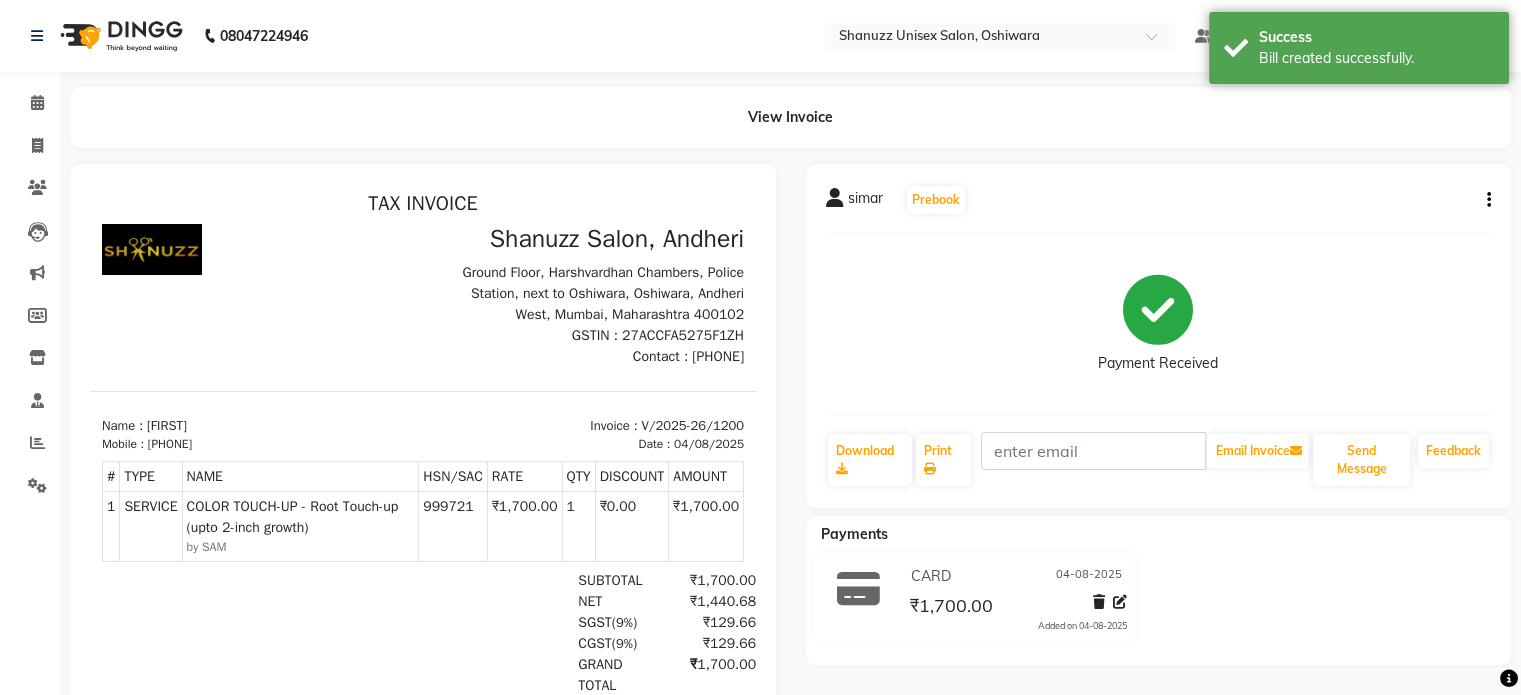scroll, scrollTop: 0, scrollLeft: 0, axis: both 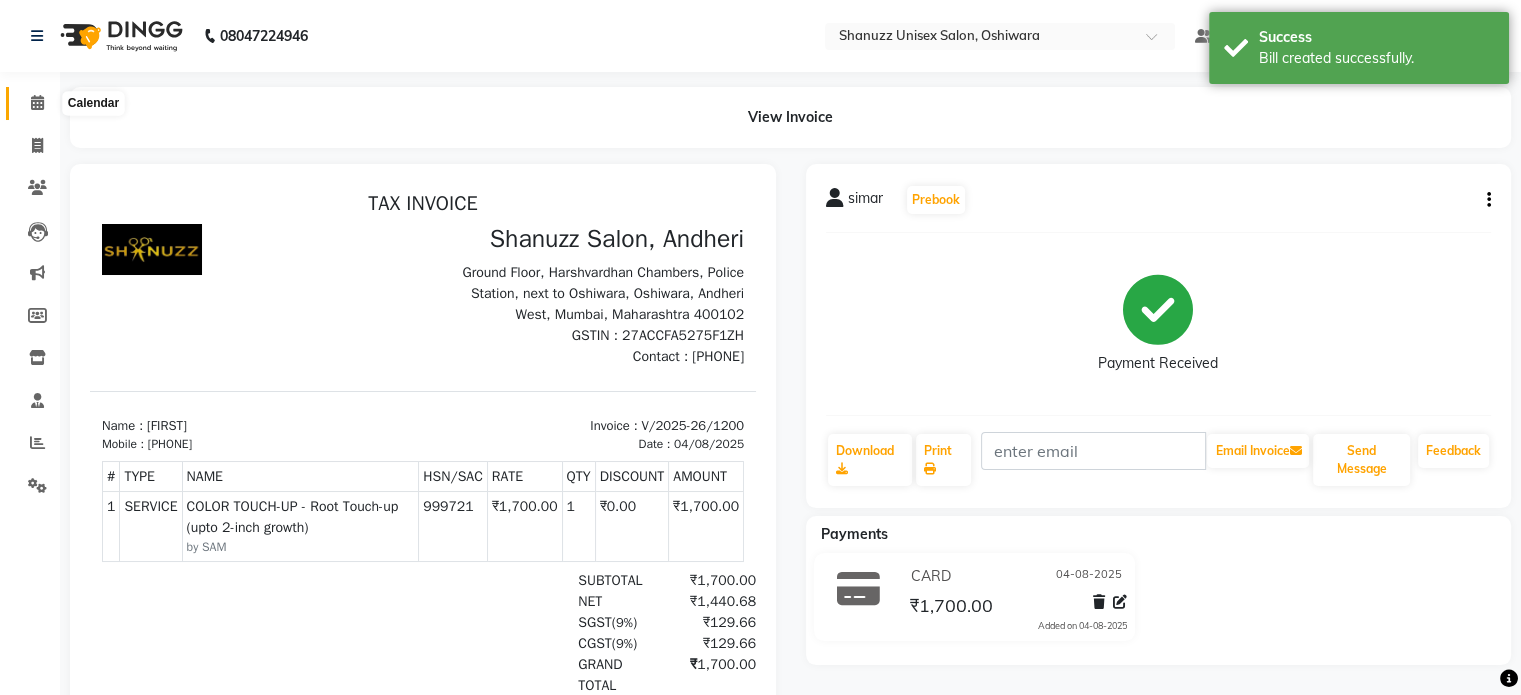click 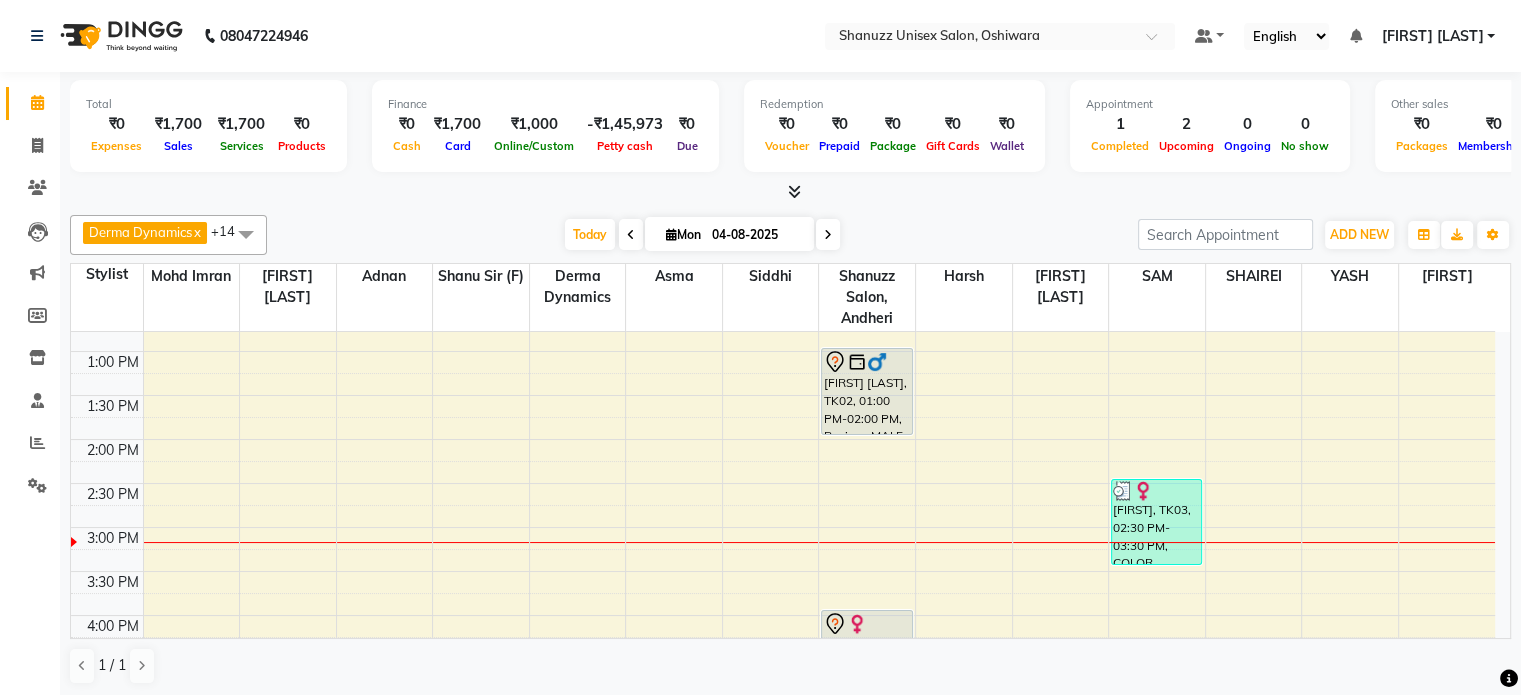 scroll, scrollTop: 334, scrollLeft: 0, axis: vertical 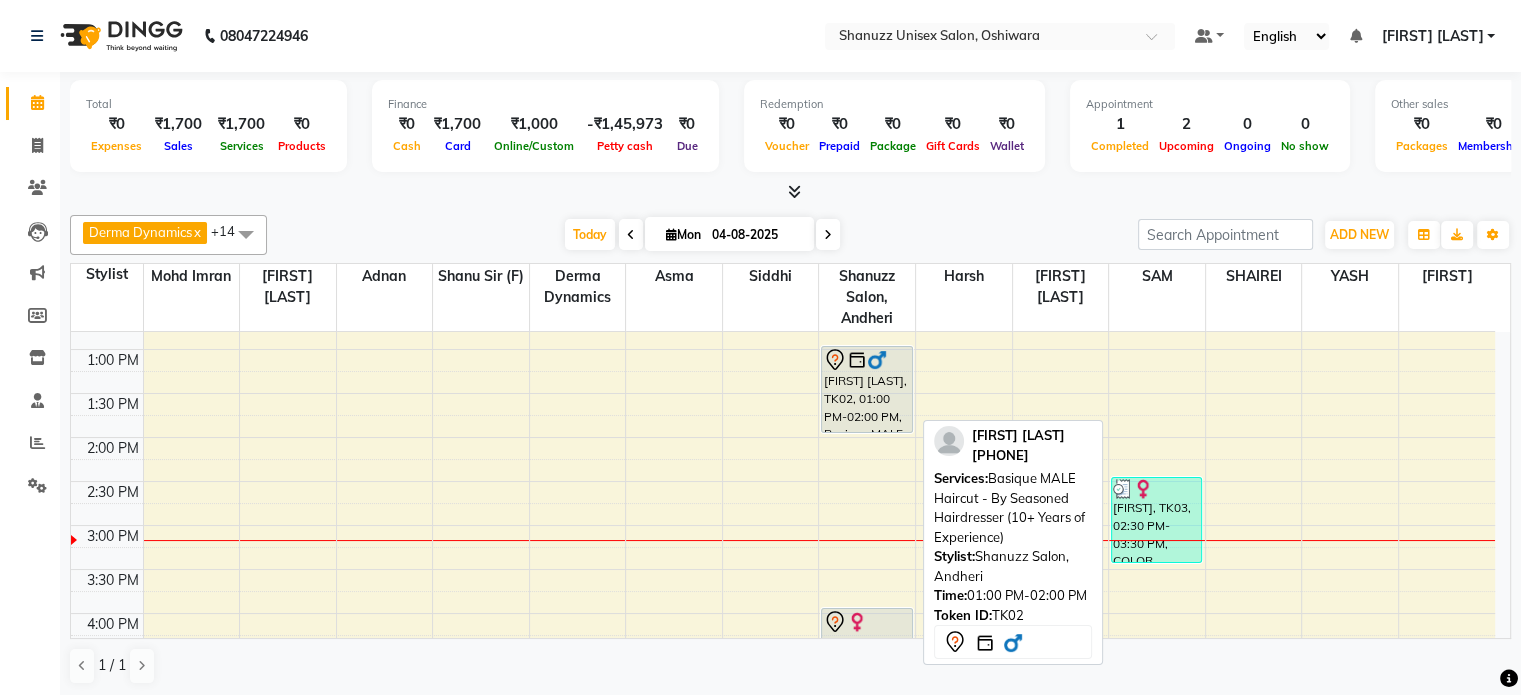 click at bounding box center [866, 360] 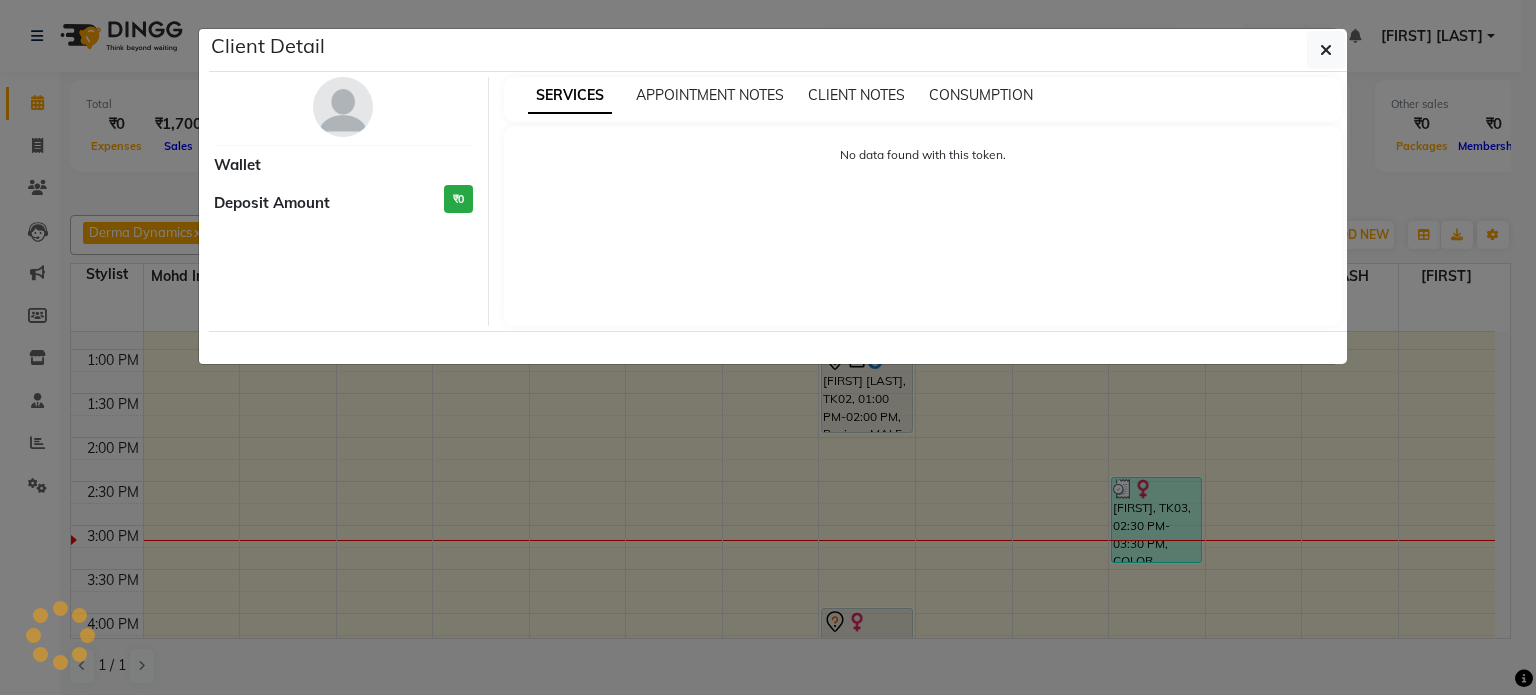 select on "7" 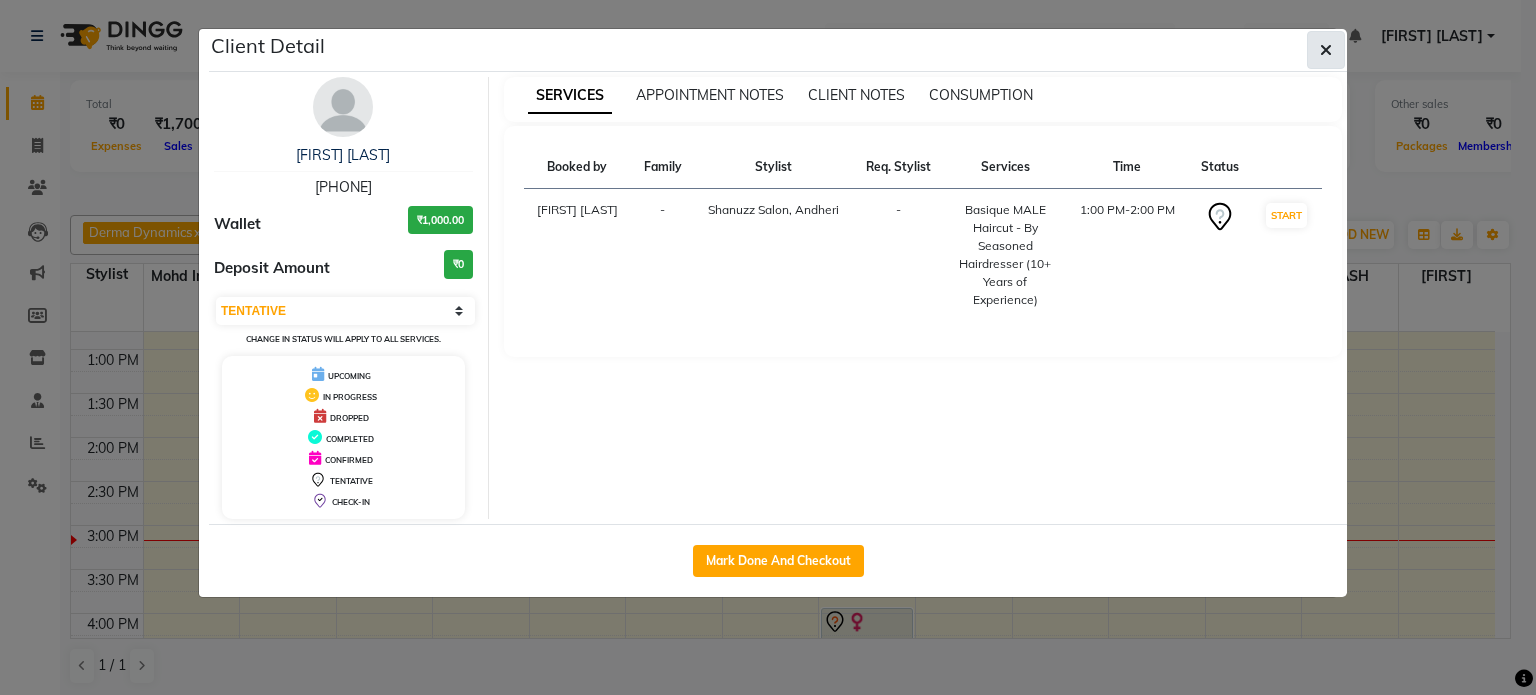 click 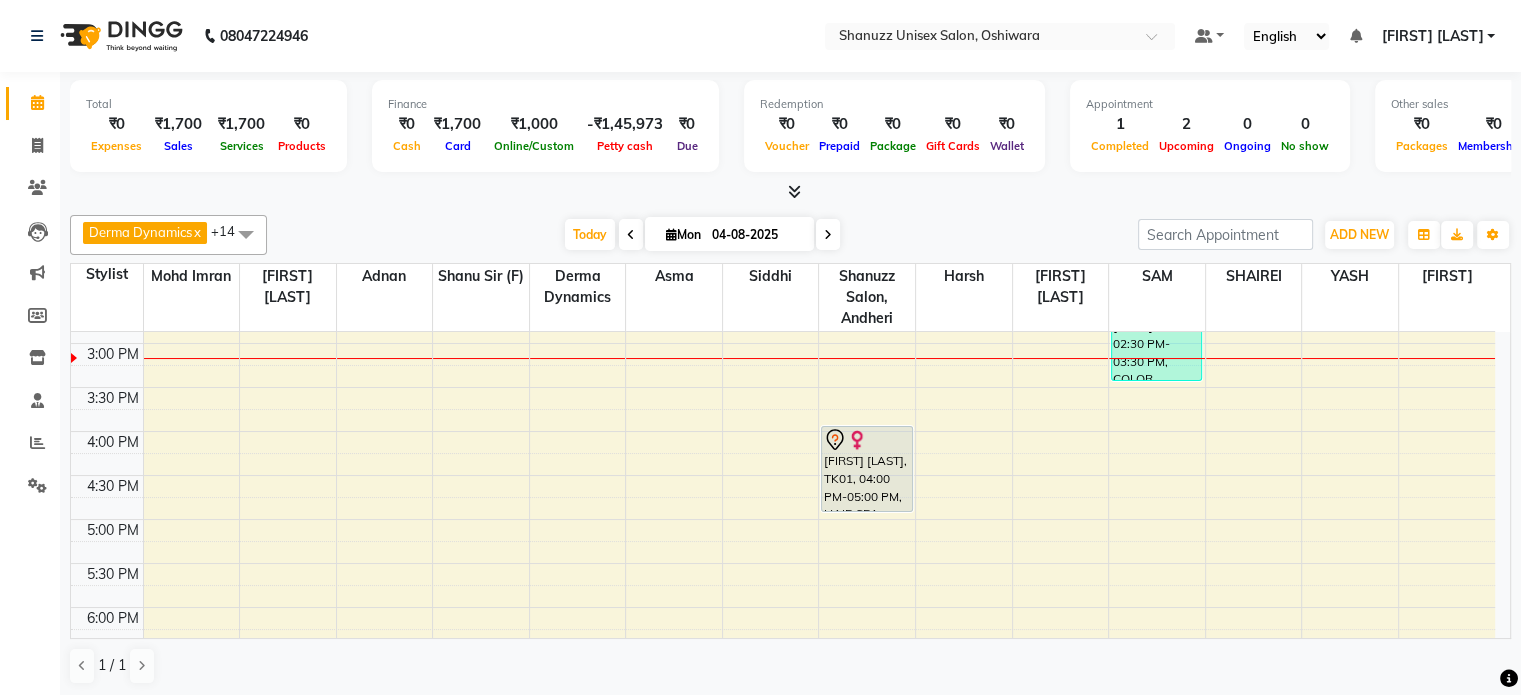 scroll, scrollTop: 372, scrollLeft: 0, axis: vertical 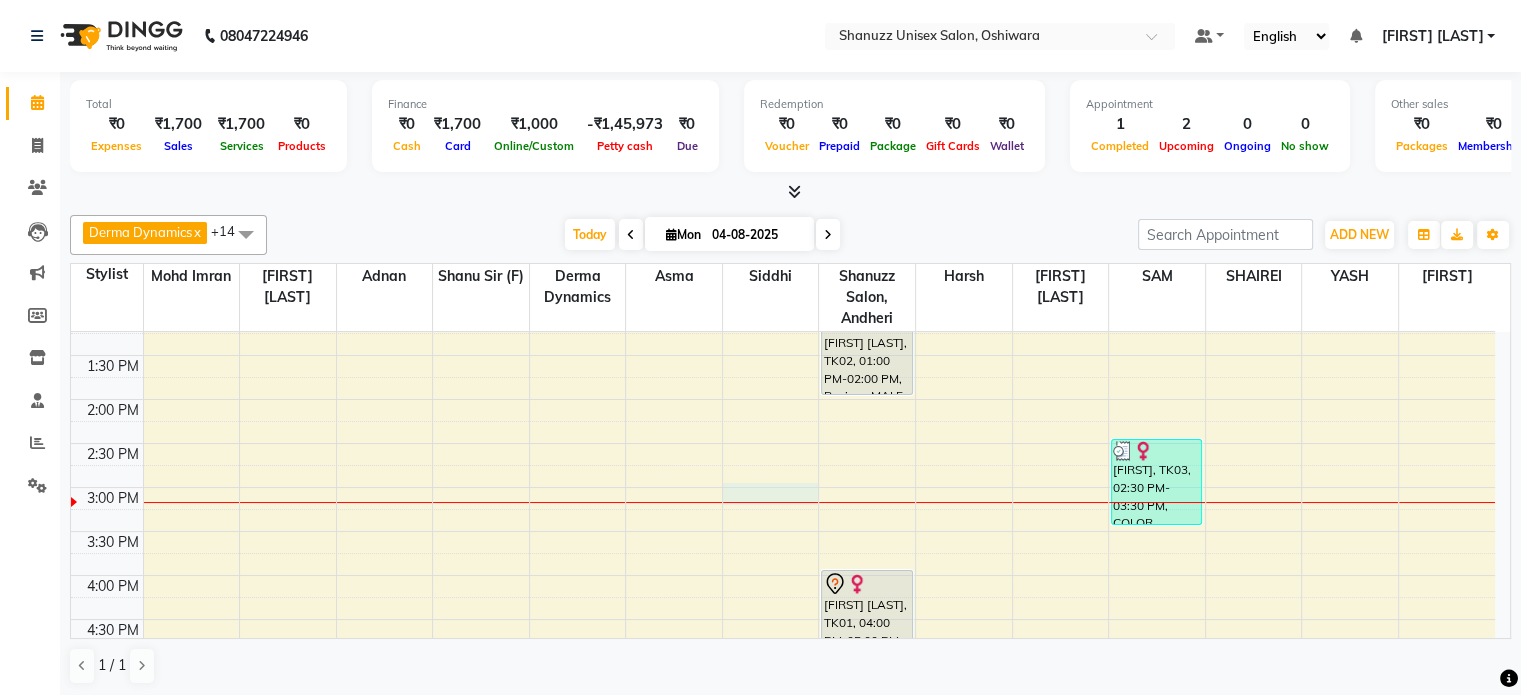 click on "9:00 AM 9:30 AM 10:00 AM 10:30 AM 11:00 AM 11:30 AM 12:00 PM 12:30 PM 1:00 PM 1:30 PM 2:00 PM 2:30 PM 3:00 PM 3:30 PM 4:00 PM 4:30 PM 5:00 PM 5:30 PM 6:00 PM 6:30 PM 7:00 PM 7:30 PM 8:00 PM 8:30 PM             [FIRST] [LAST], TK02, 01:00 PM-02:00 PM, Basique MALE Haircut - By Seasoned Hairdresser (10+ Years of Experience)             [FIRST] [LAST], TK01, 04:00 PM-05:00 PM, HAIR SPA  - Hair upto neck     [FIRST], TK03, 02:30 PM-03:30 PM, COLOR TOUCH-UP - Root Touch-up (upto 2-inch growth)" at bounding box center (783, 487) 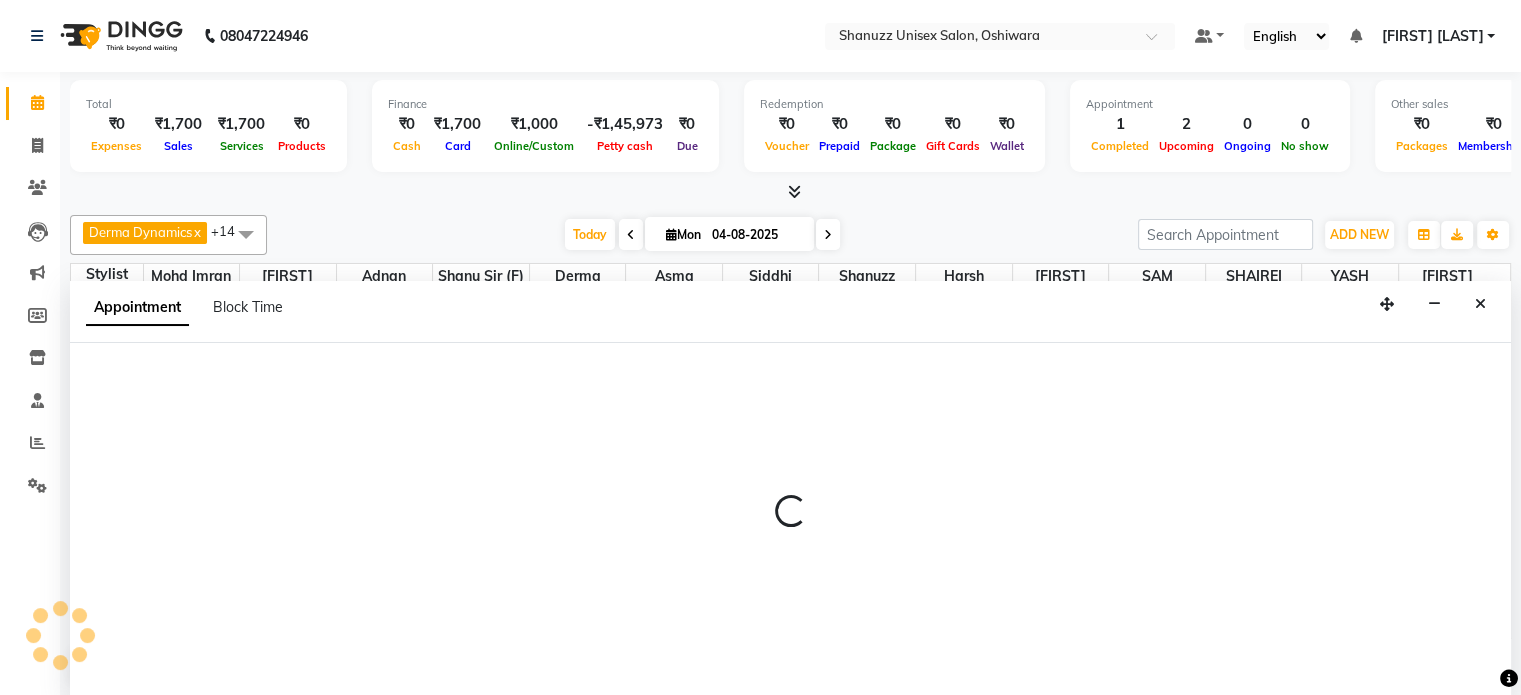scroll, scrollTop: 0, scrollLeft: 0, axis: both 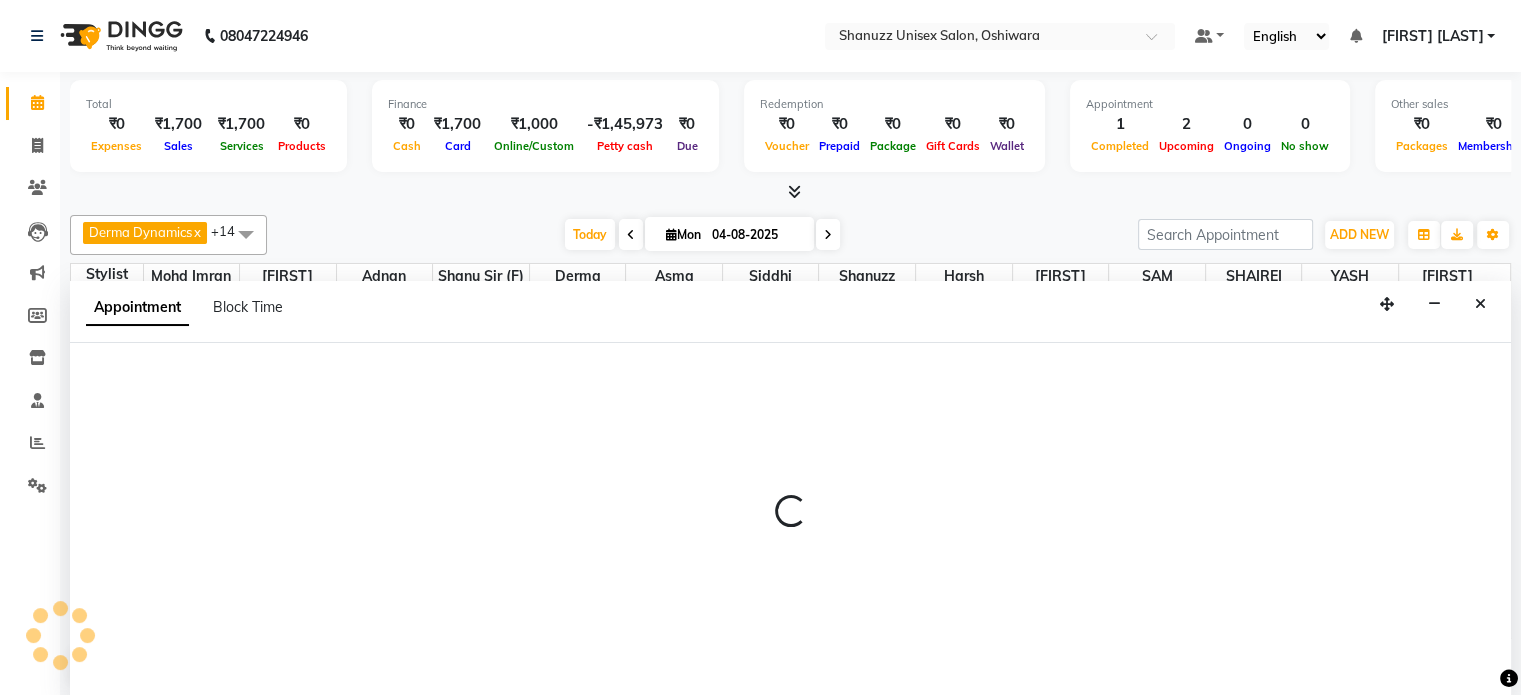 select on "61243" 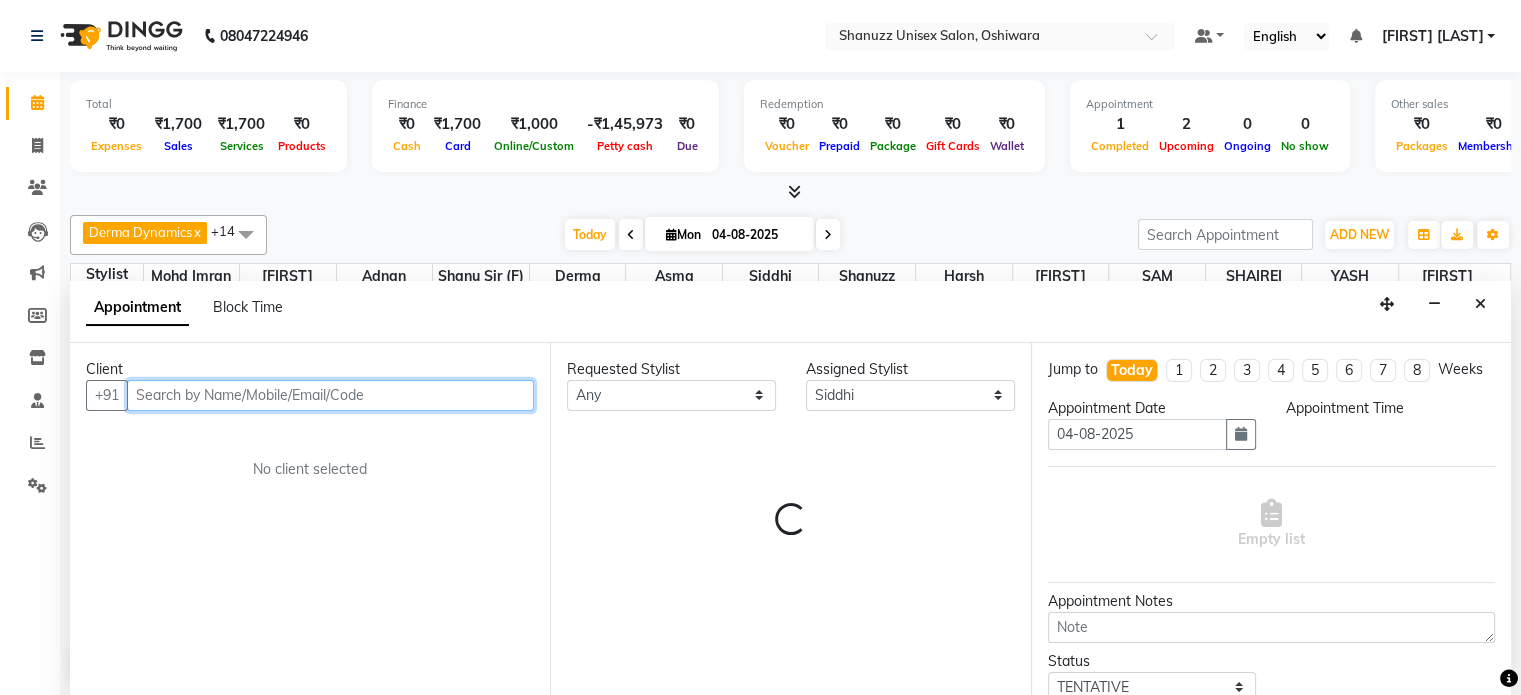 select on "900" 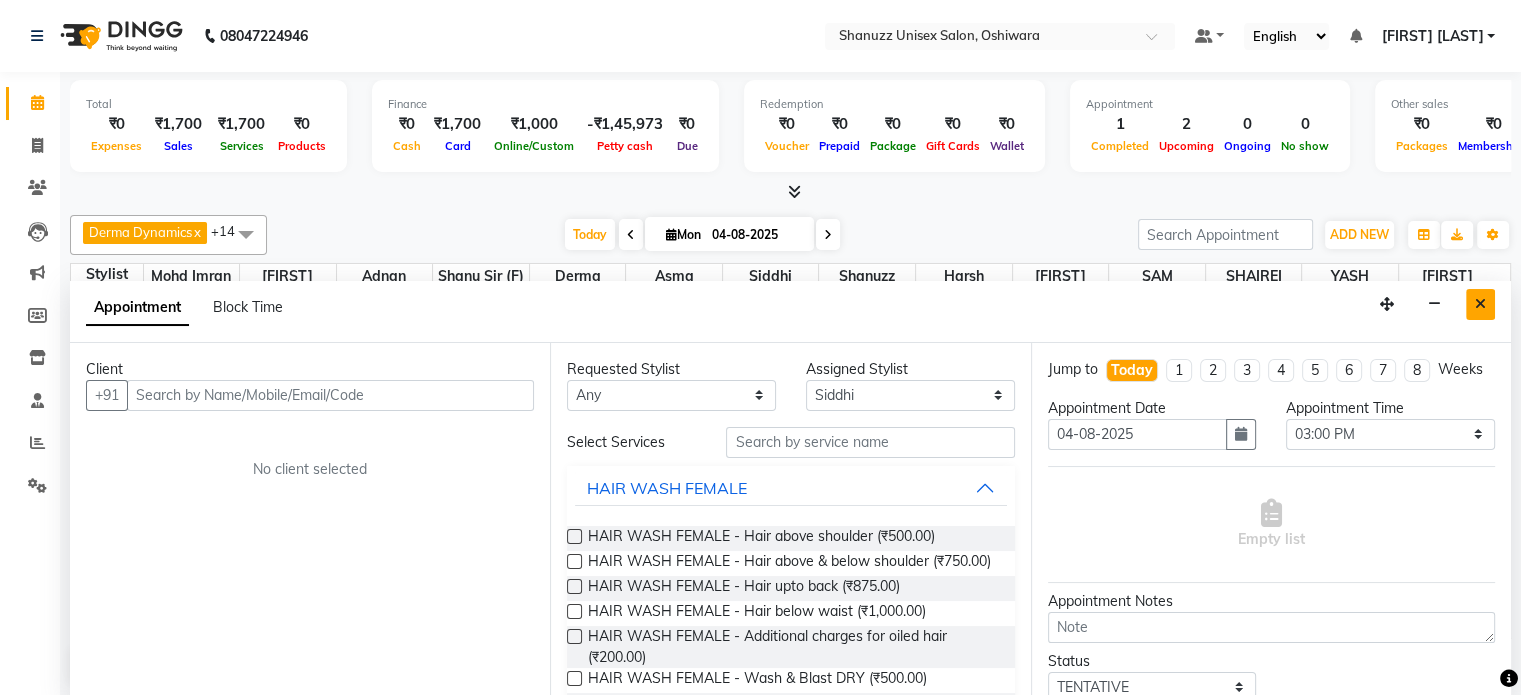 click at bounding box center (1480, 304) 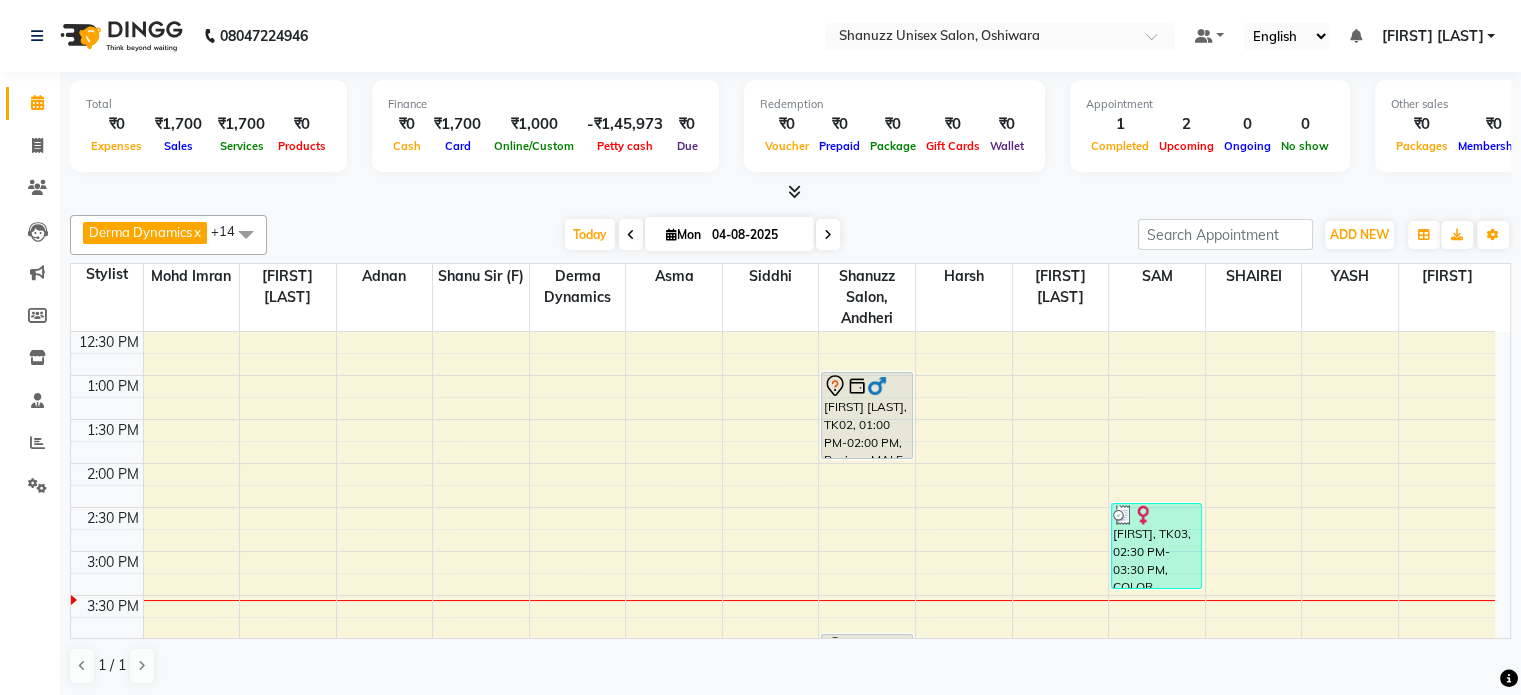scroll, scrollTop: 334, scrollLeft: 0, axis: vertical 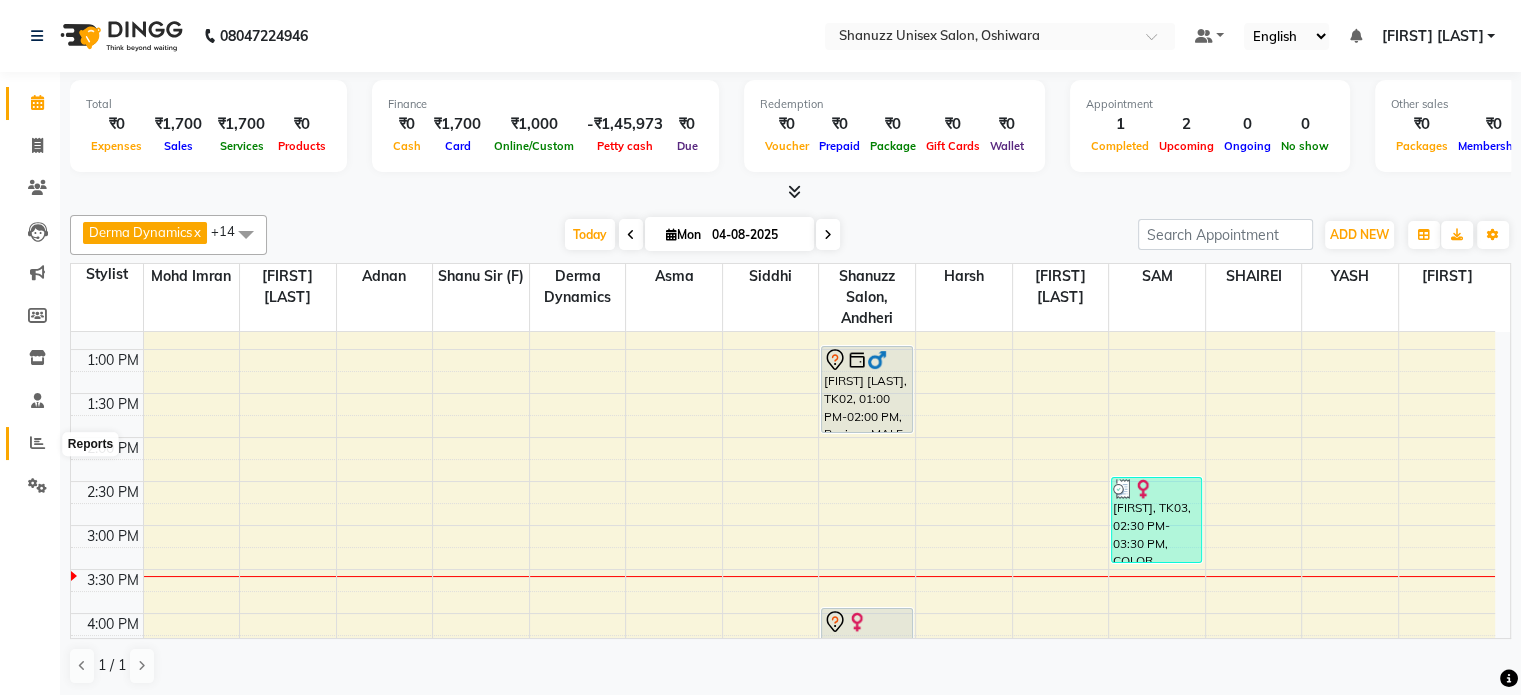 click 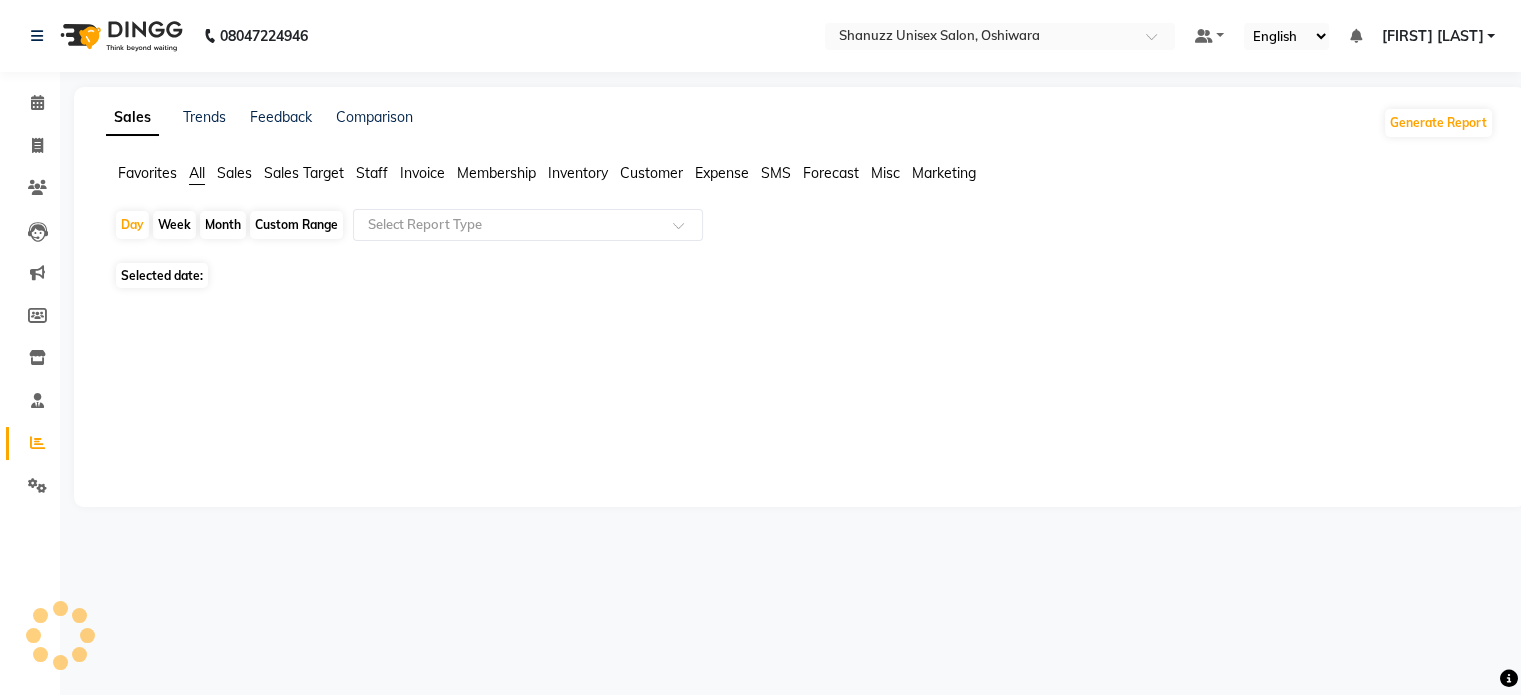scroll, scrollTop: 0, scrollLeft: 0, axis: both 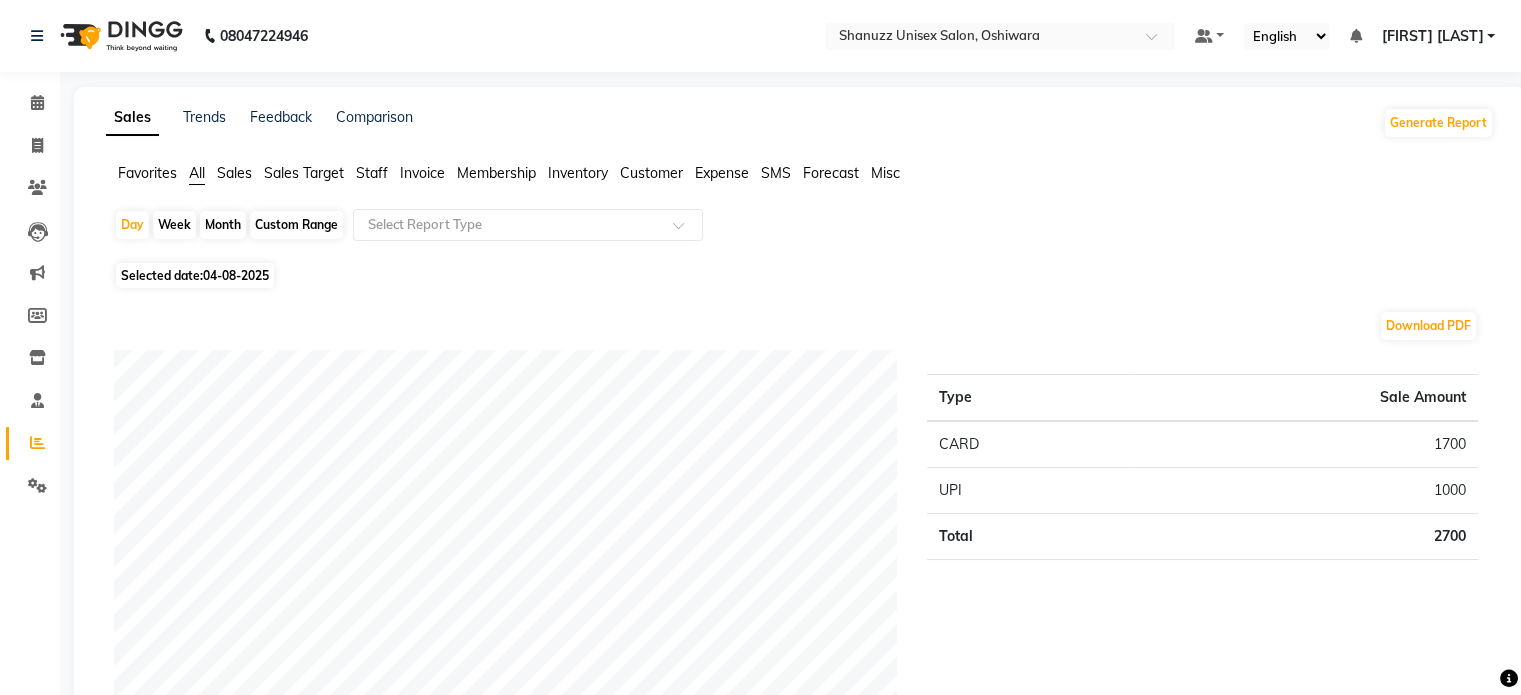 click on "04-08-2025" 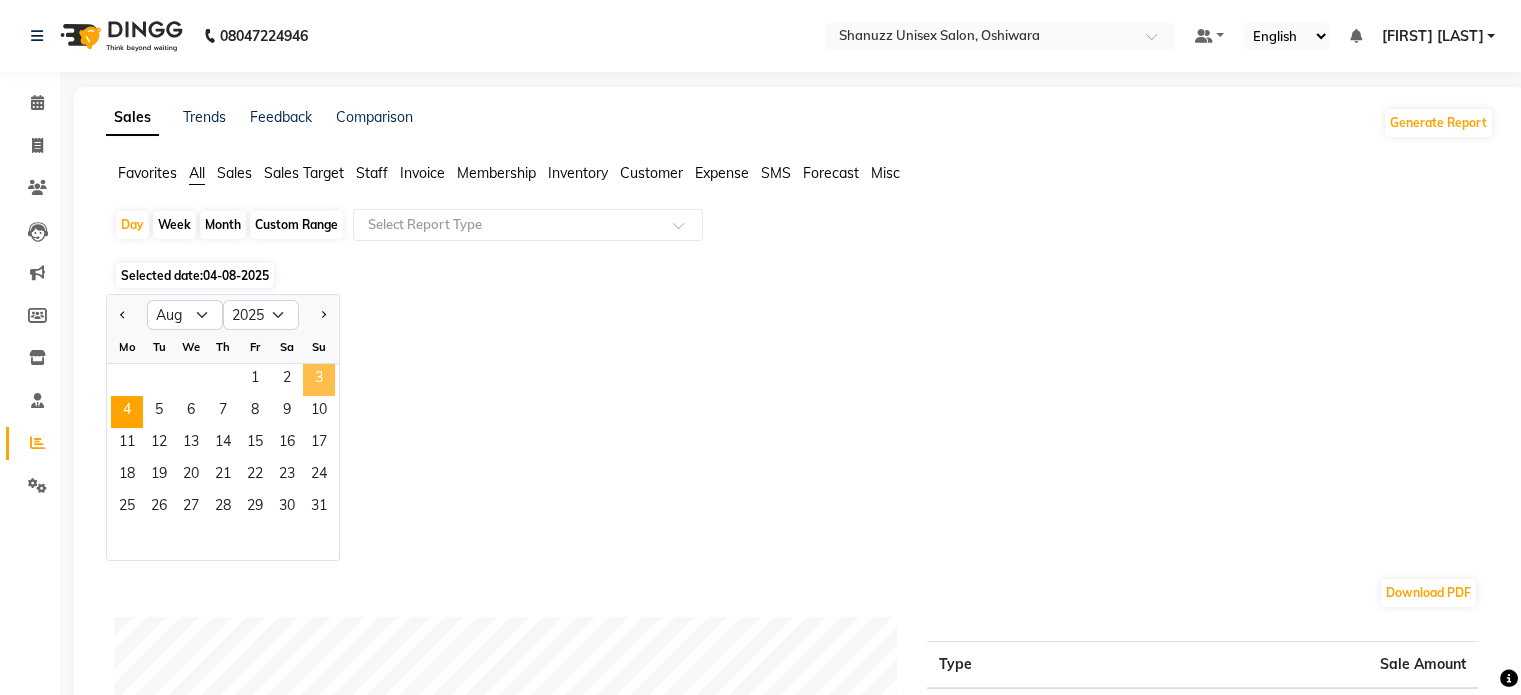 click on "3" 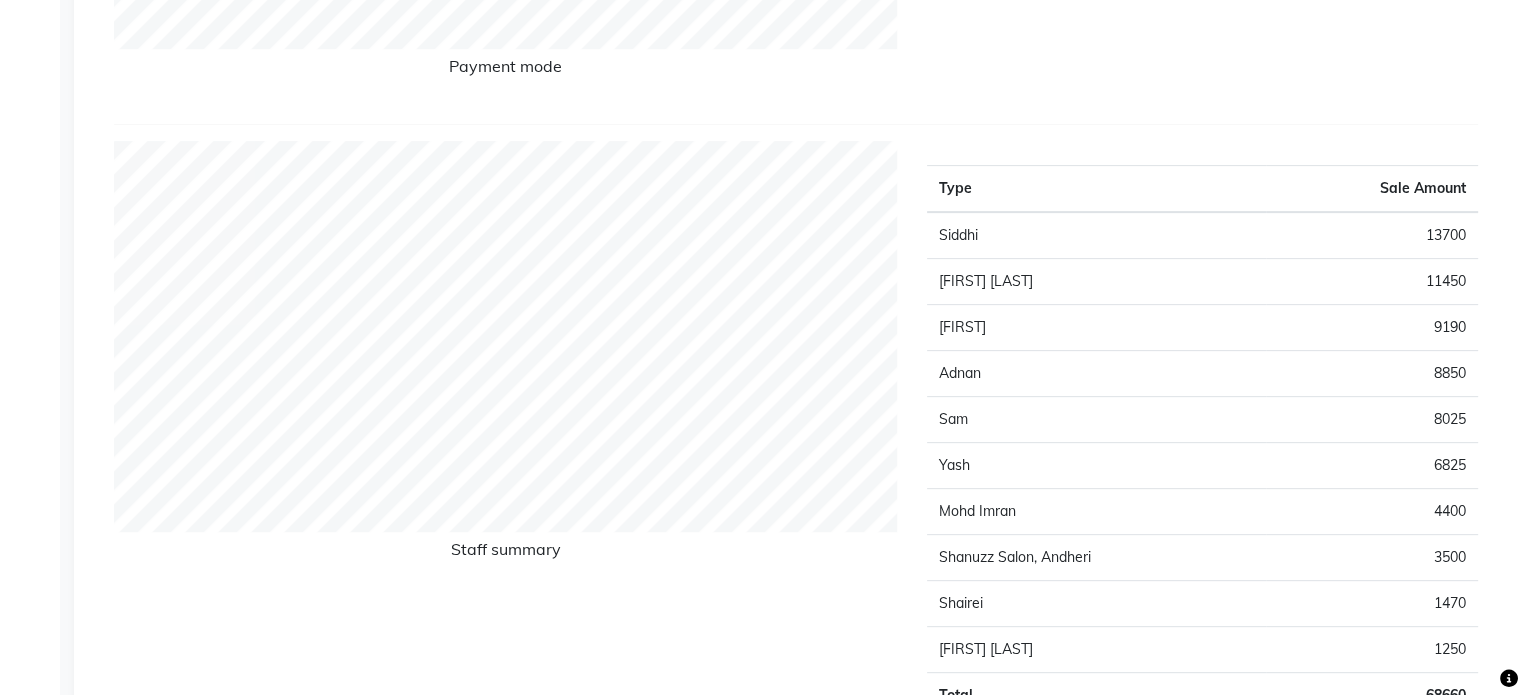 scroll, scrollTop: 0, scrollLeft: 0, axis: both 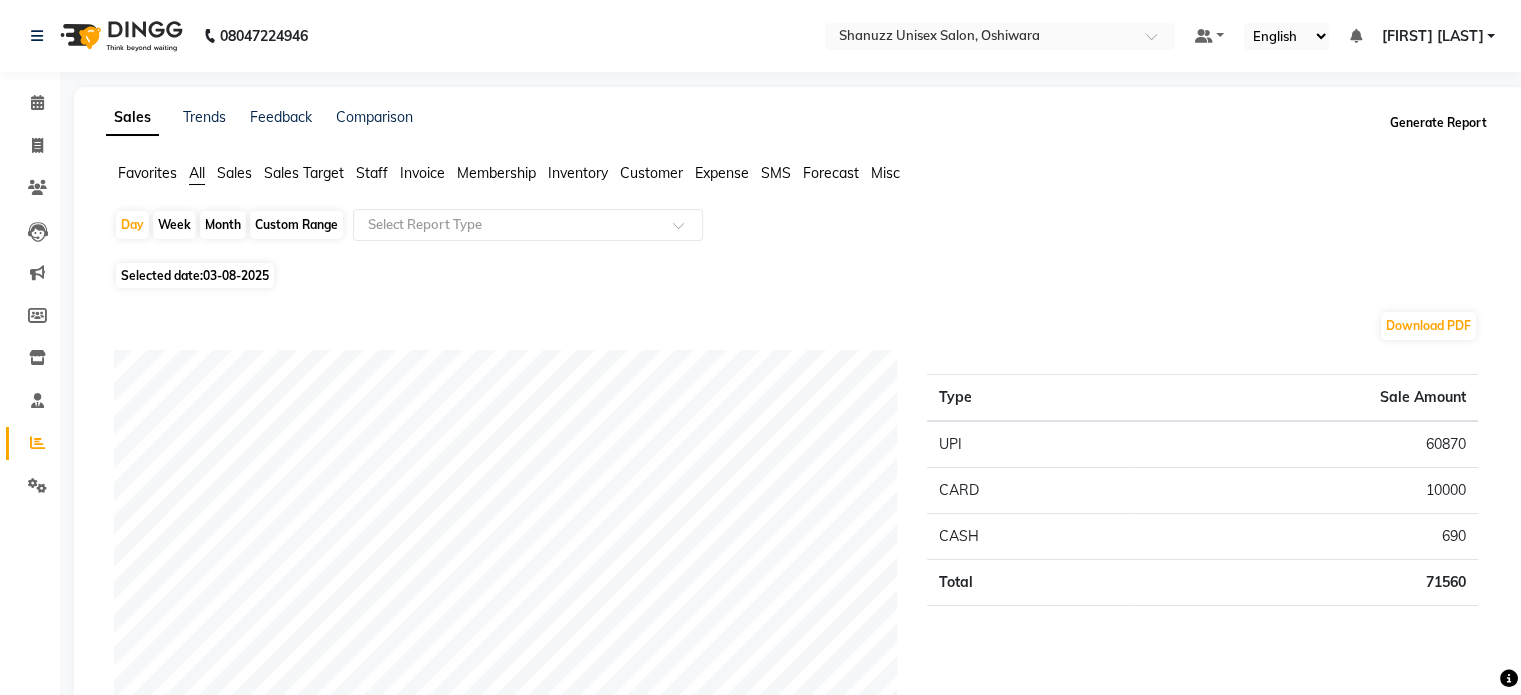 click on "Generate Report" 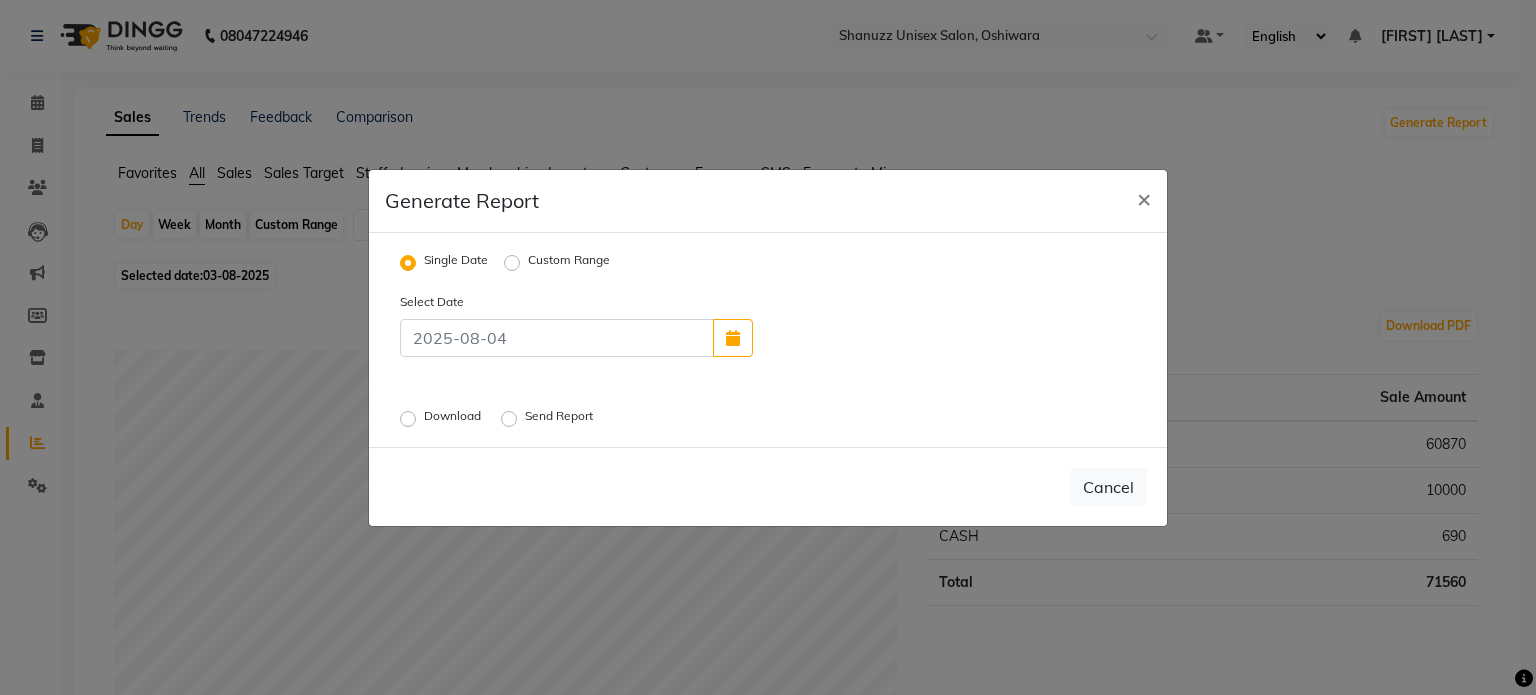 click on "Download" 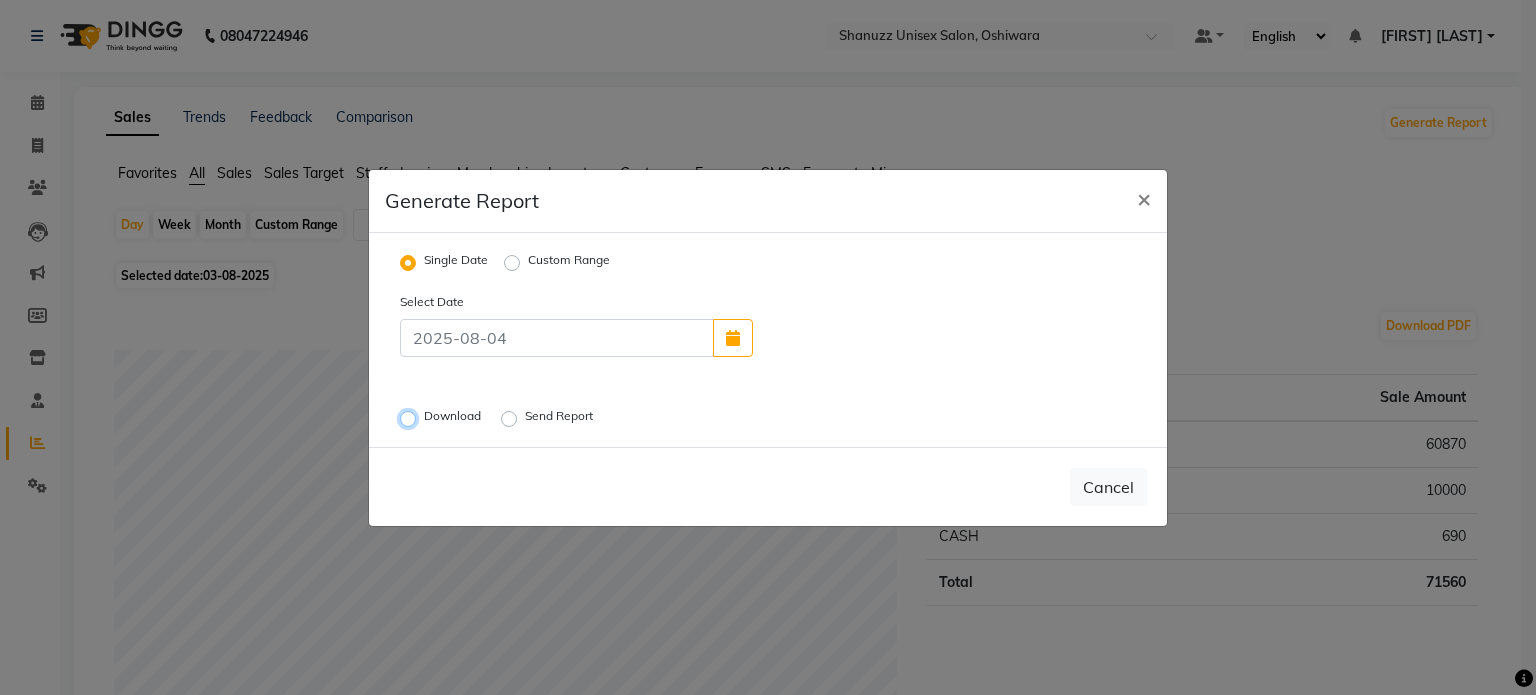 click on "Download" at bounding box center (411, 418) 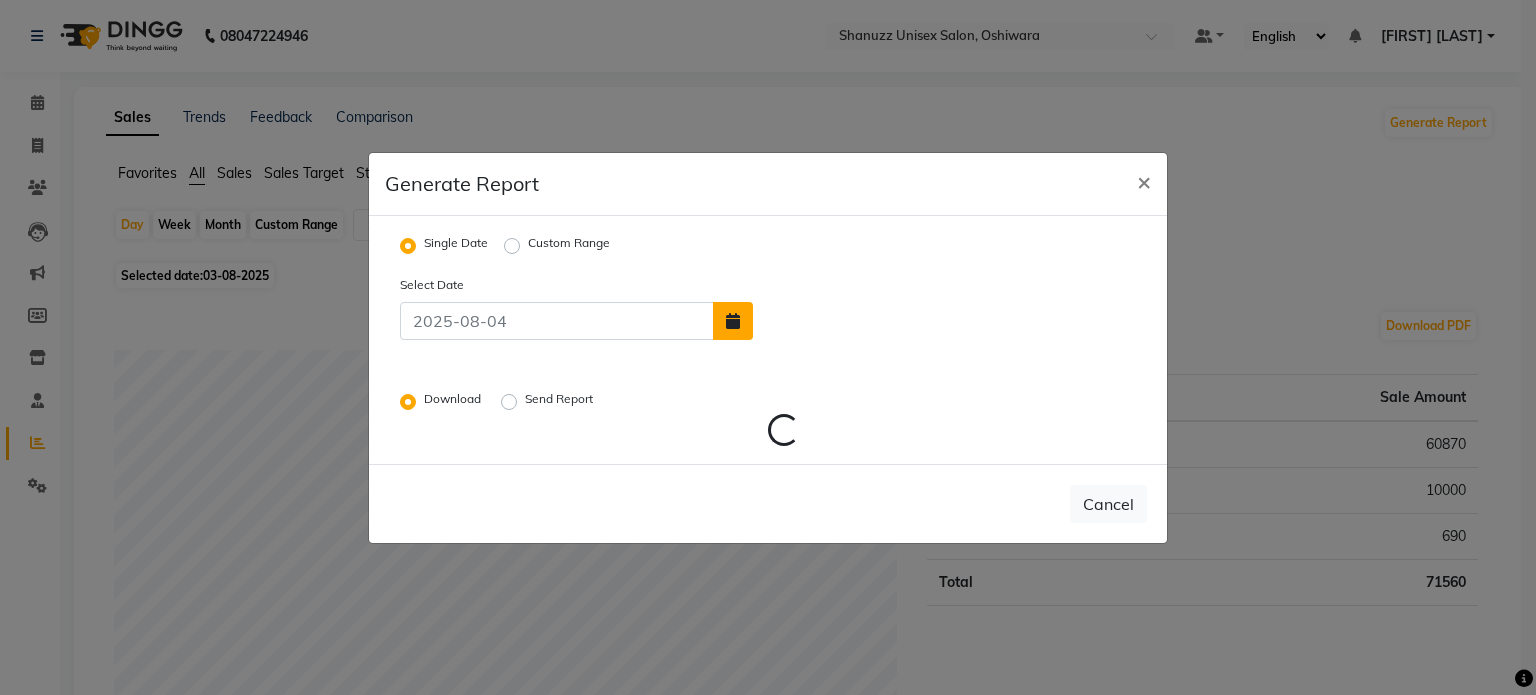 click 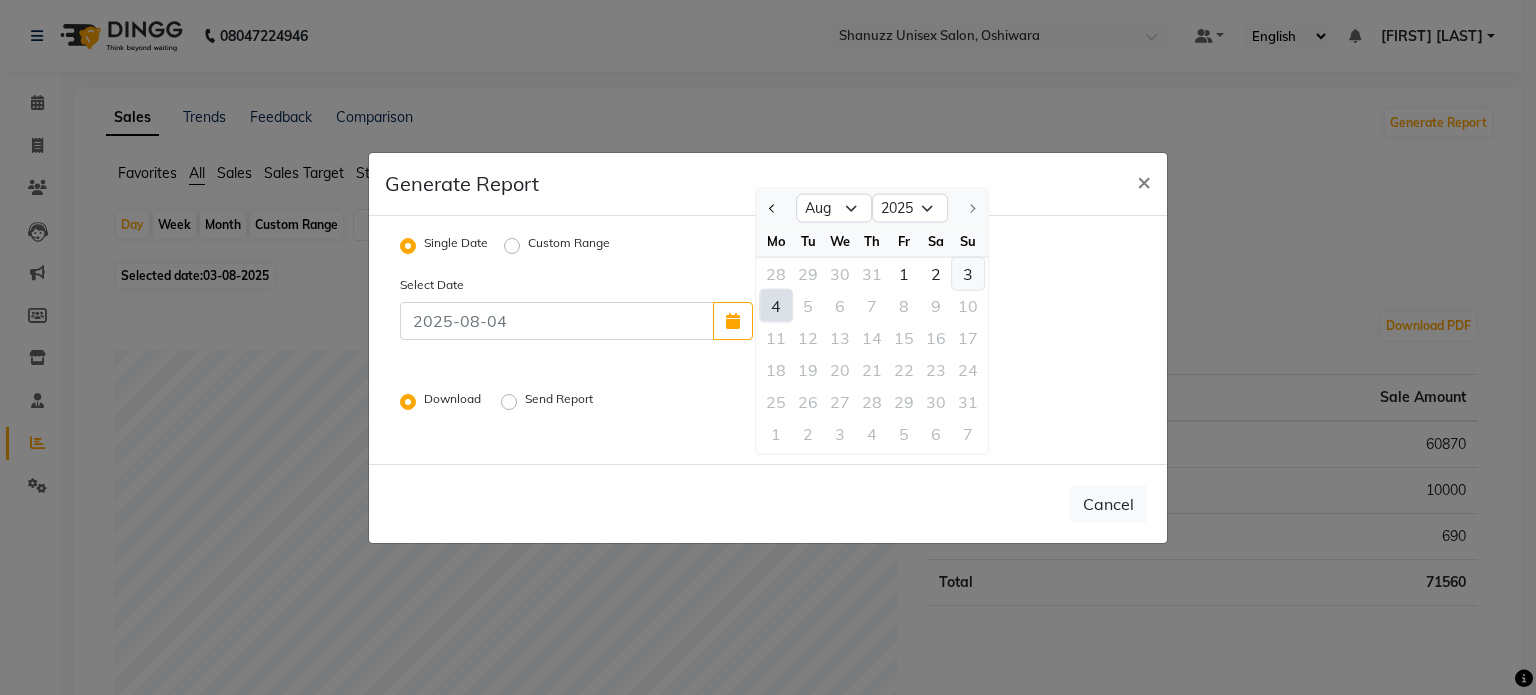 click on "3" 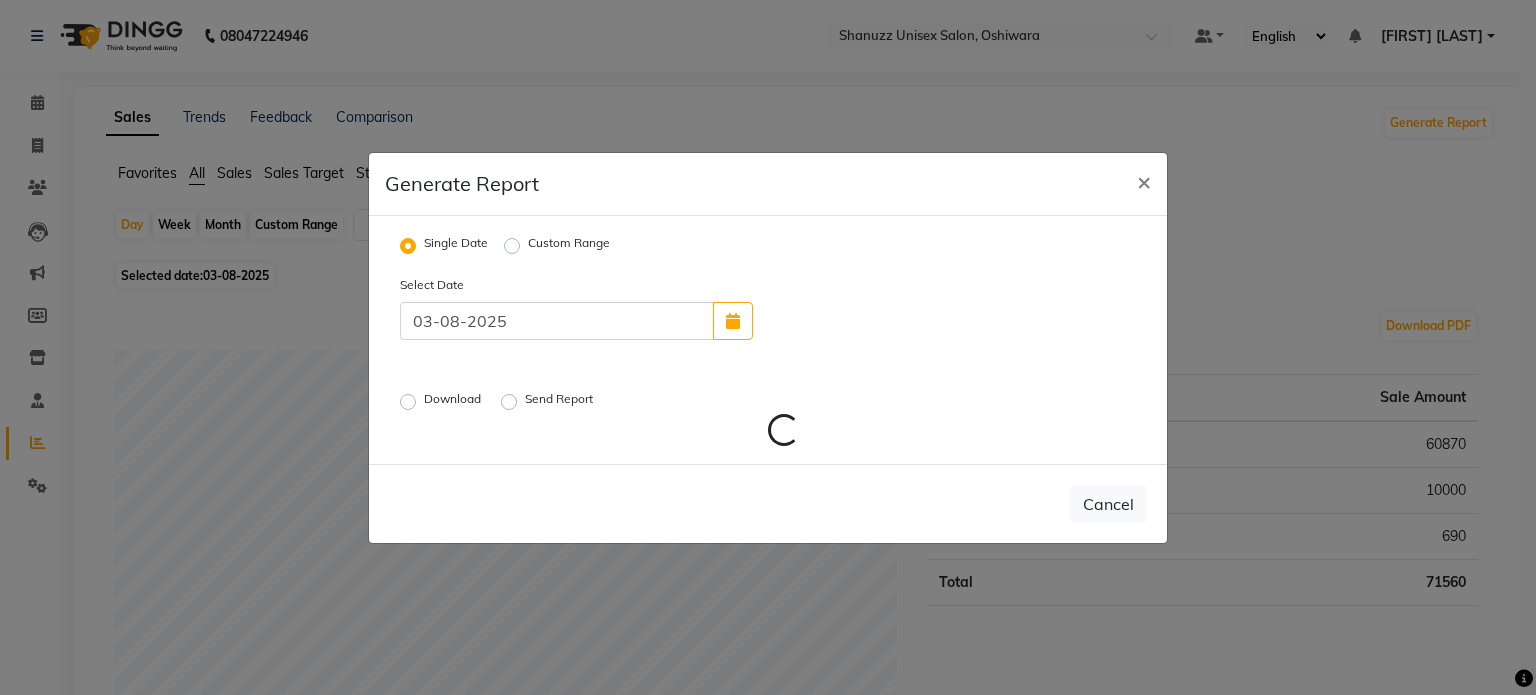 click on "Download" 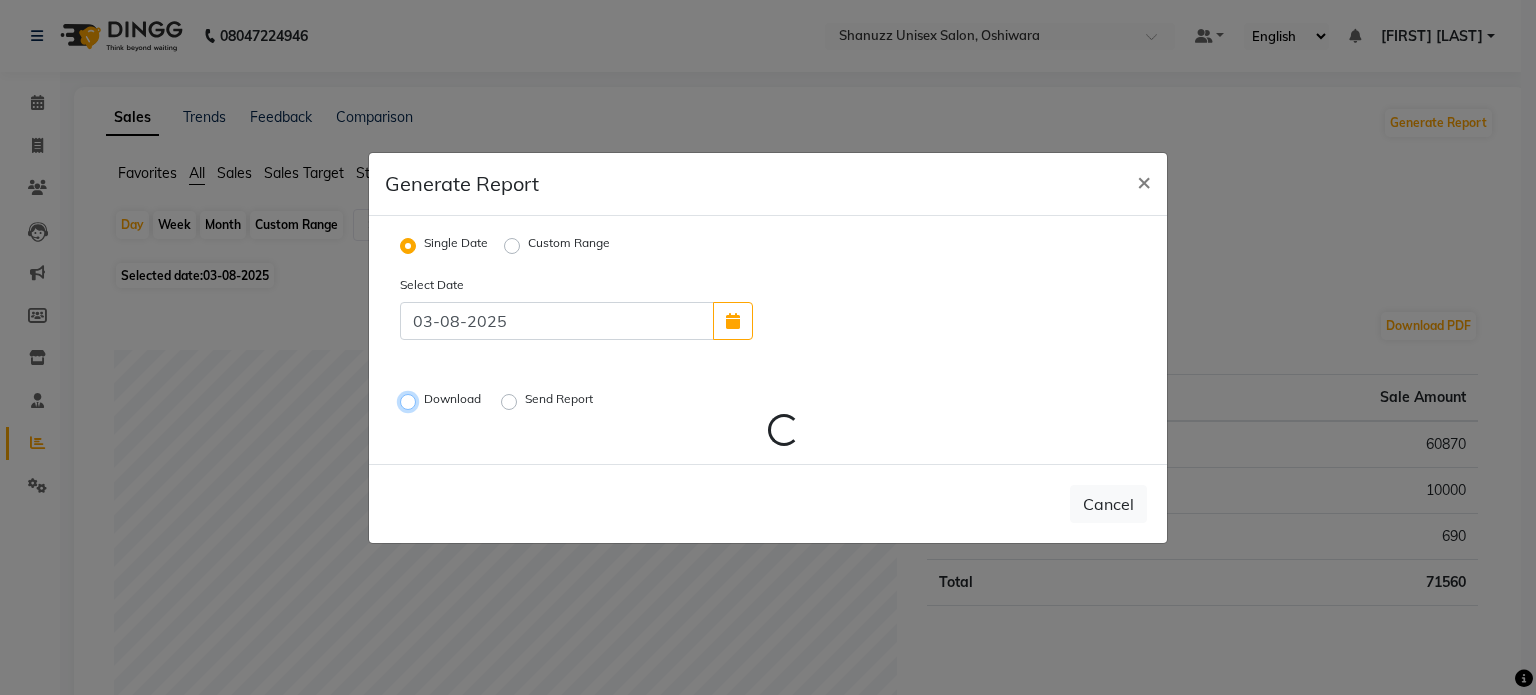 click on "Download" at bounding box center [411, 401] 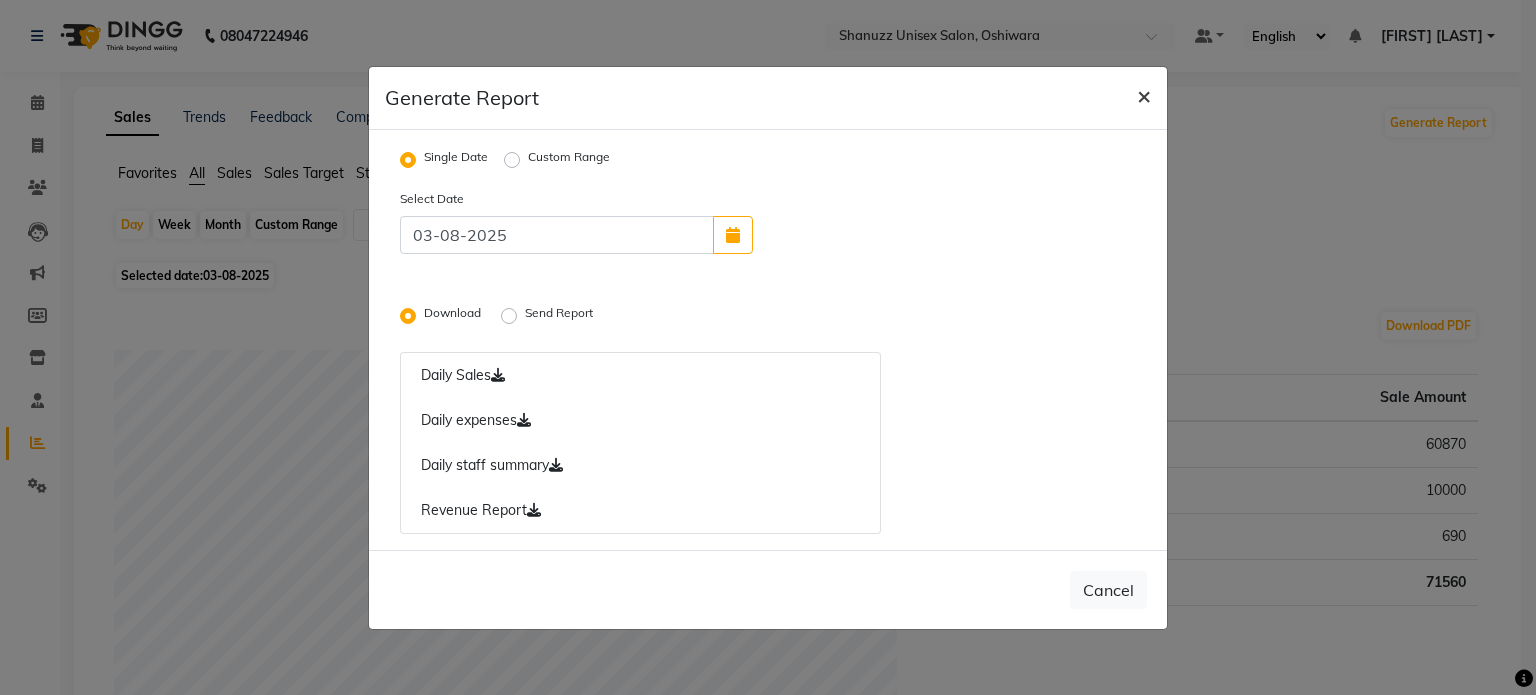 click on "×" 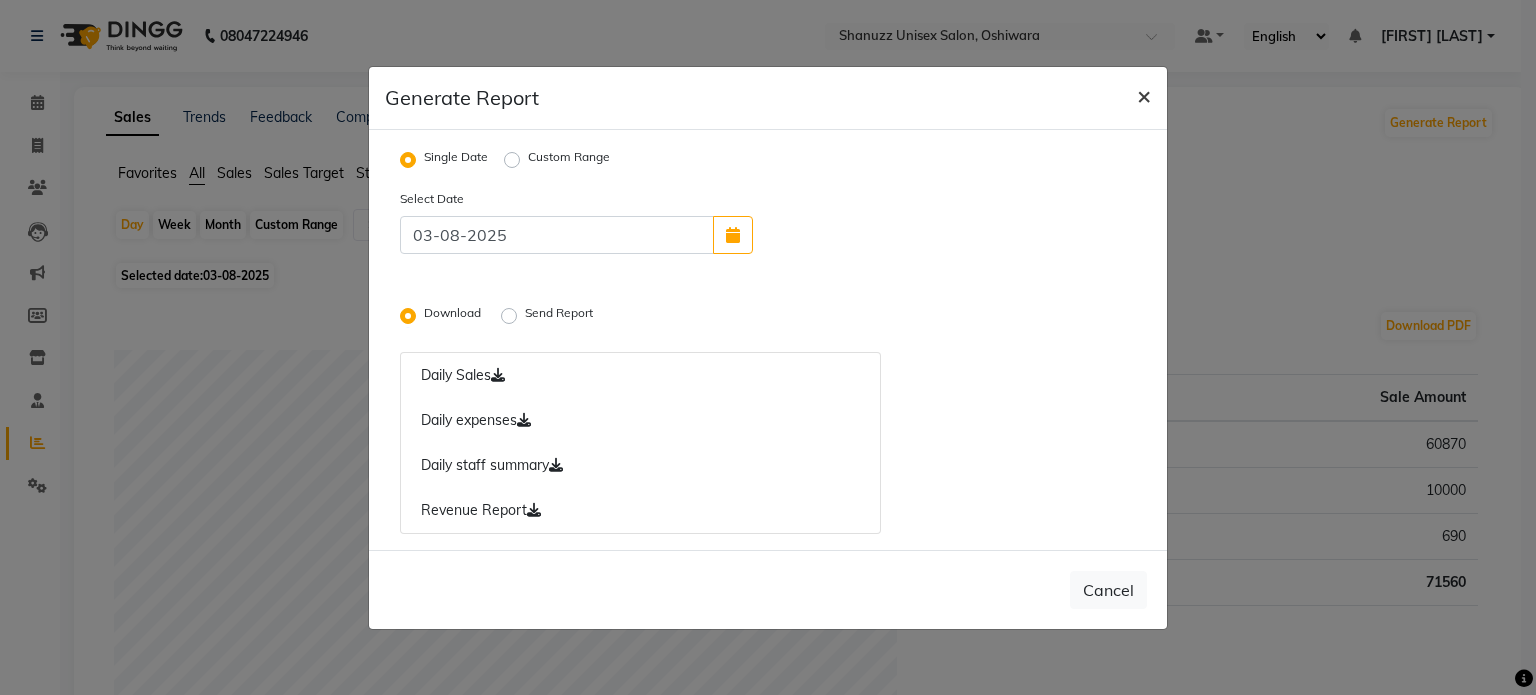 type 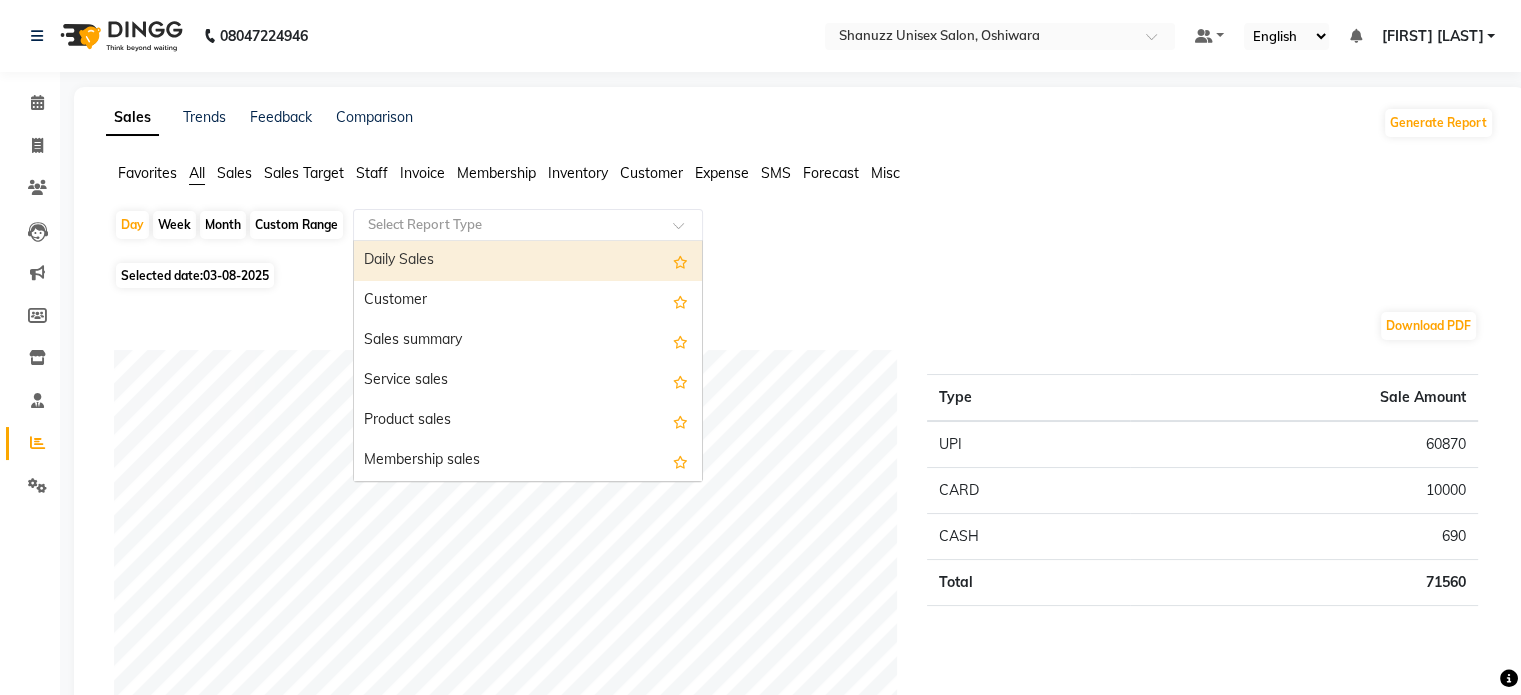 click 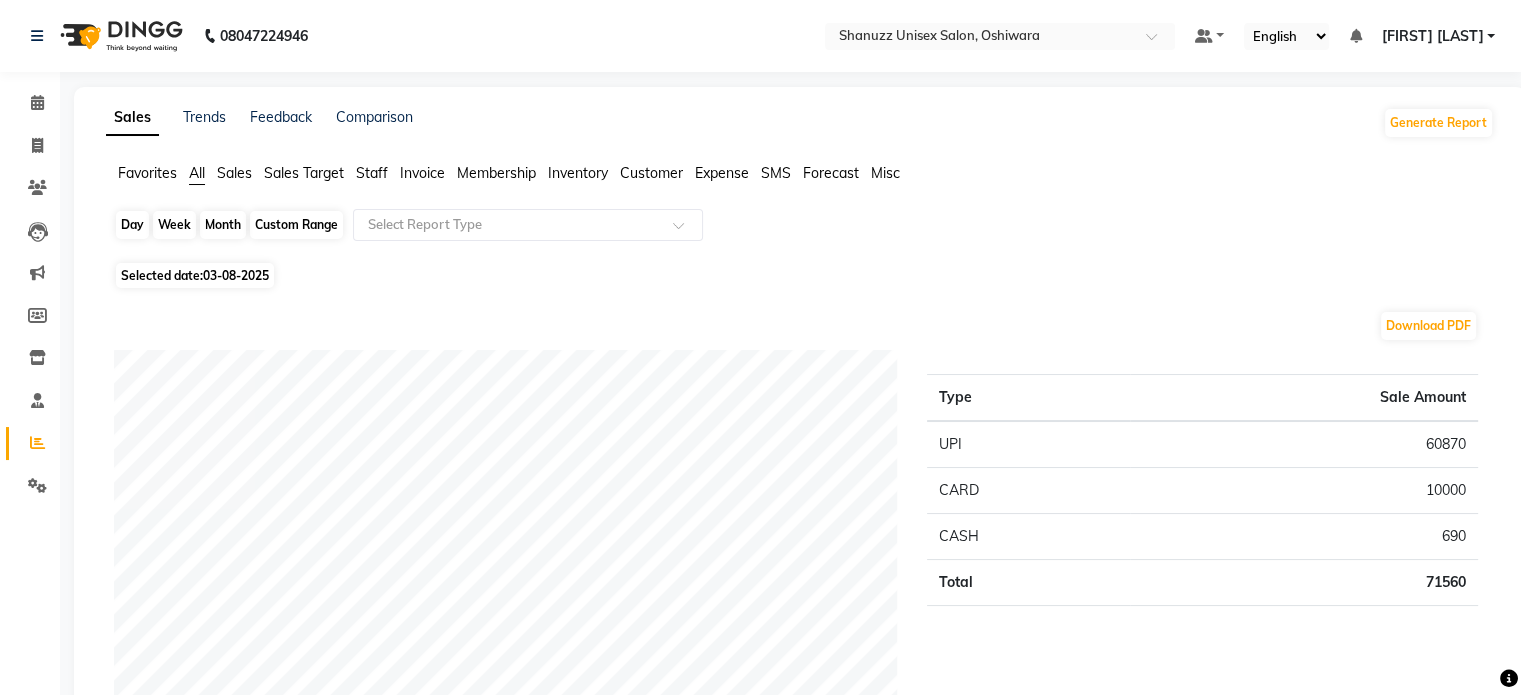 click on "Day" 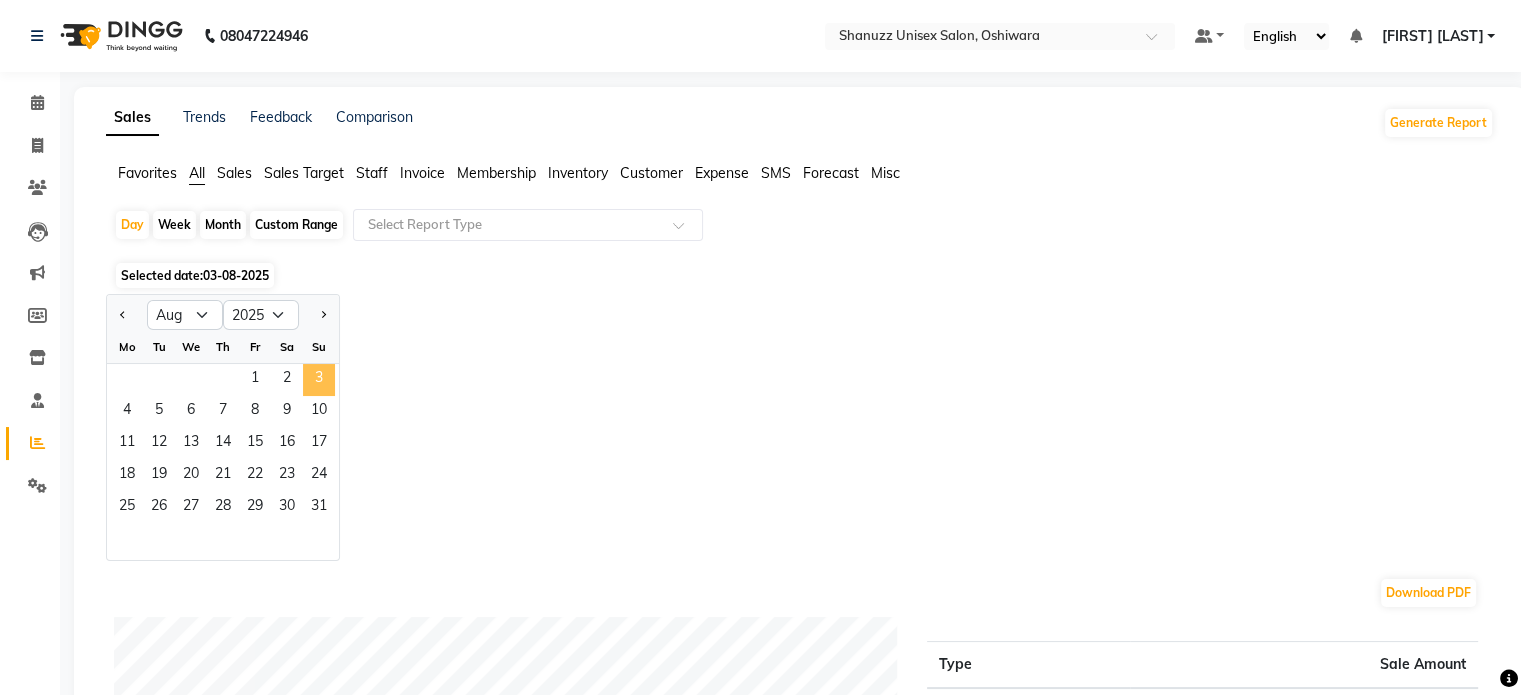 click on "3" 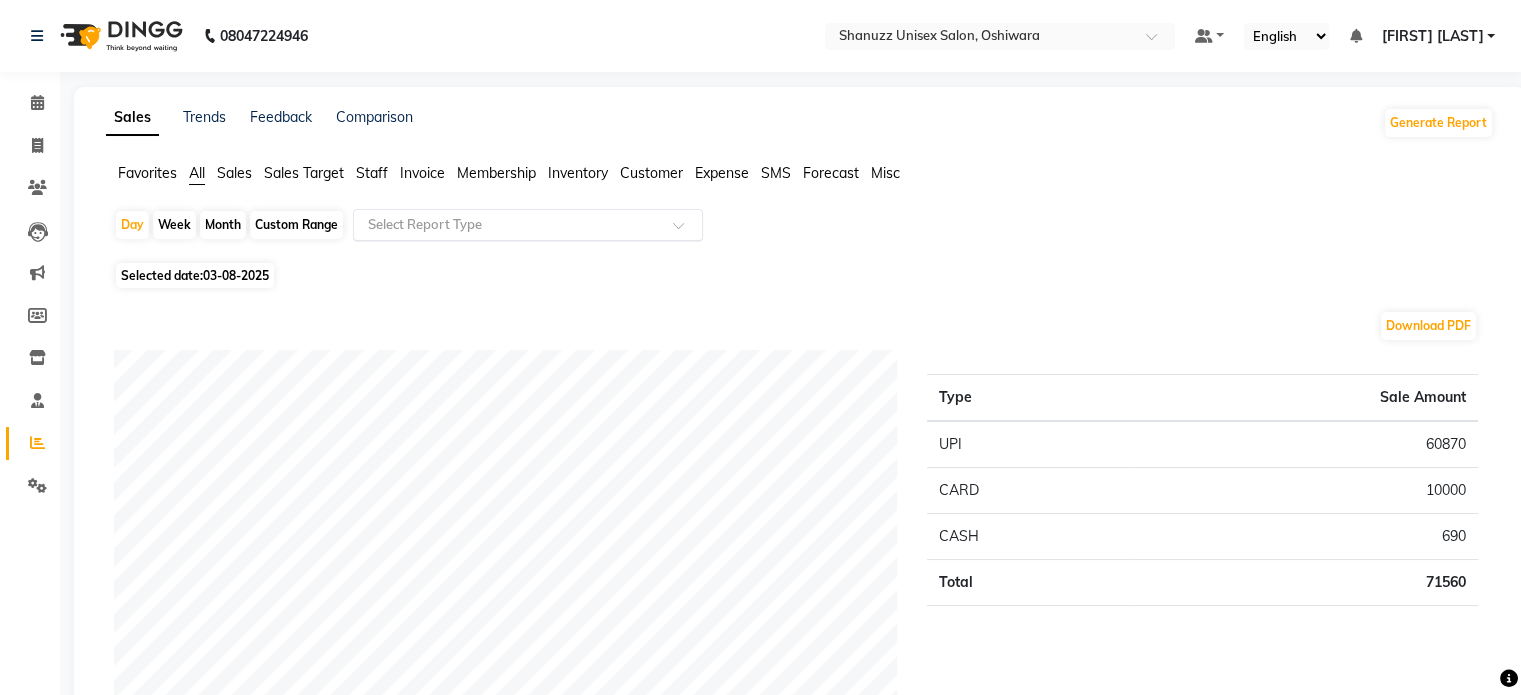 click 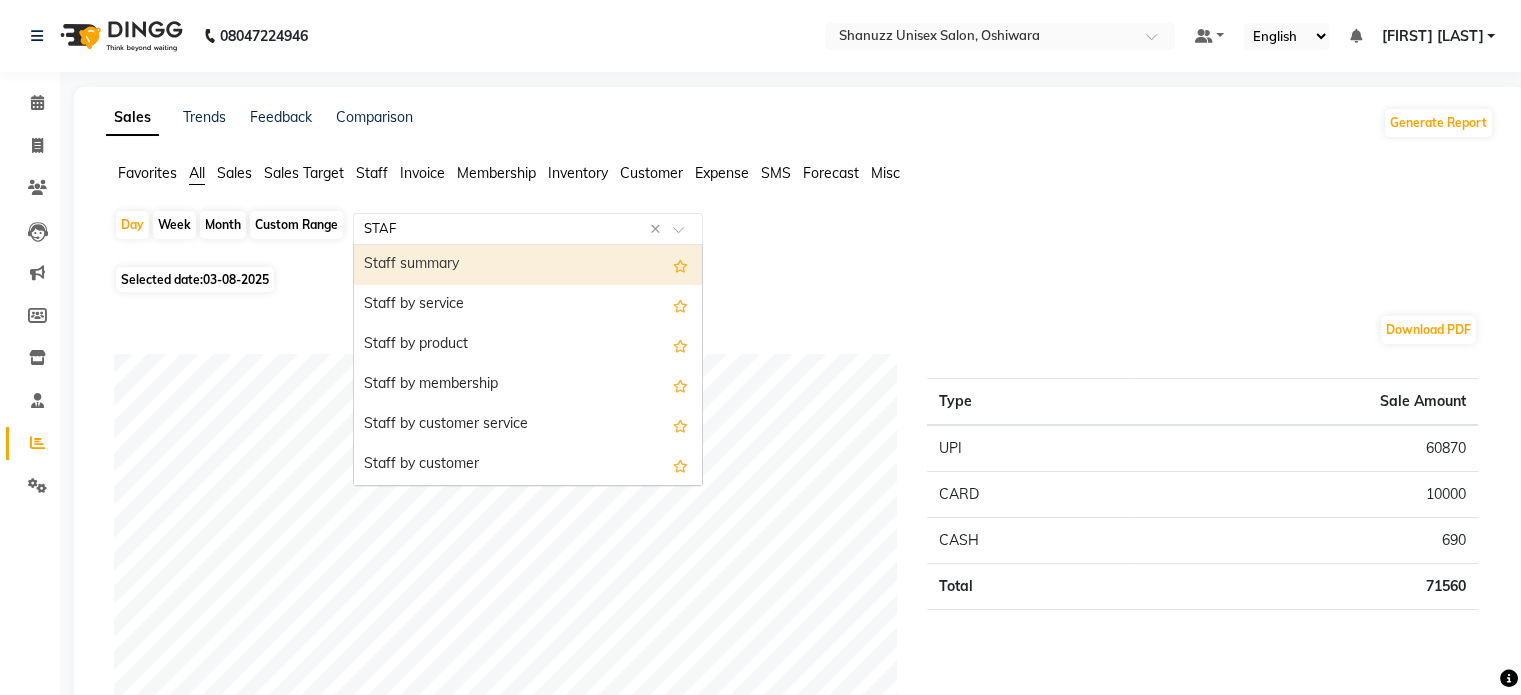 type on "STAFF" 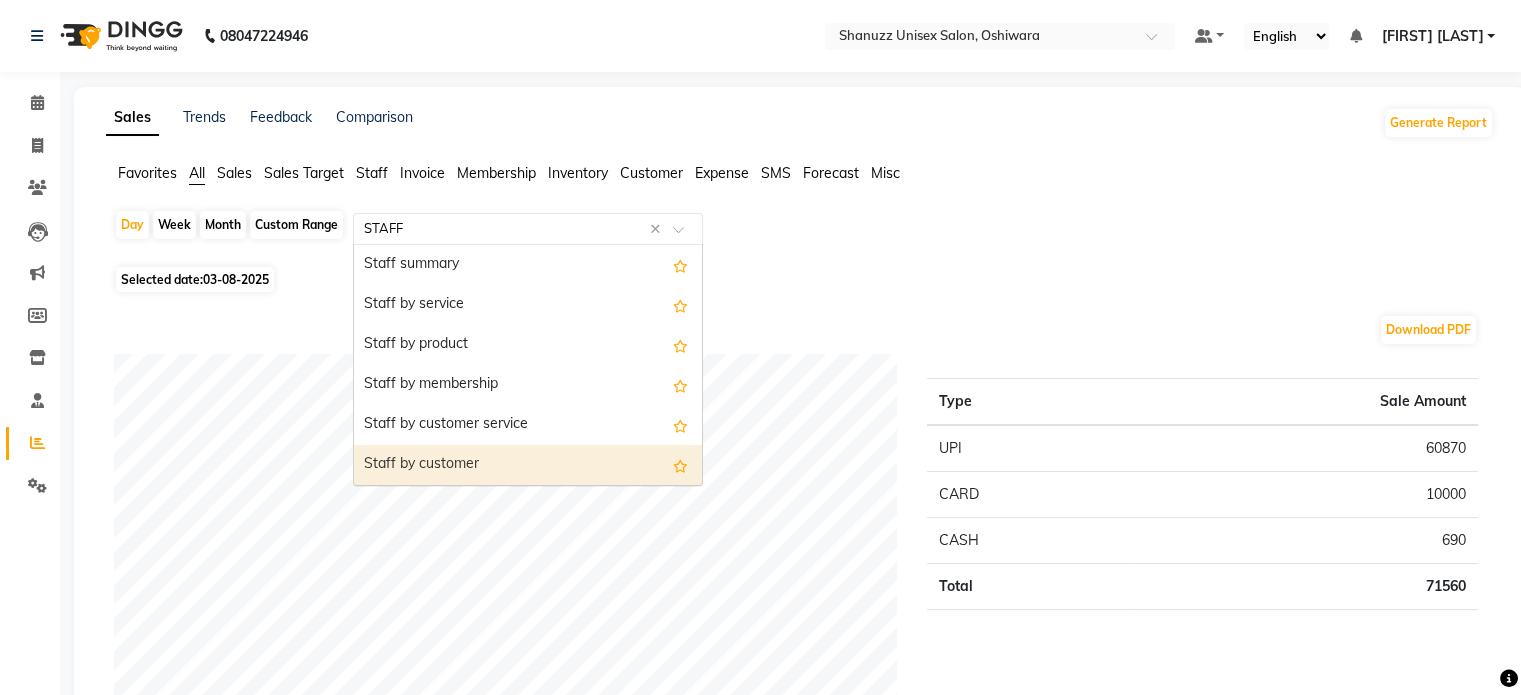 click on "Staff by customer" at bounding box center [528, 465] 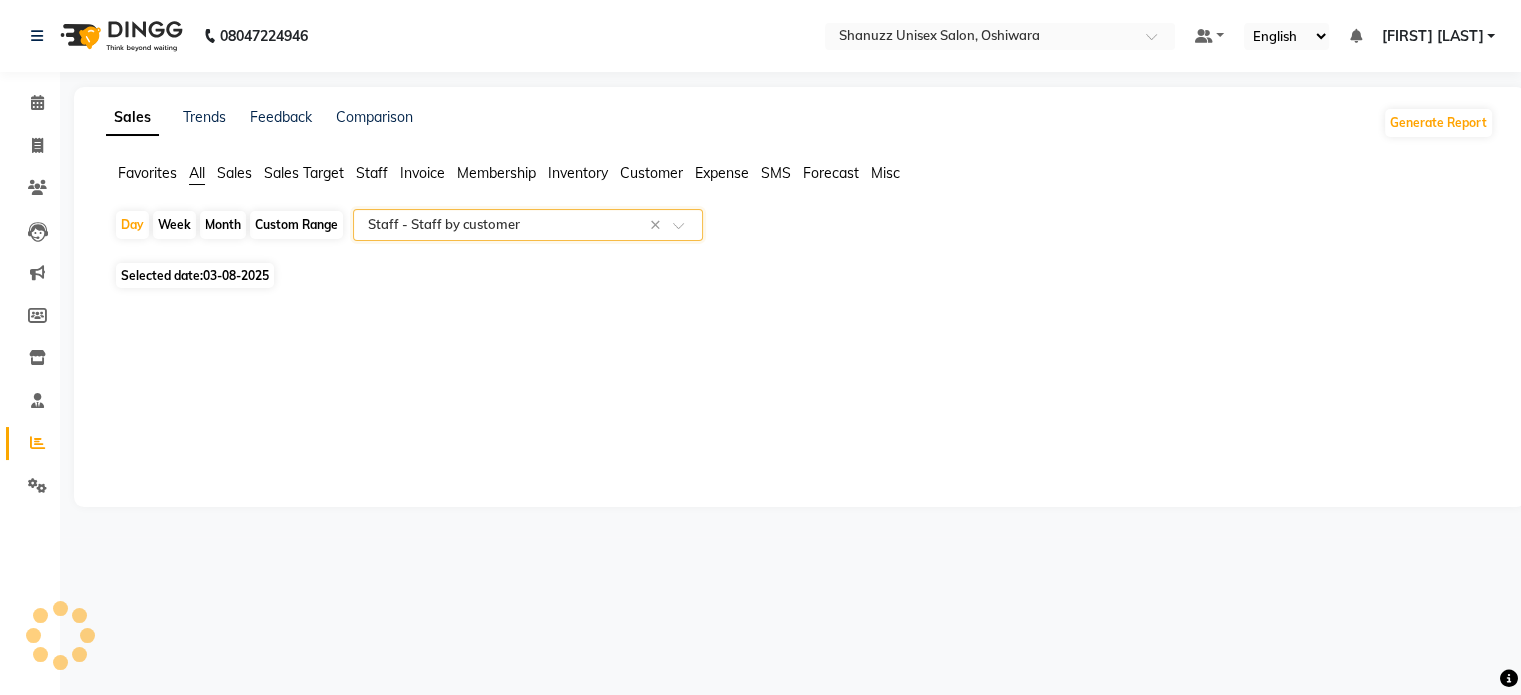 select on "filtered_report" 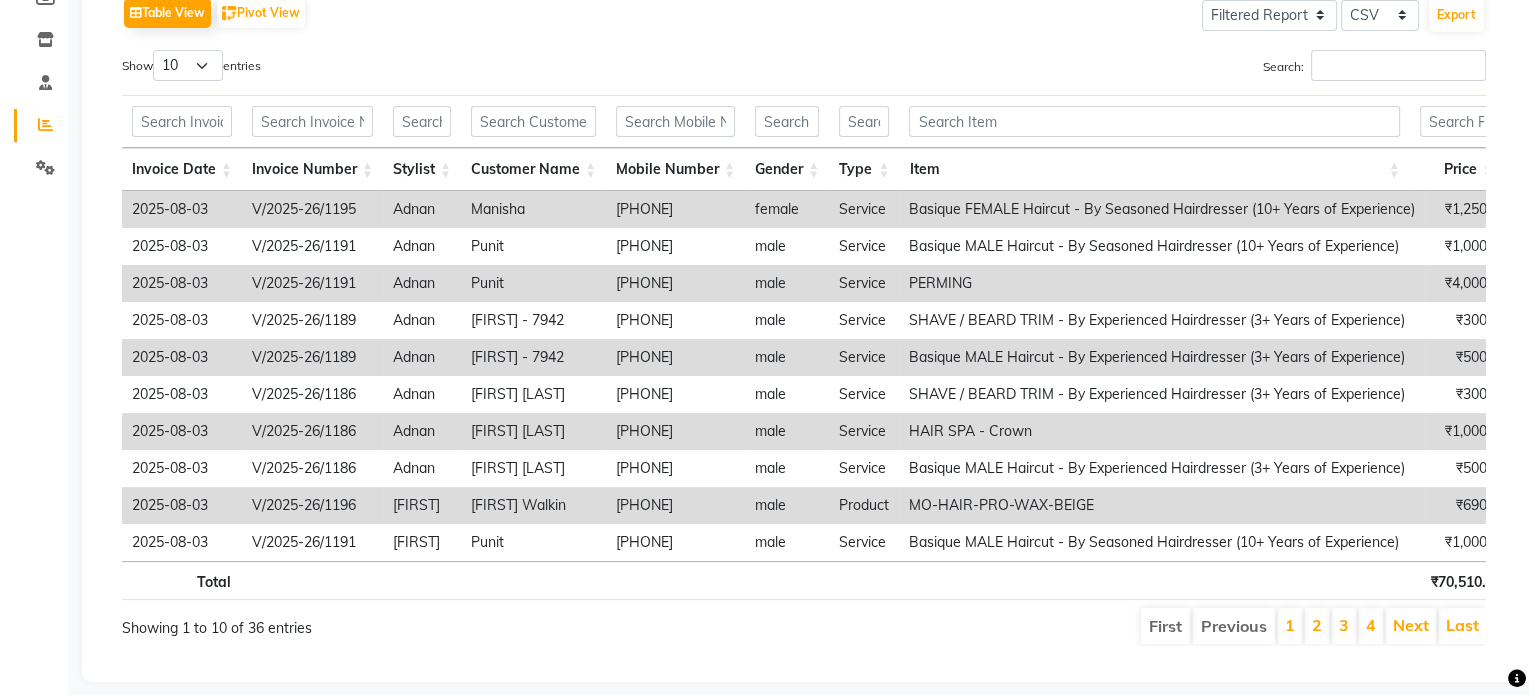 scroll, scrollTop: 182, scrollLeft: 0, axis: vertical 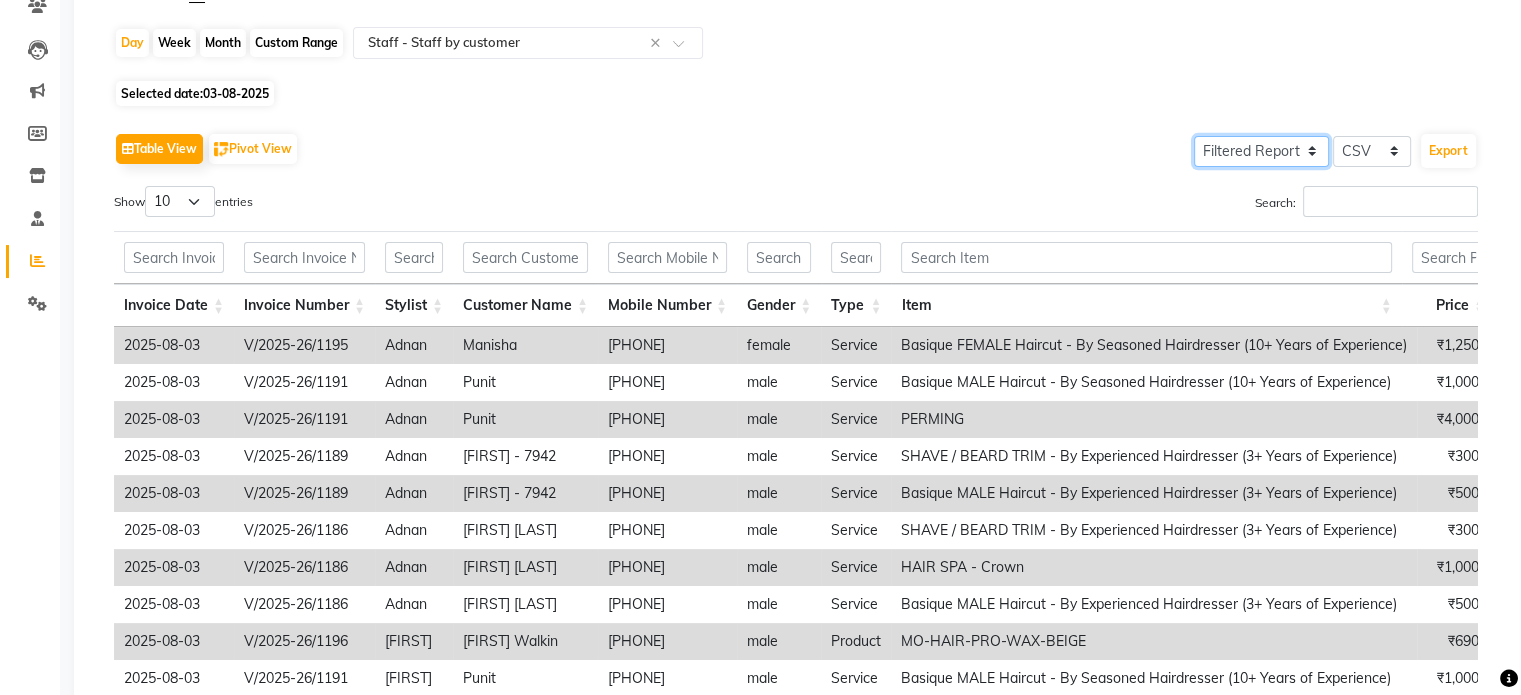 click on "Select Full Report Filtered Report" 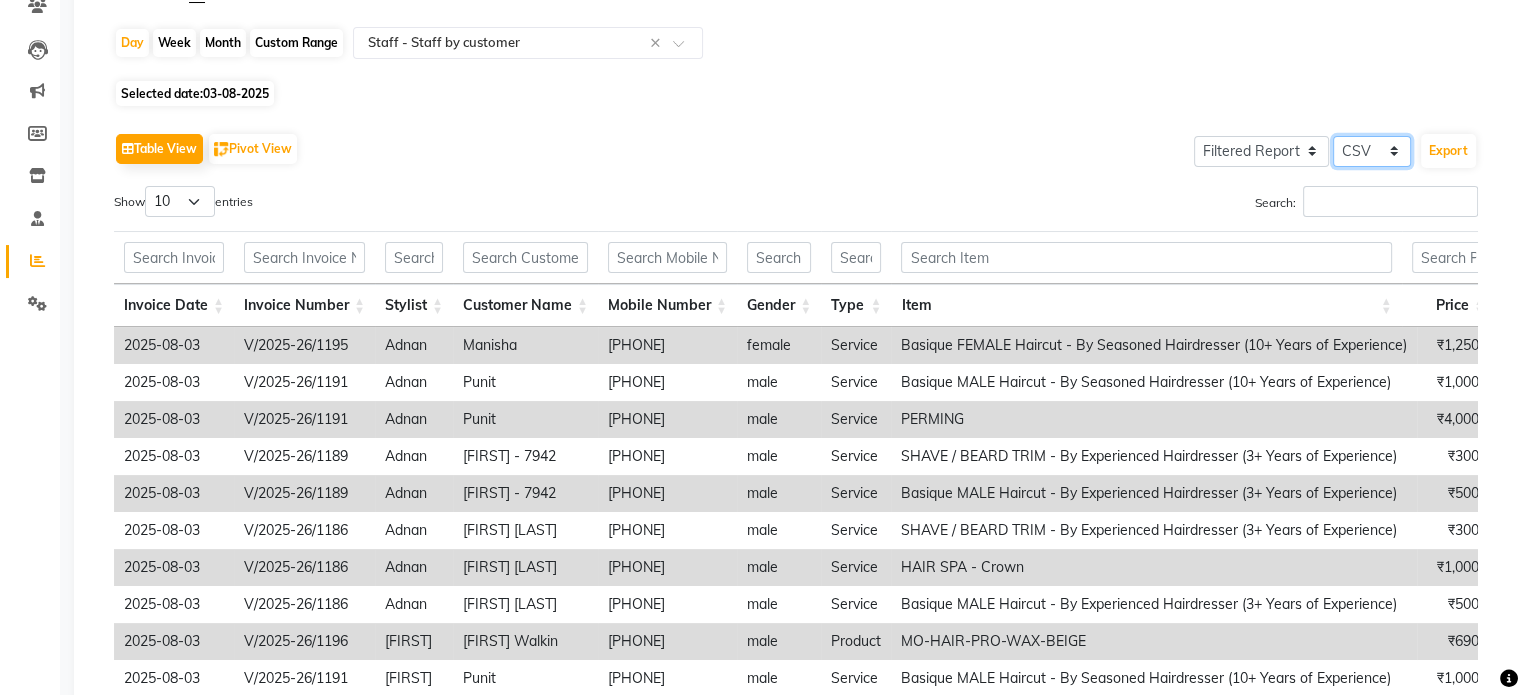 click on "Select CSV PDF" 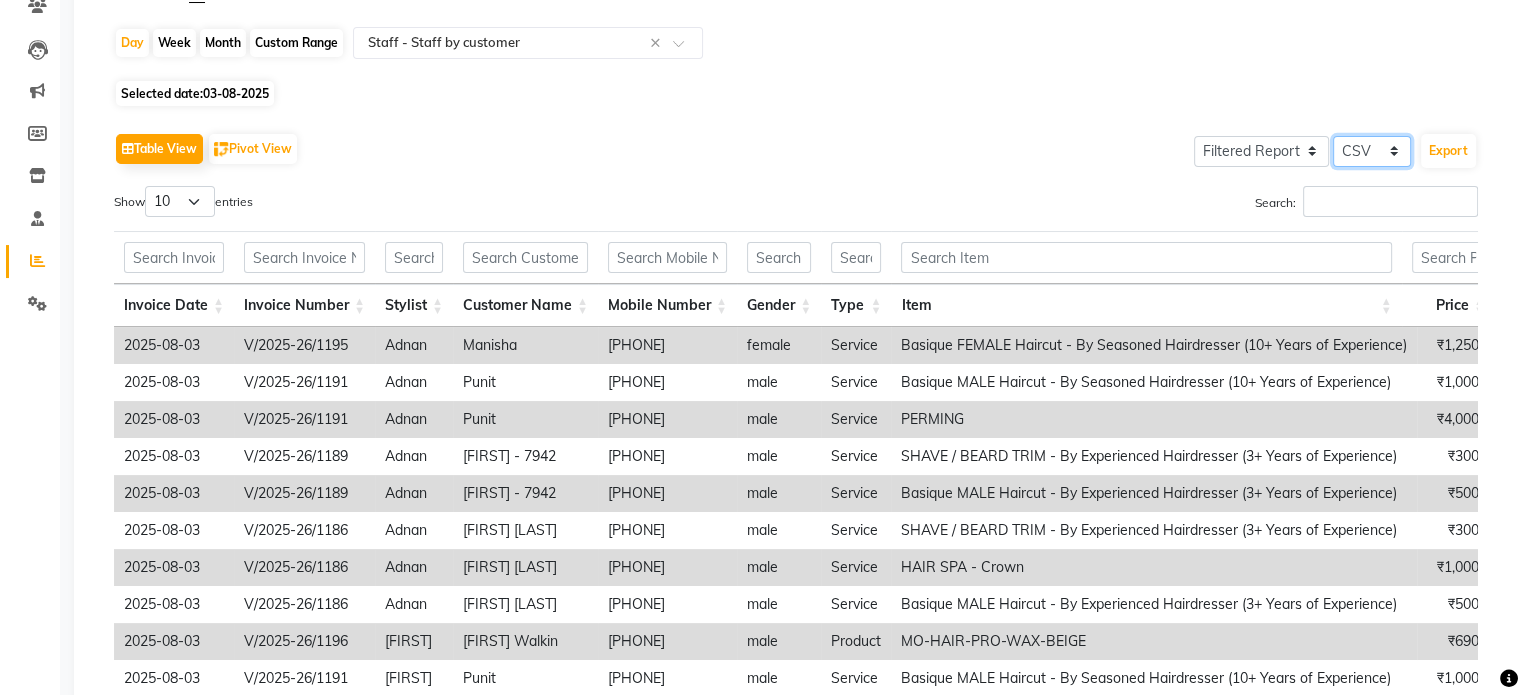 select on "pdf" 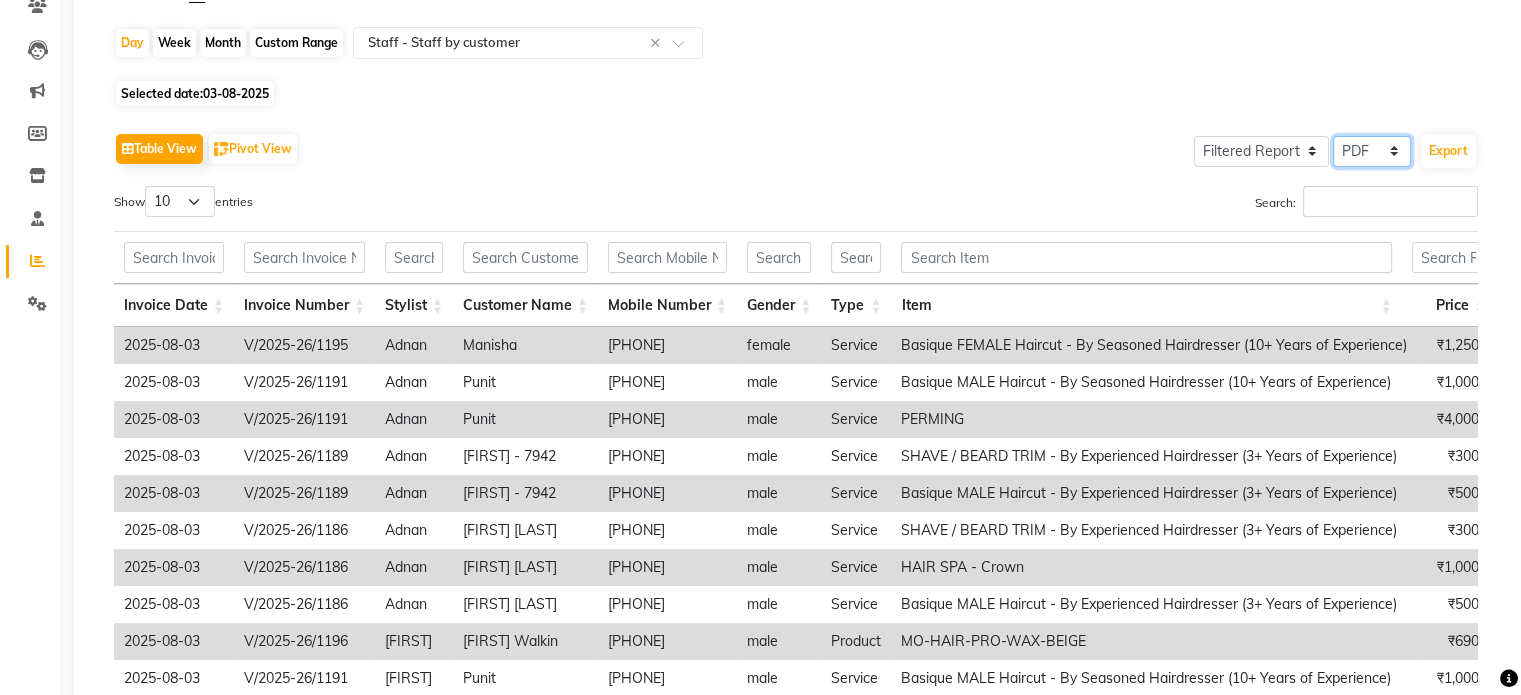 click on "Select CSV PDF" 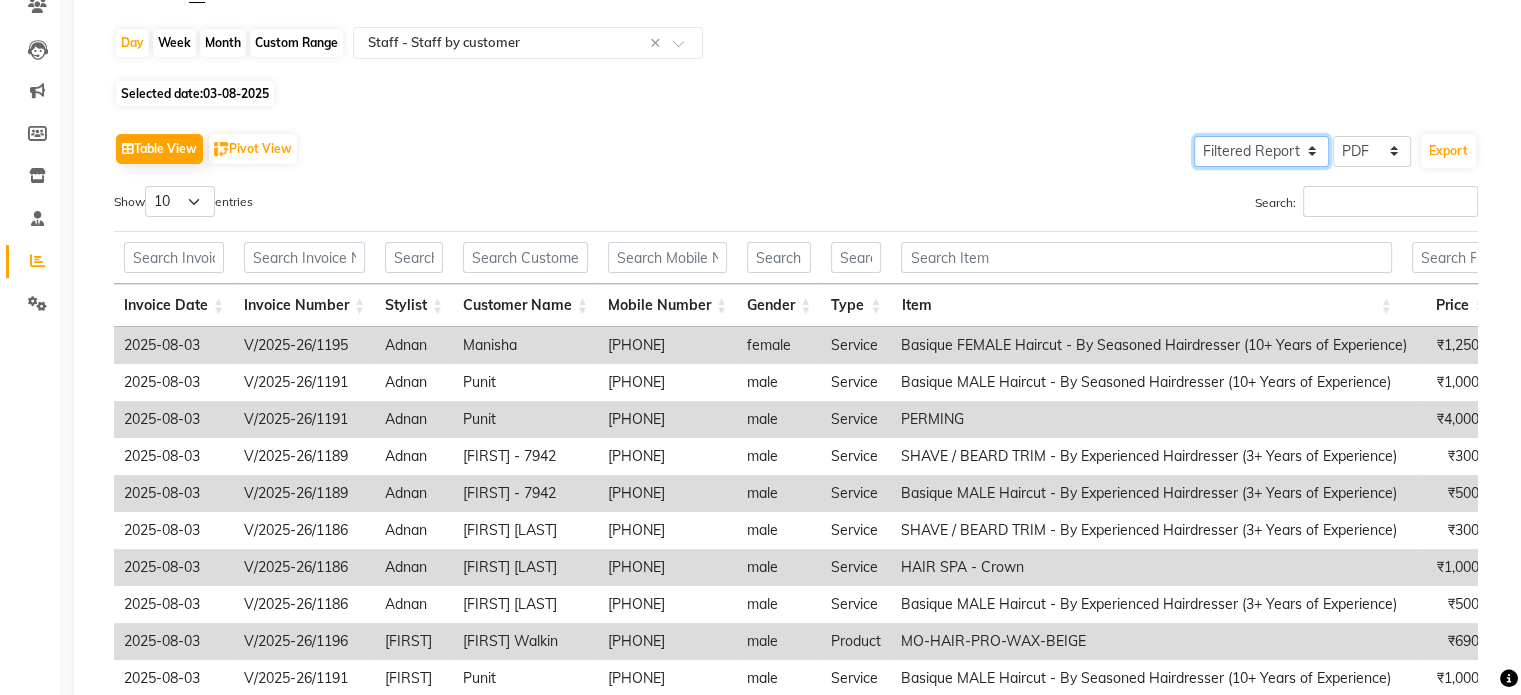 click on "Select Full Report Filtered Report" 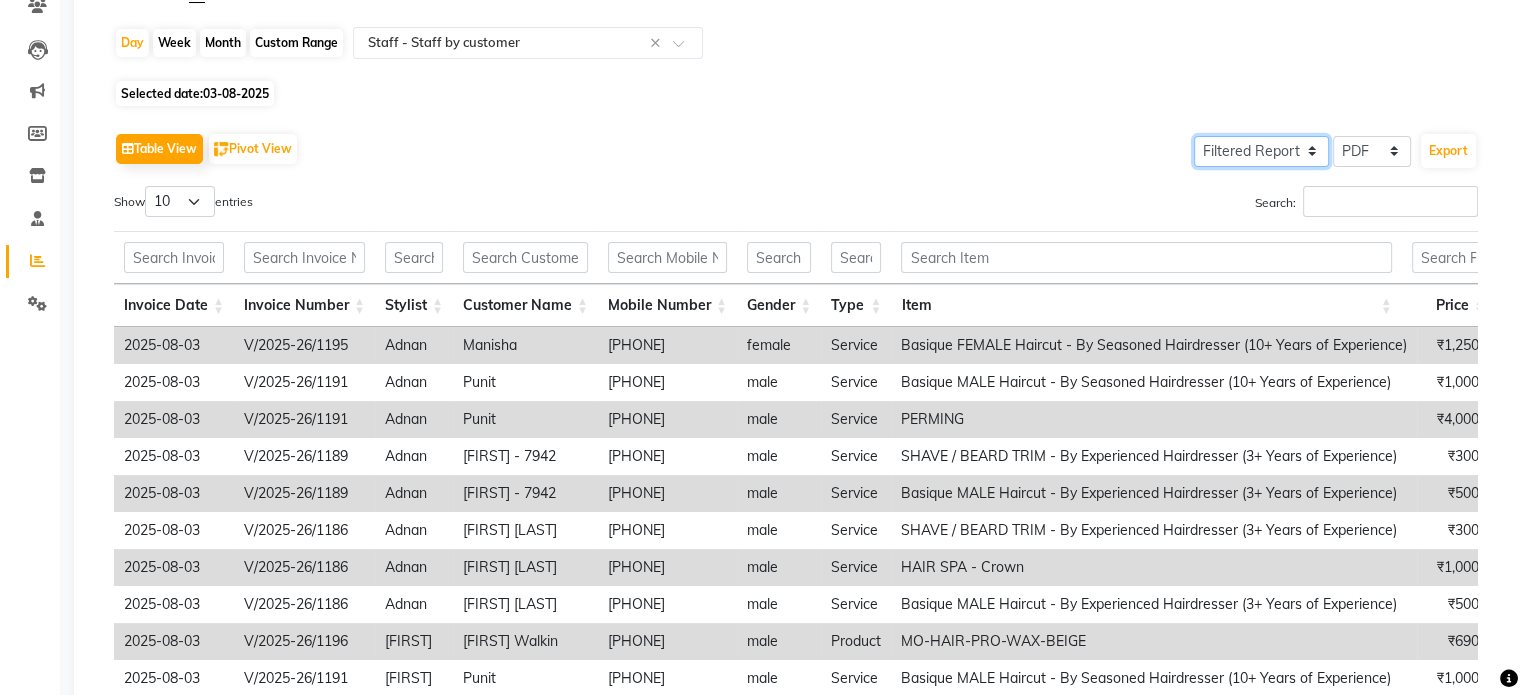 select on "full_report" 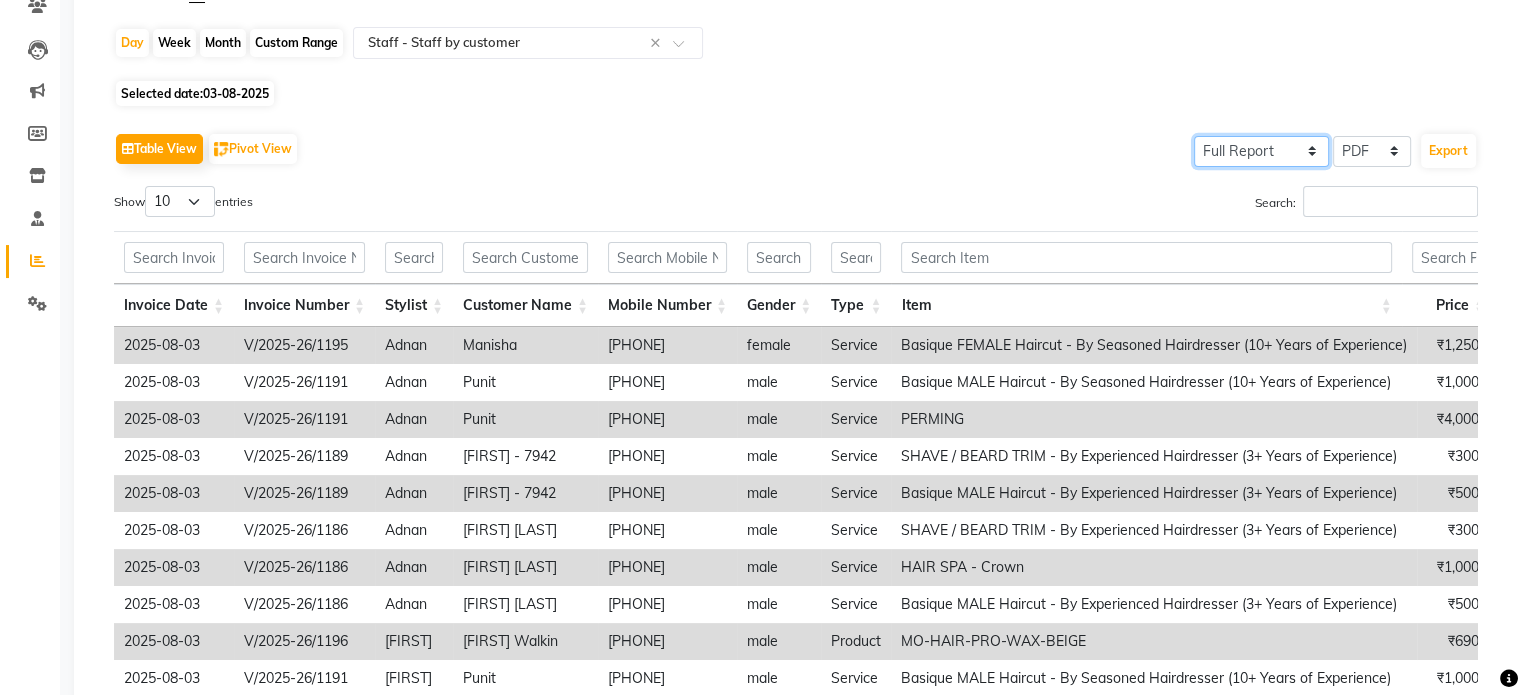click on "Select Full Report Filtered Report" 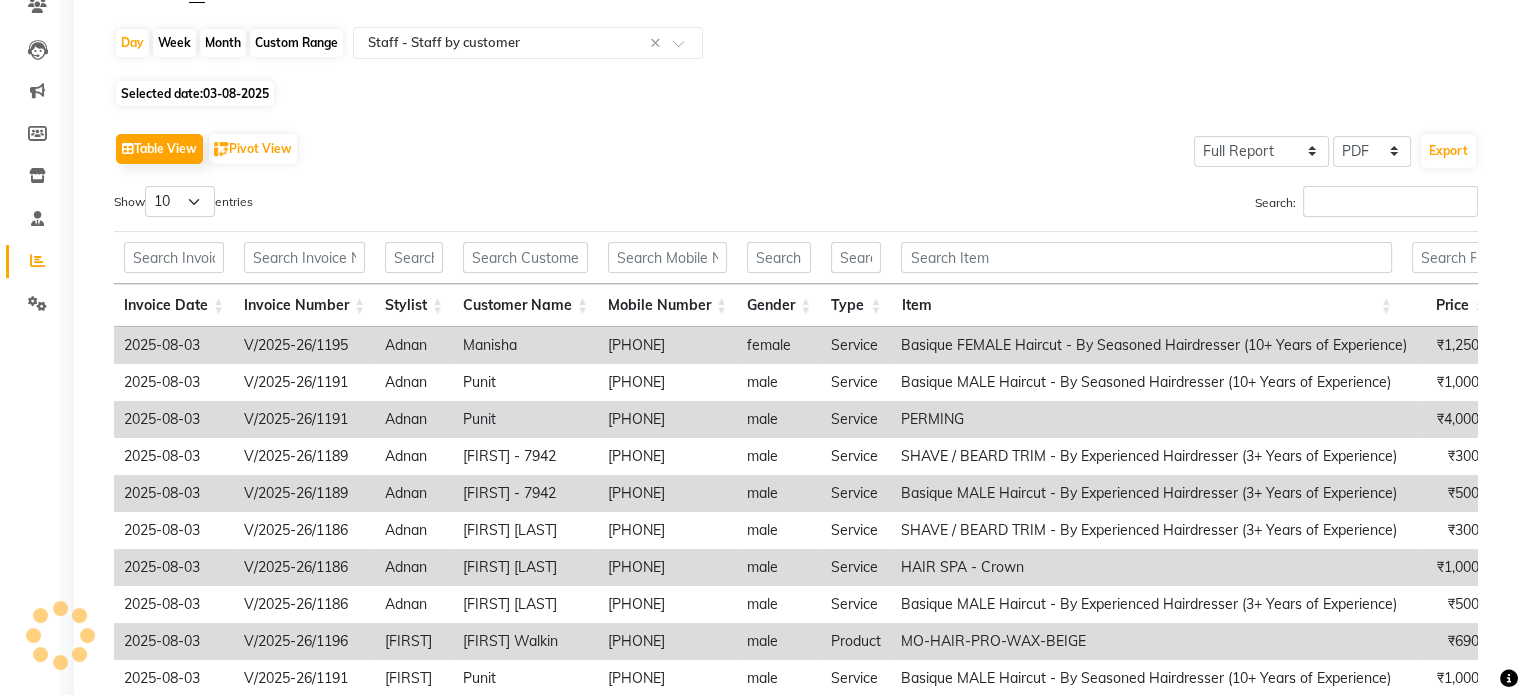 click on "Day   Week   Month   Custom Range  Select Report Type × Staff -  Staff by customer ×" 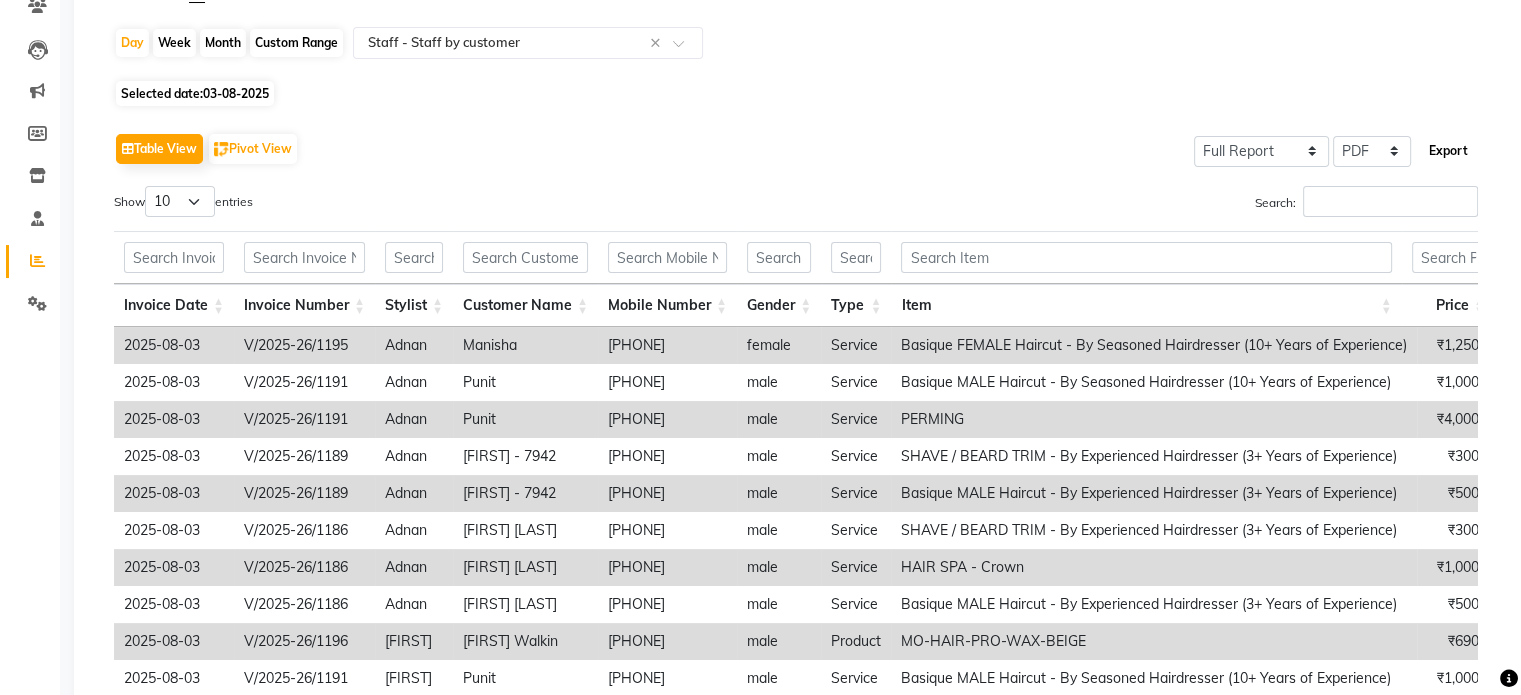click on "Export" 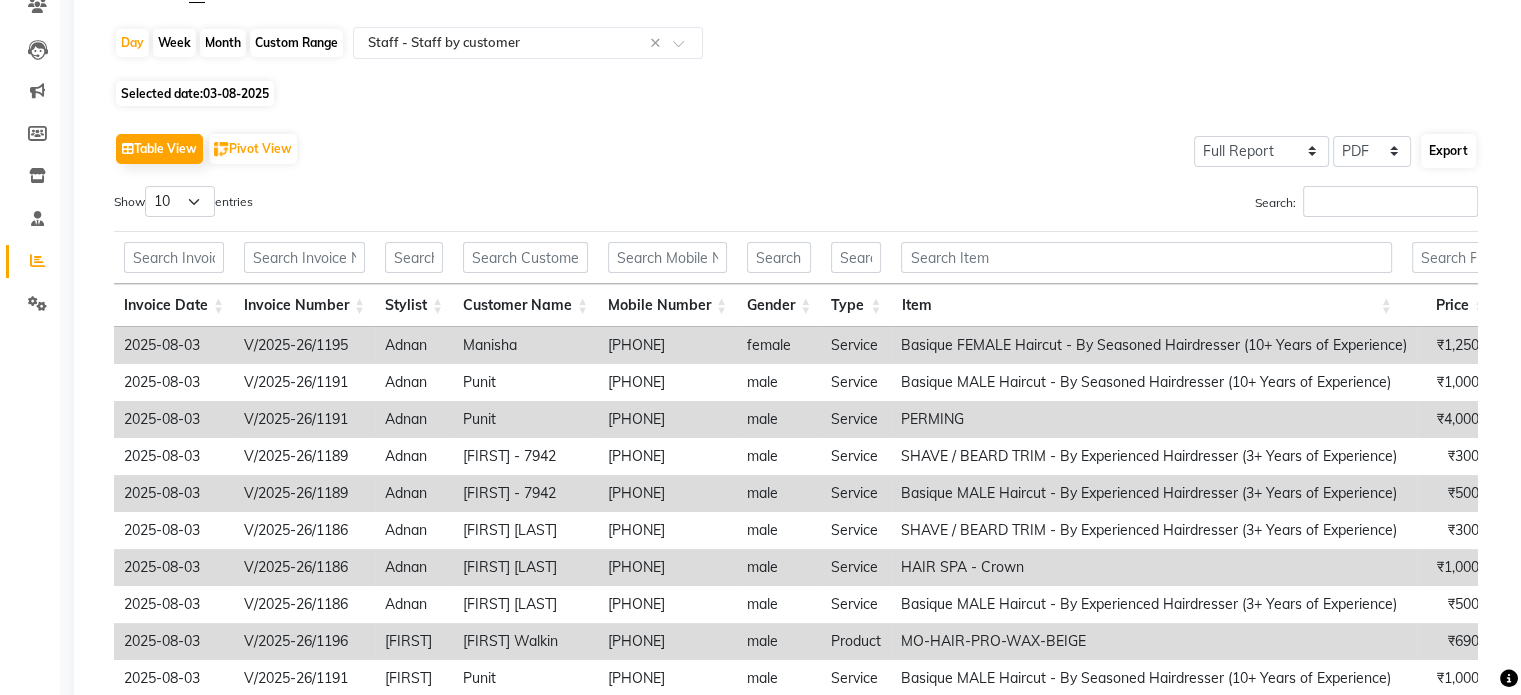 select on "monospace" 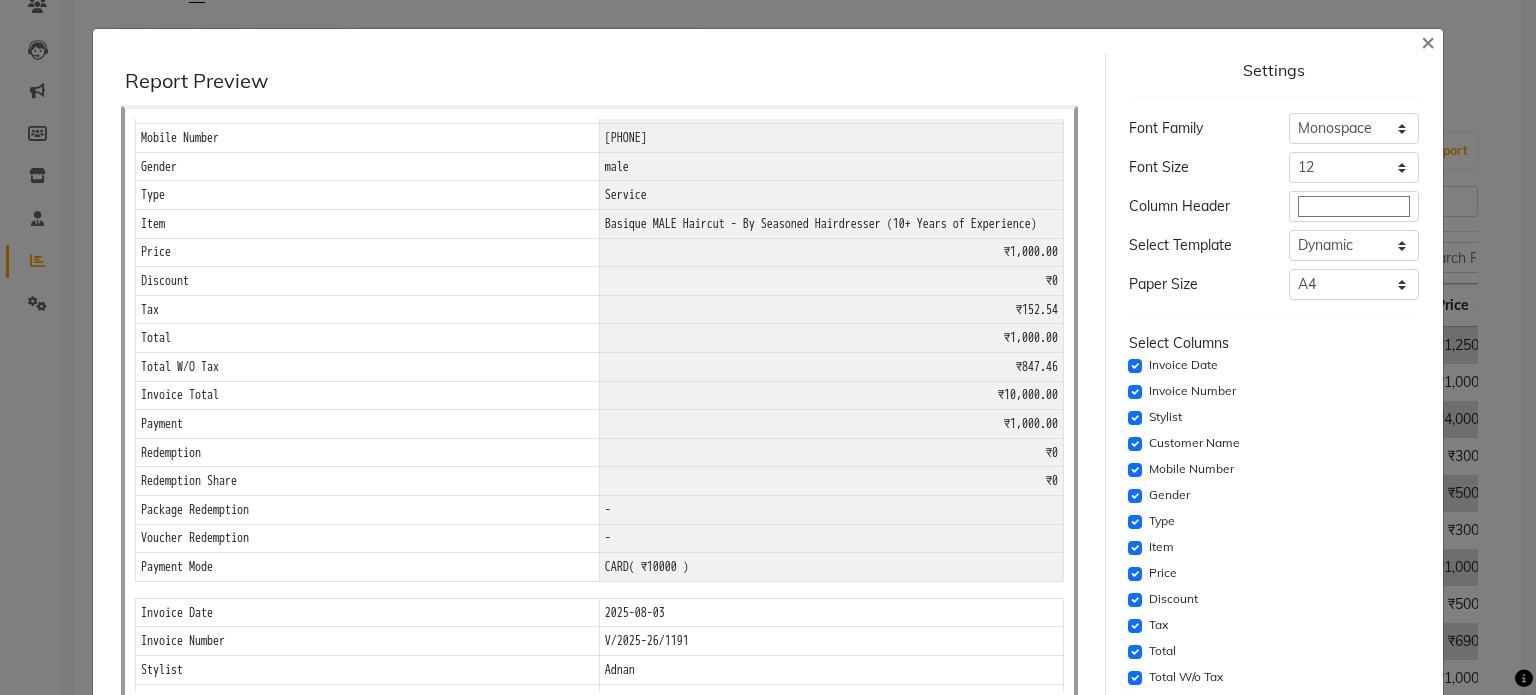 scroll, scrollTop: 826, scrollLeft: 0, axis: vertical 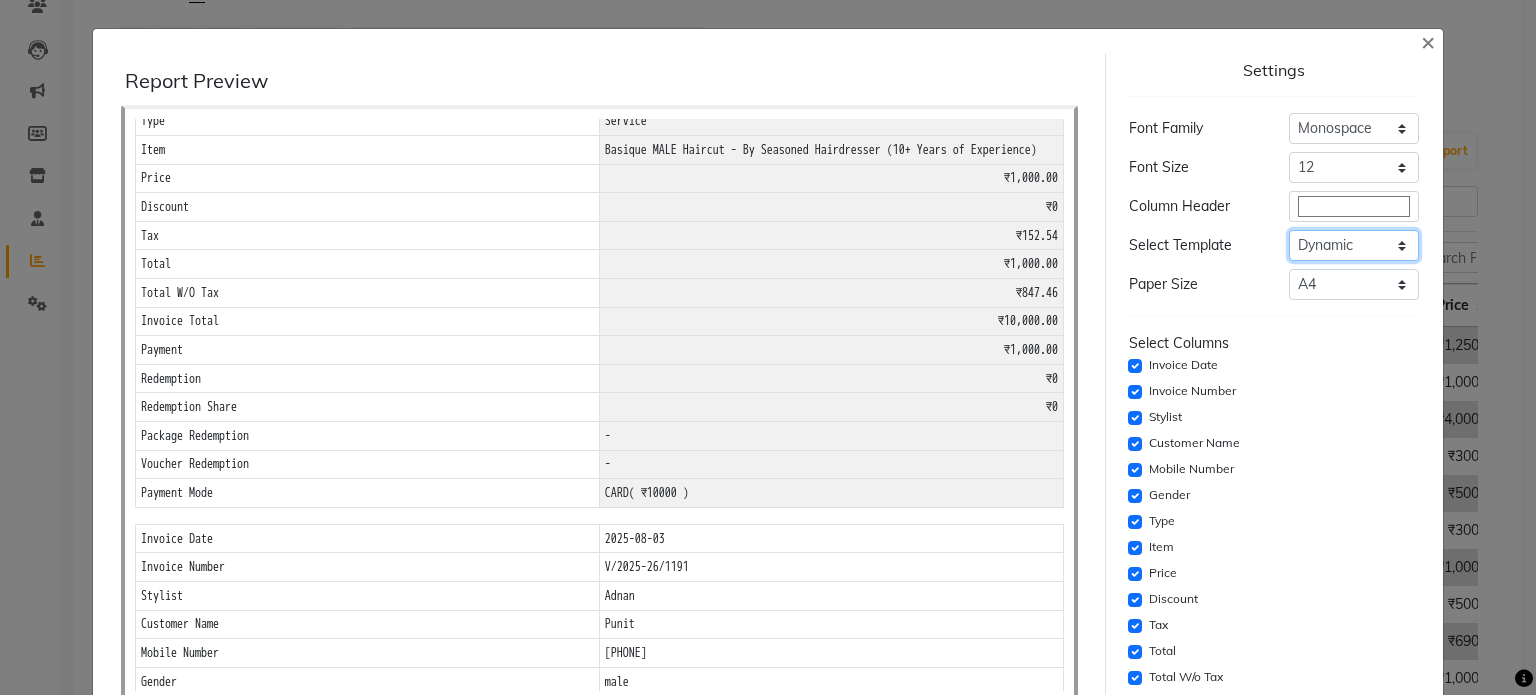click on "Select Dynamic Table View List View" 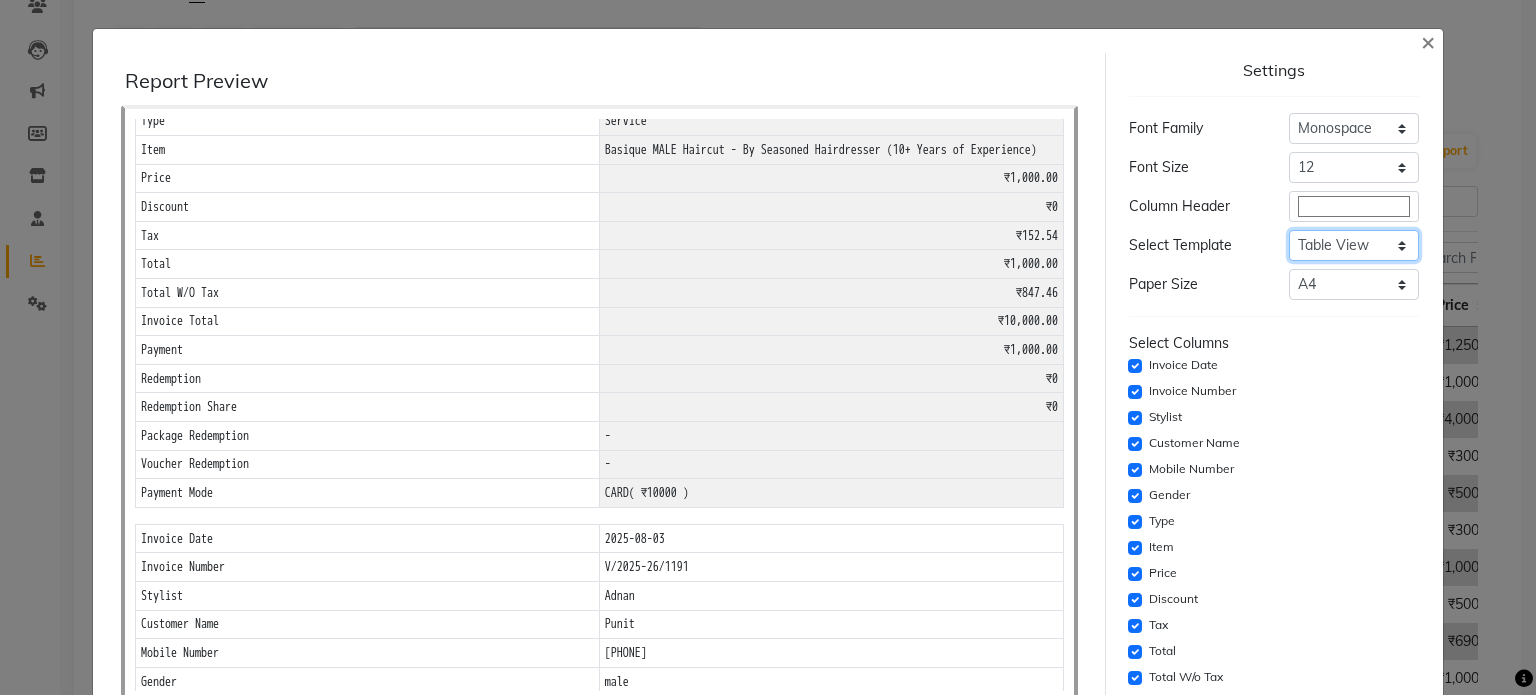 click on "Select Dynamic Table View List View" 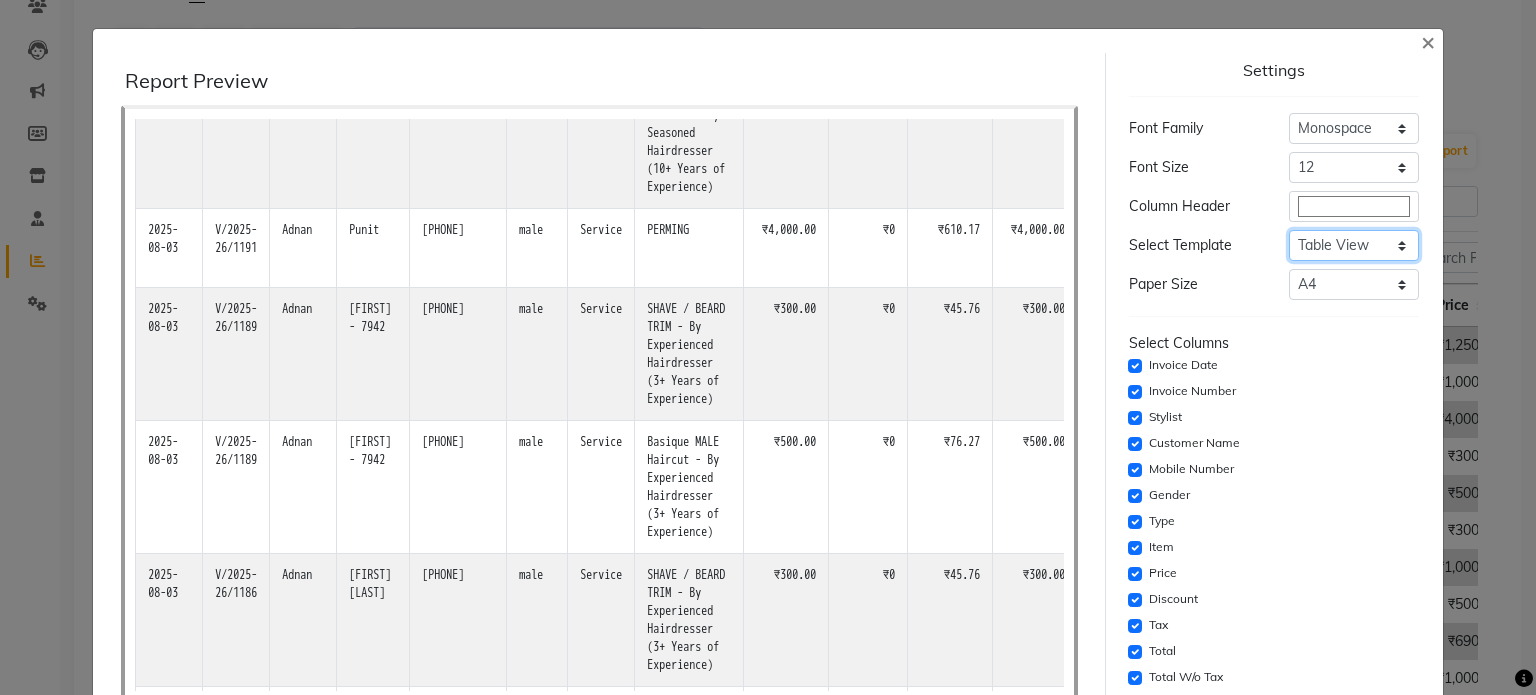 scroll, scrollTop: 0, scrollLeft: 0, axis: both 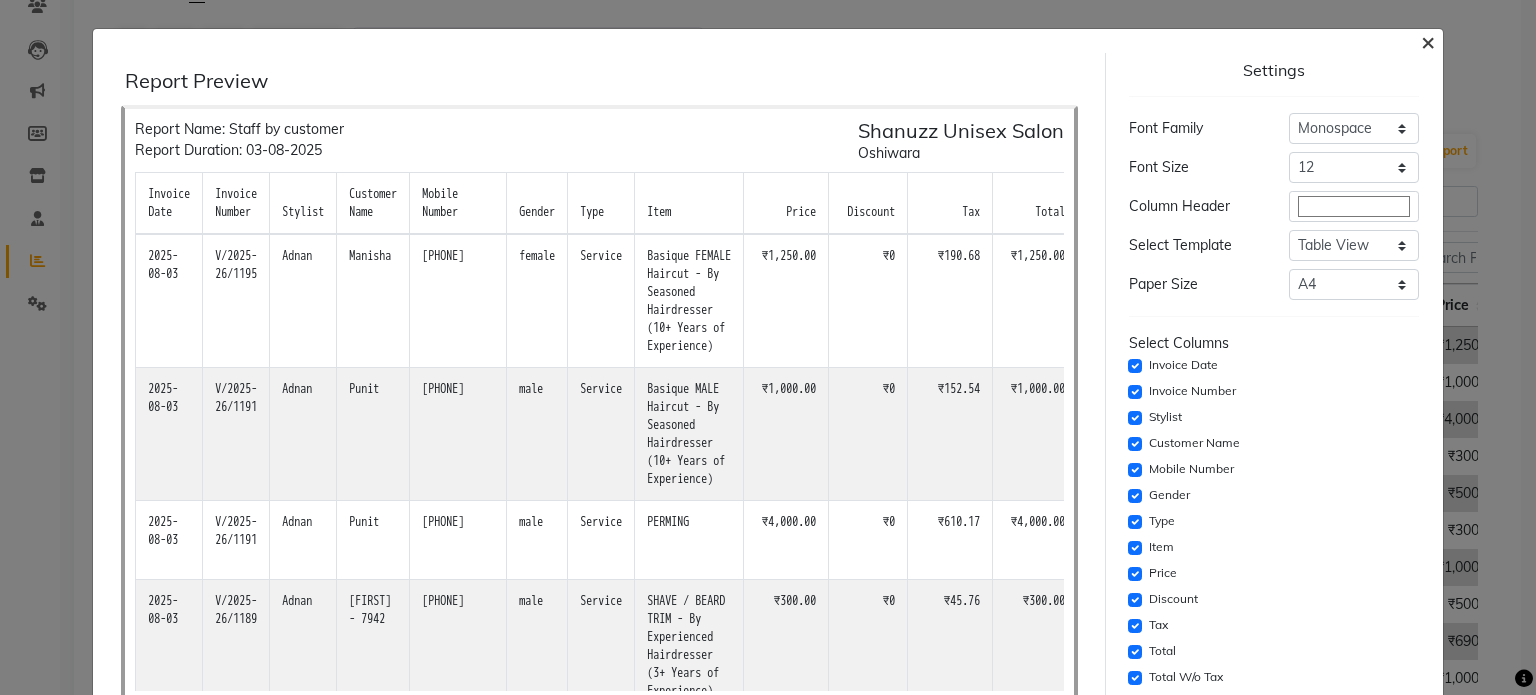 click on "×" 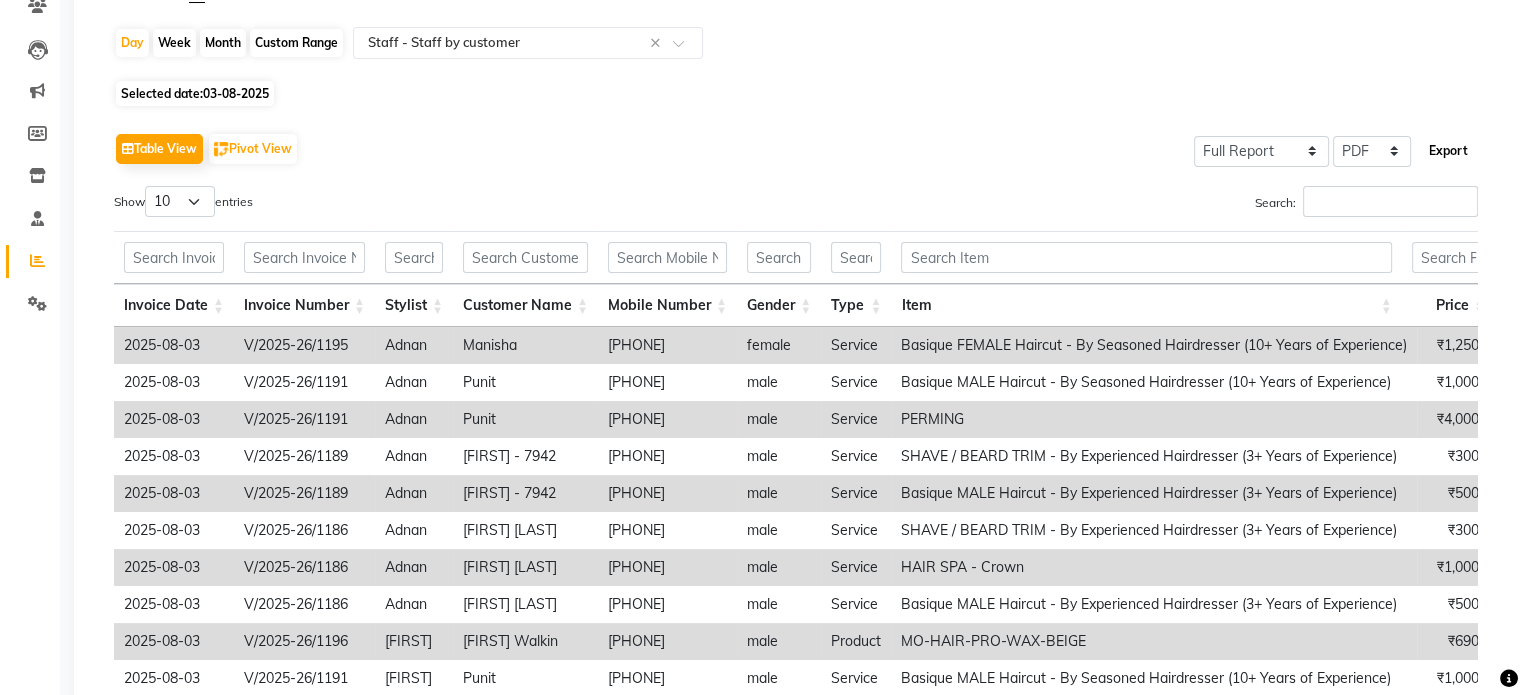 click on "Export" 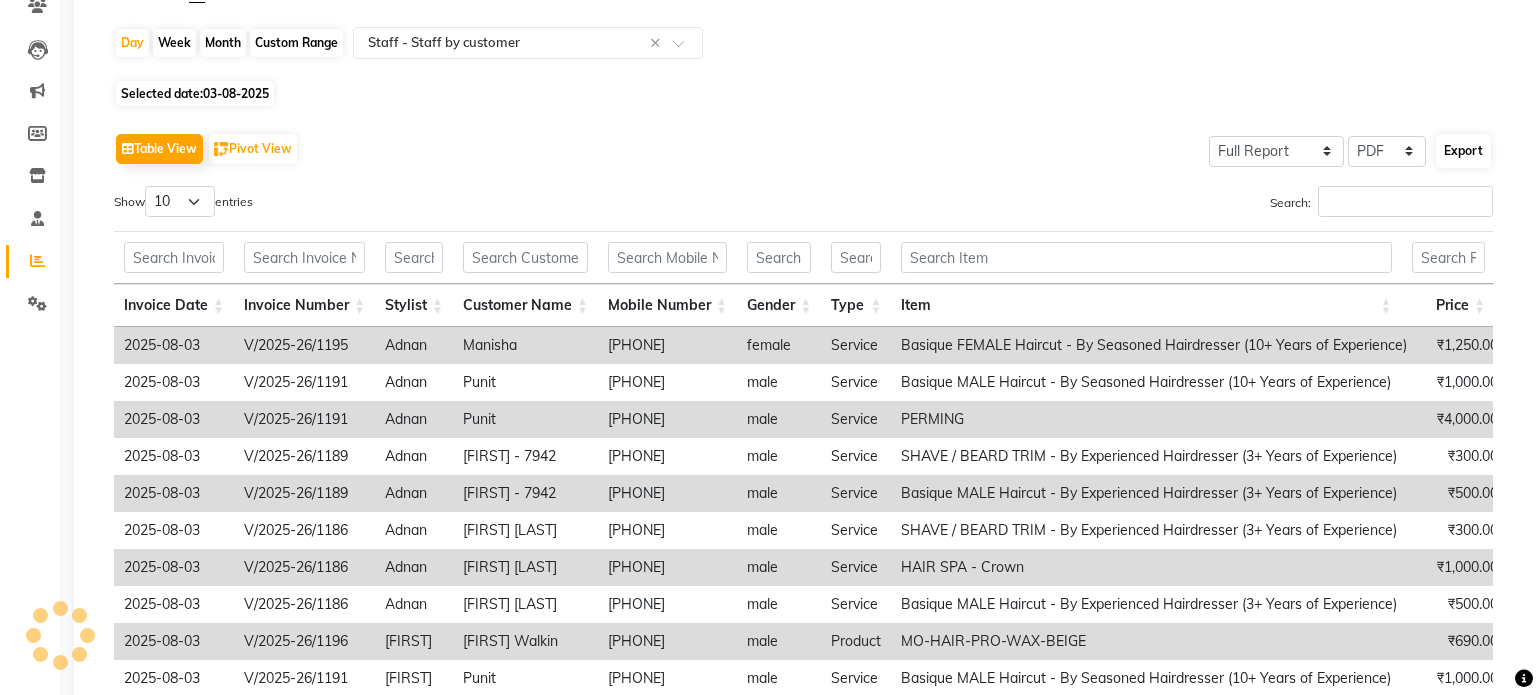 select on "monospace" 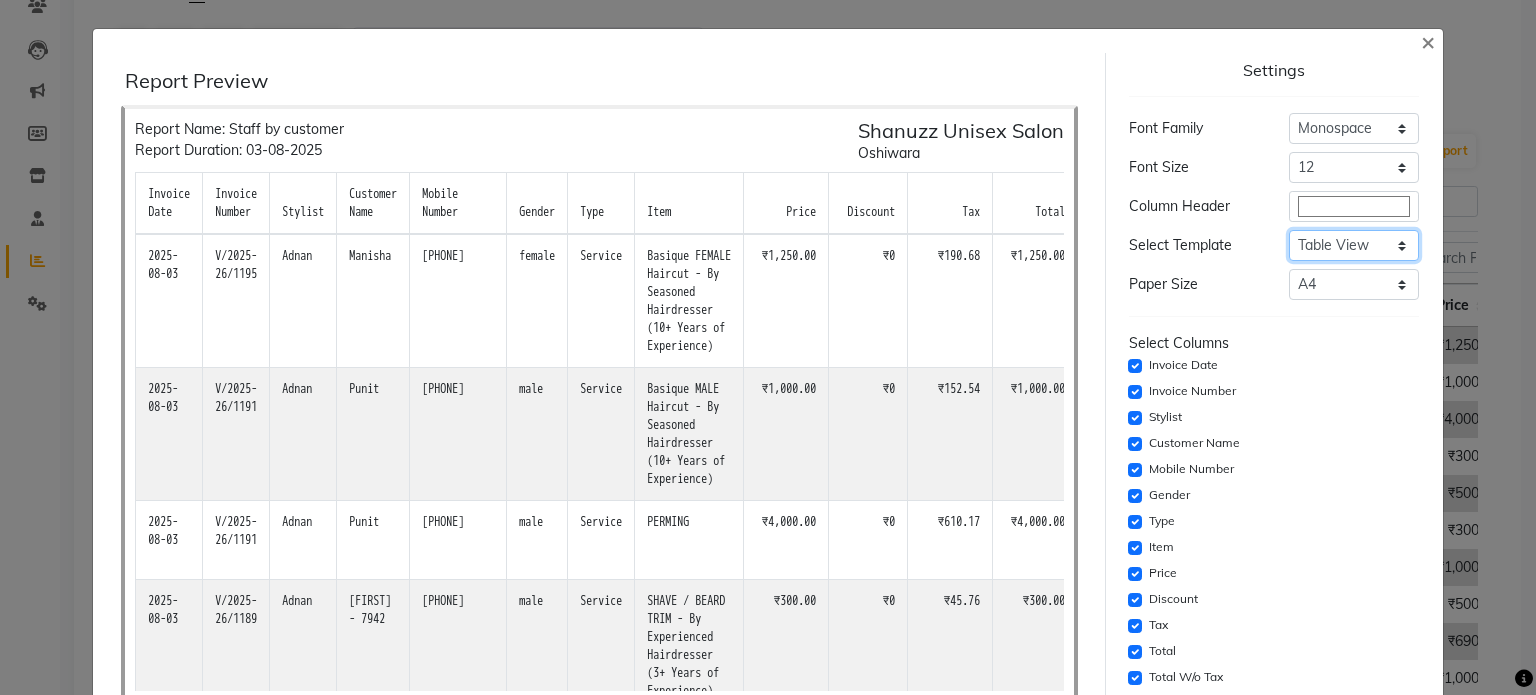 click on "Select Dynamic Table View List View" 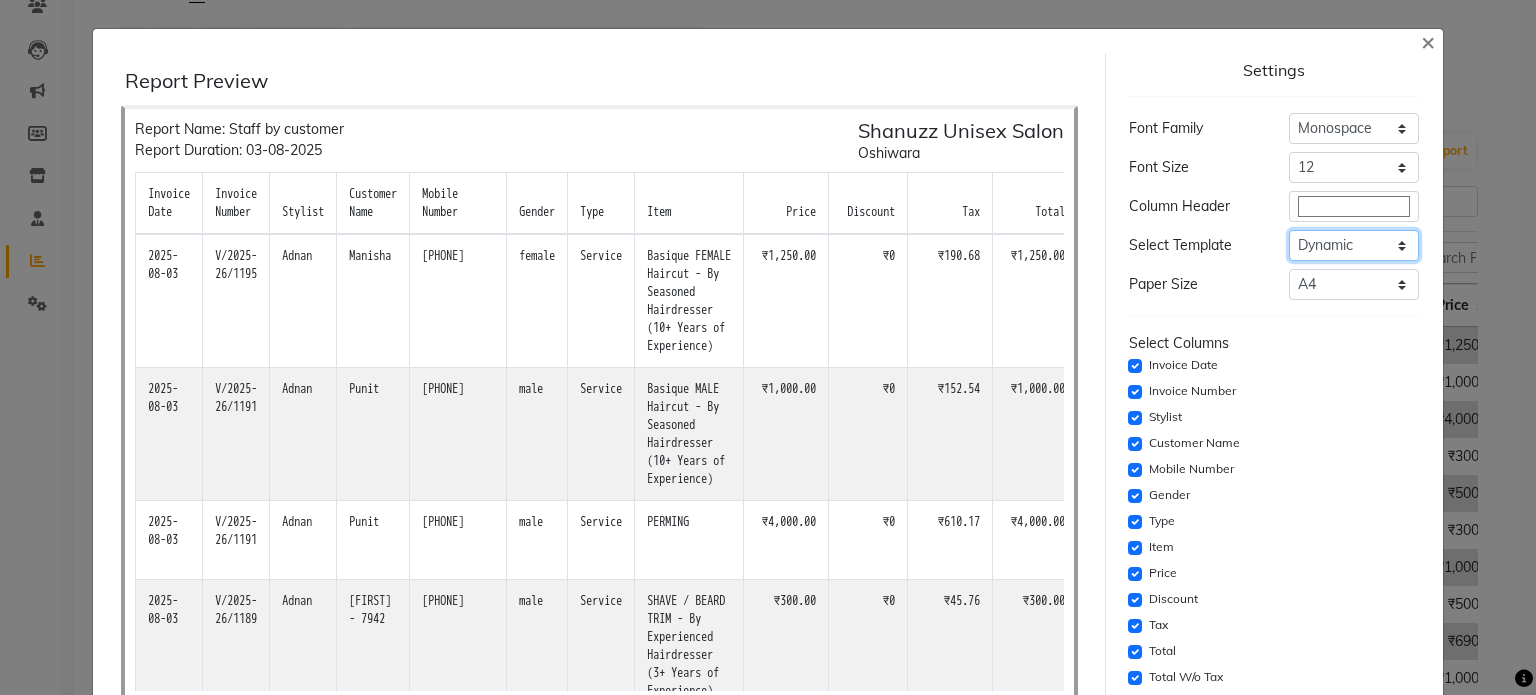 click on "Select Dynamic Table View List View" 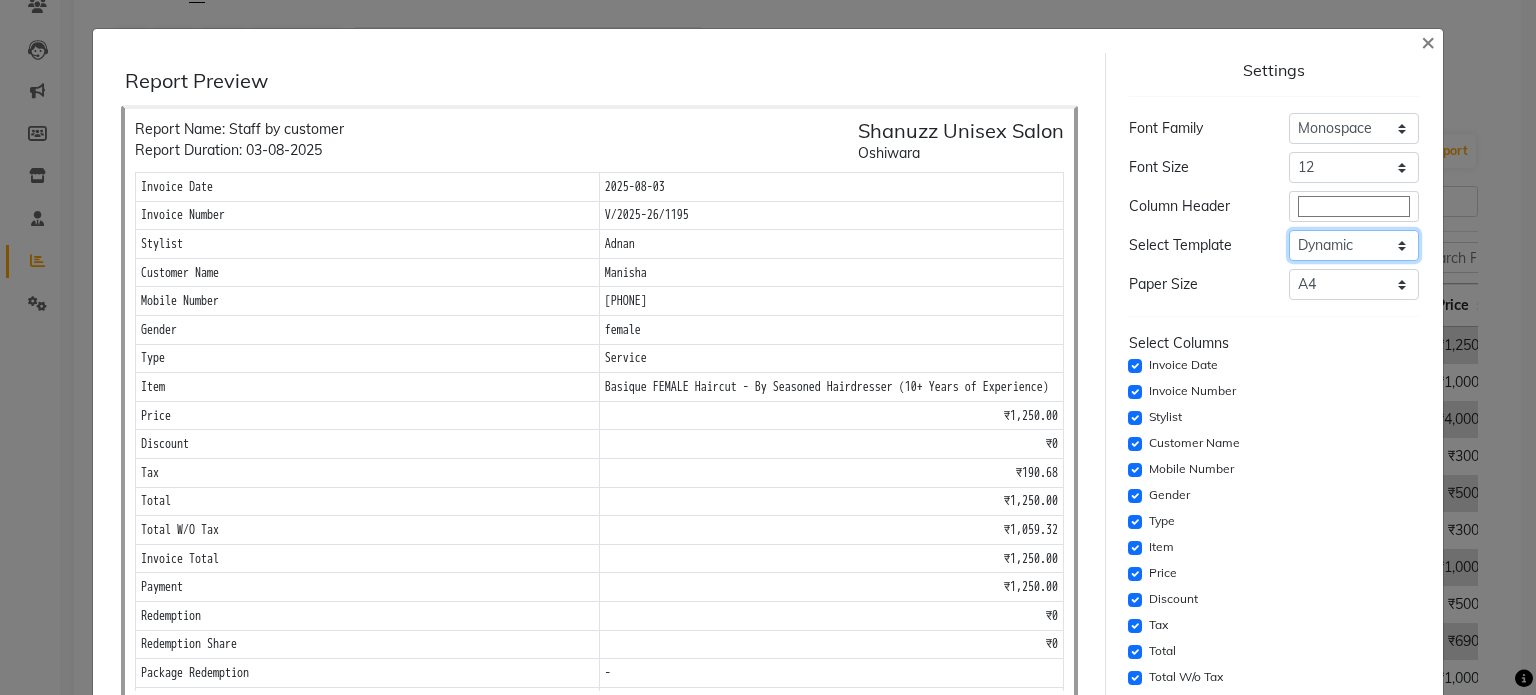 click on "Select Dynamic Table View List View" 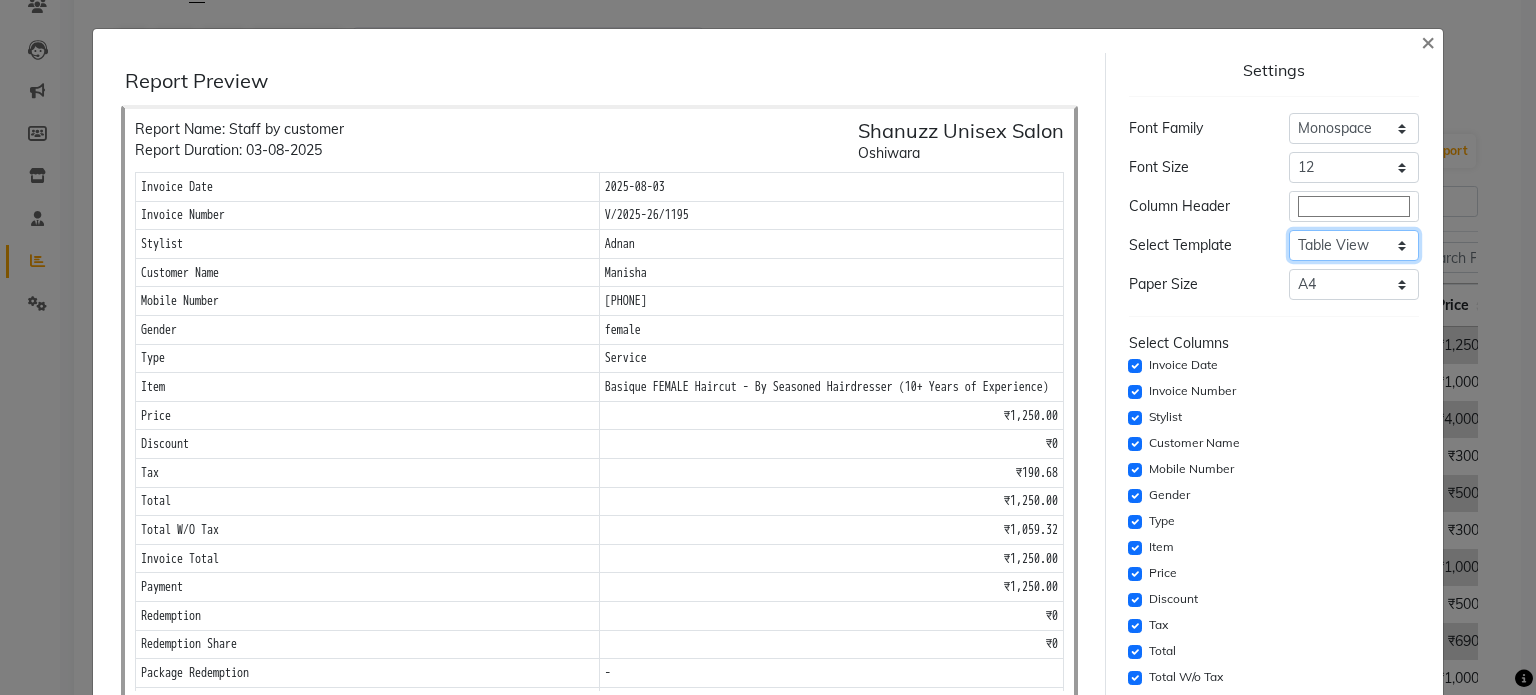 click on "Select Dynamic Table View List View" 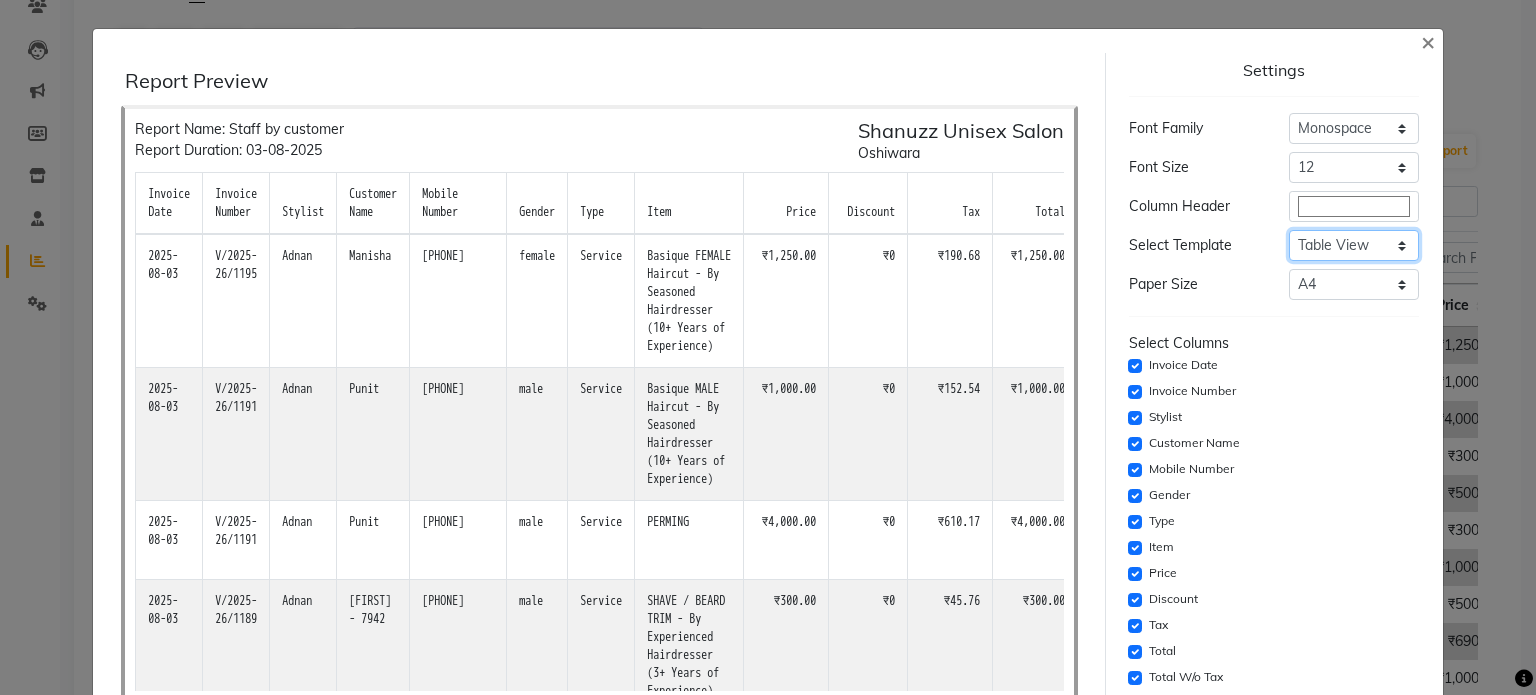 click on "Select Dynamic Table View List View" 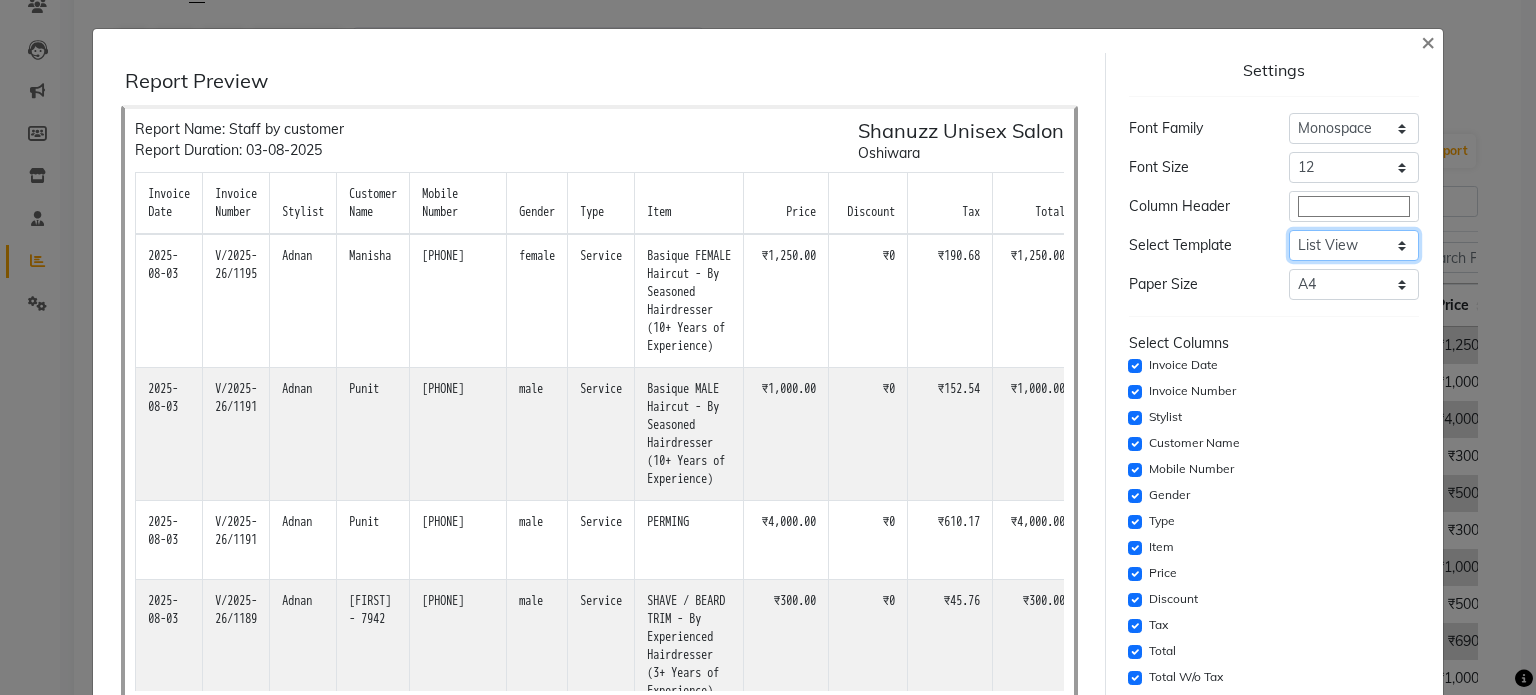 click on "Select Dynamic Table View List View" 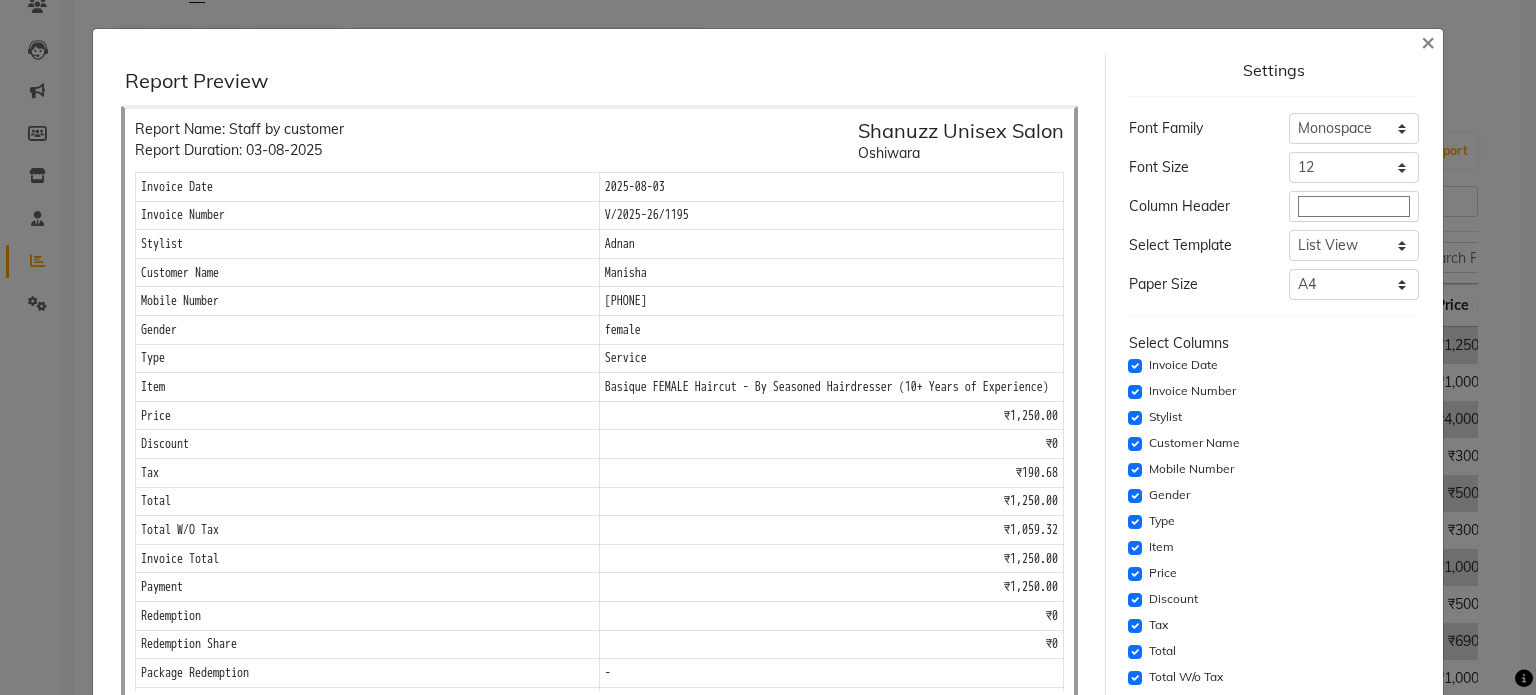 click on "Select Columns" 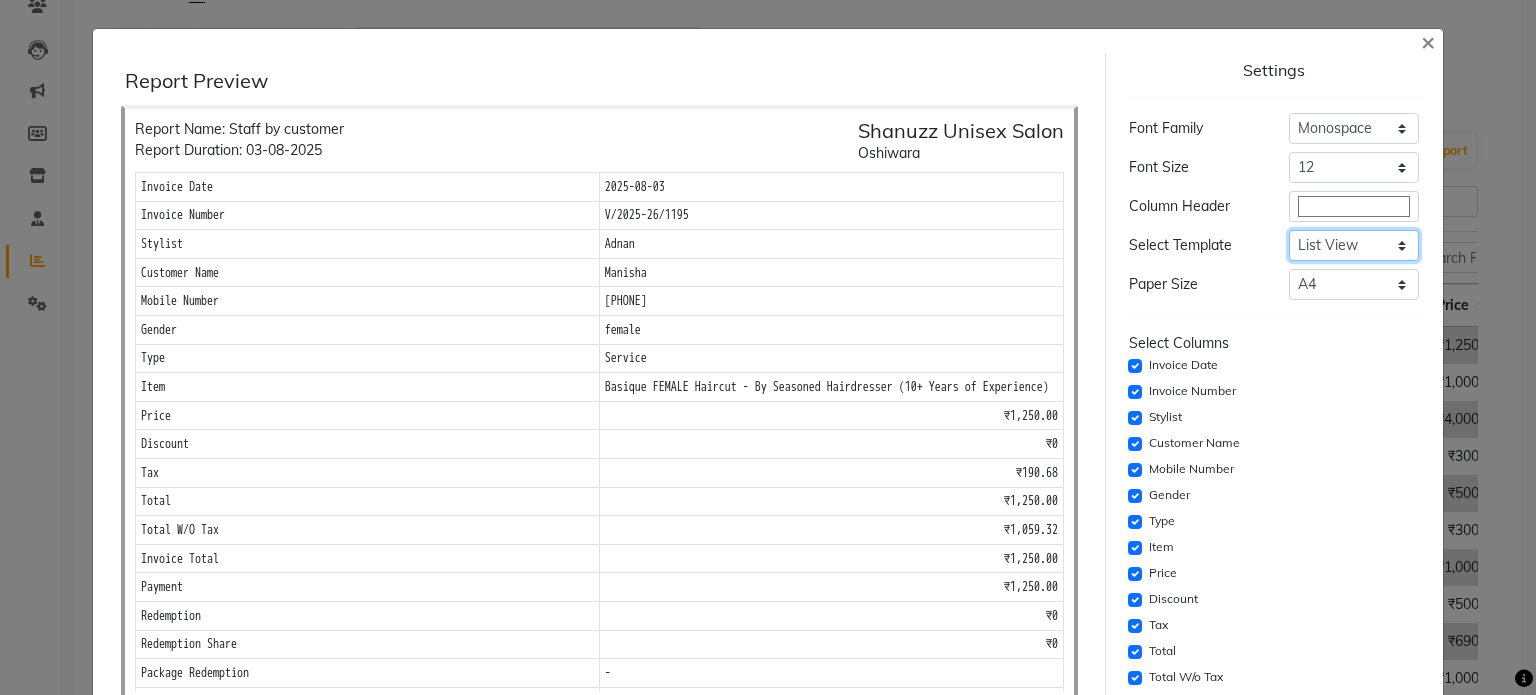 click on "Select Dynamic Table View List View" 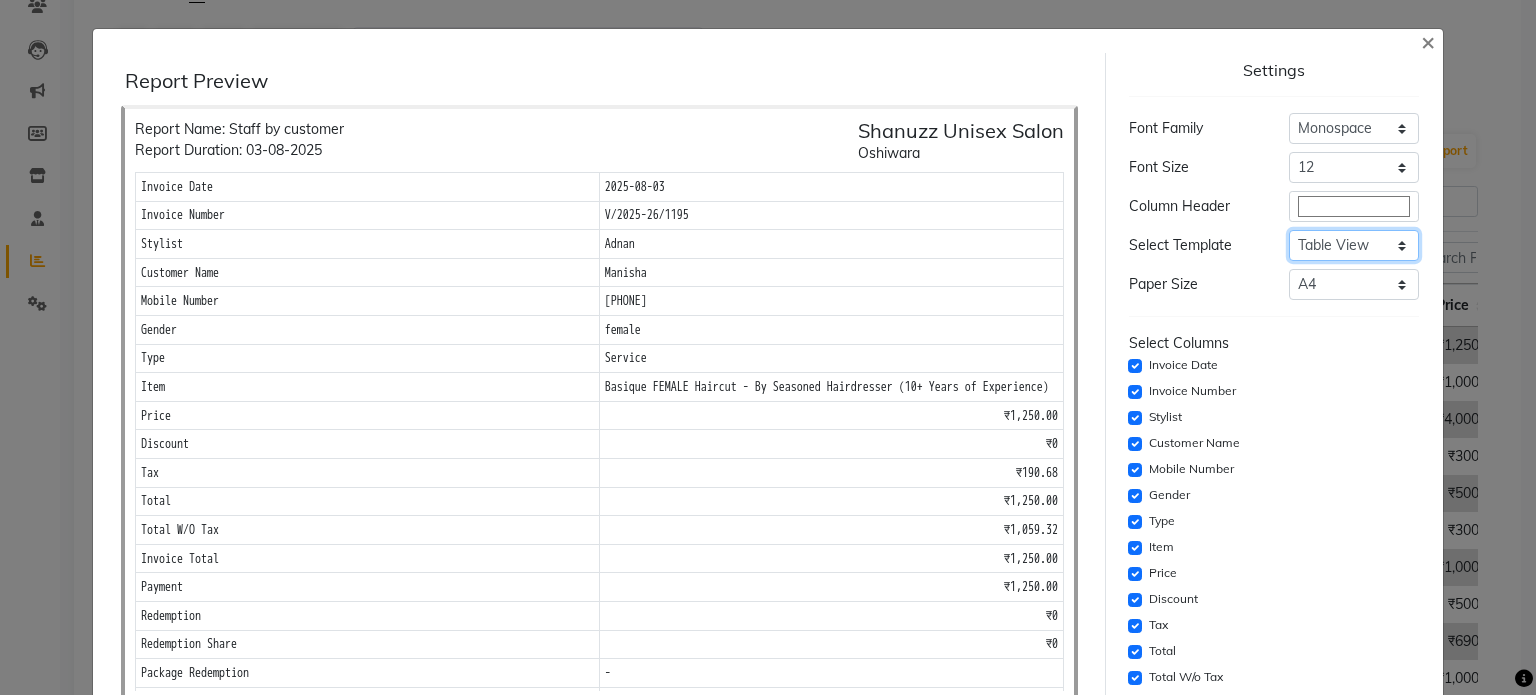 click on "Select Dynamic Table View List View" 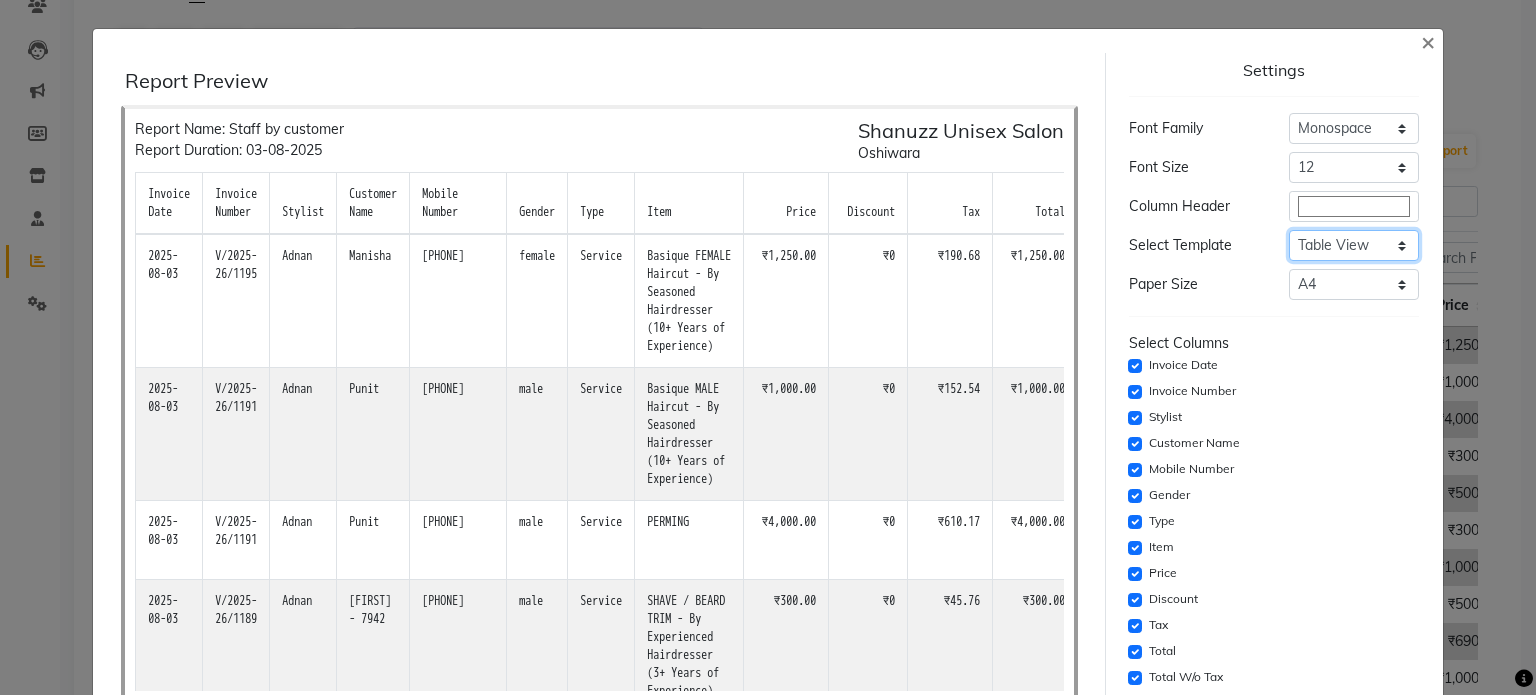 click on "Select Dynamic Table View List View" 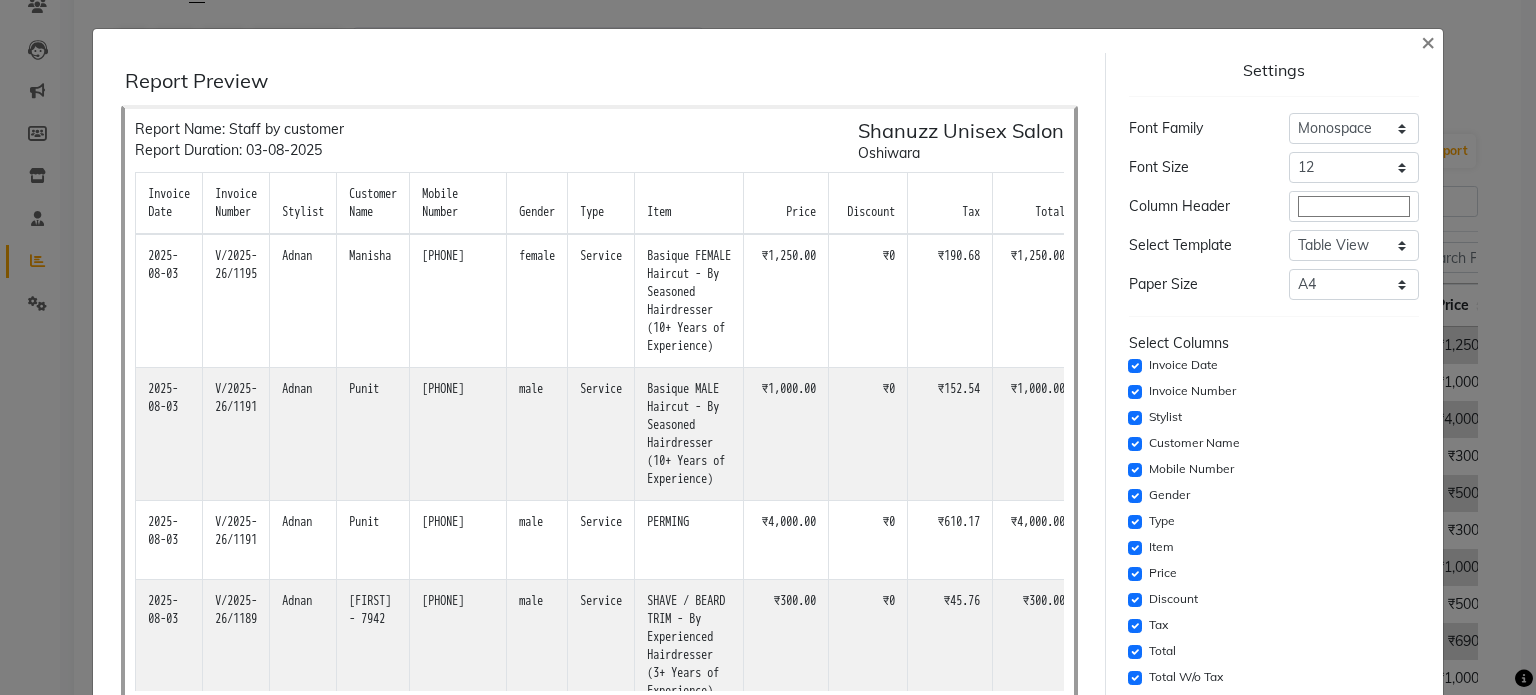 click on "Stylist" 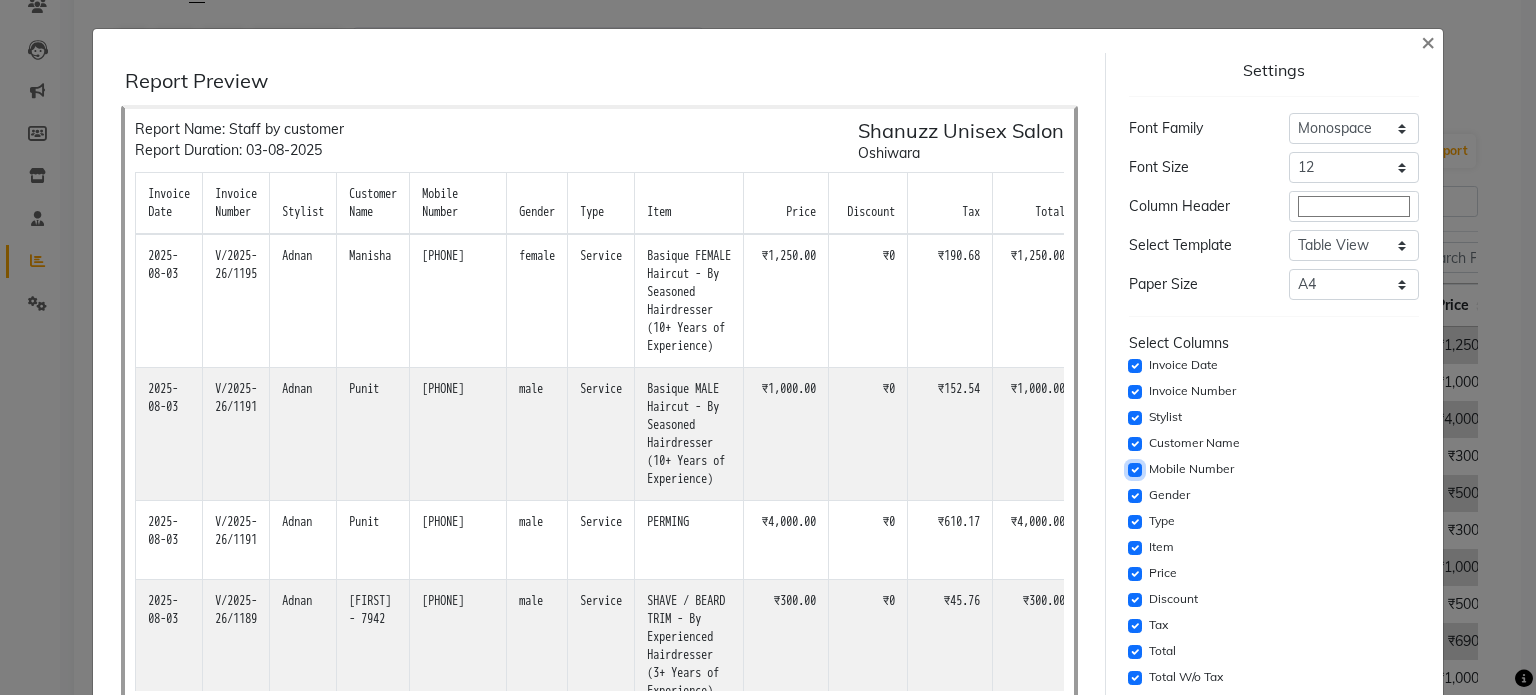 click 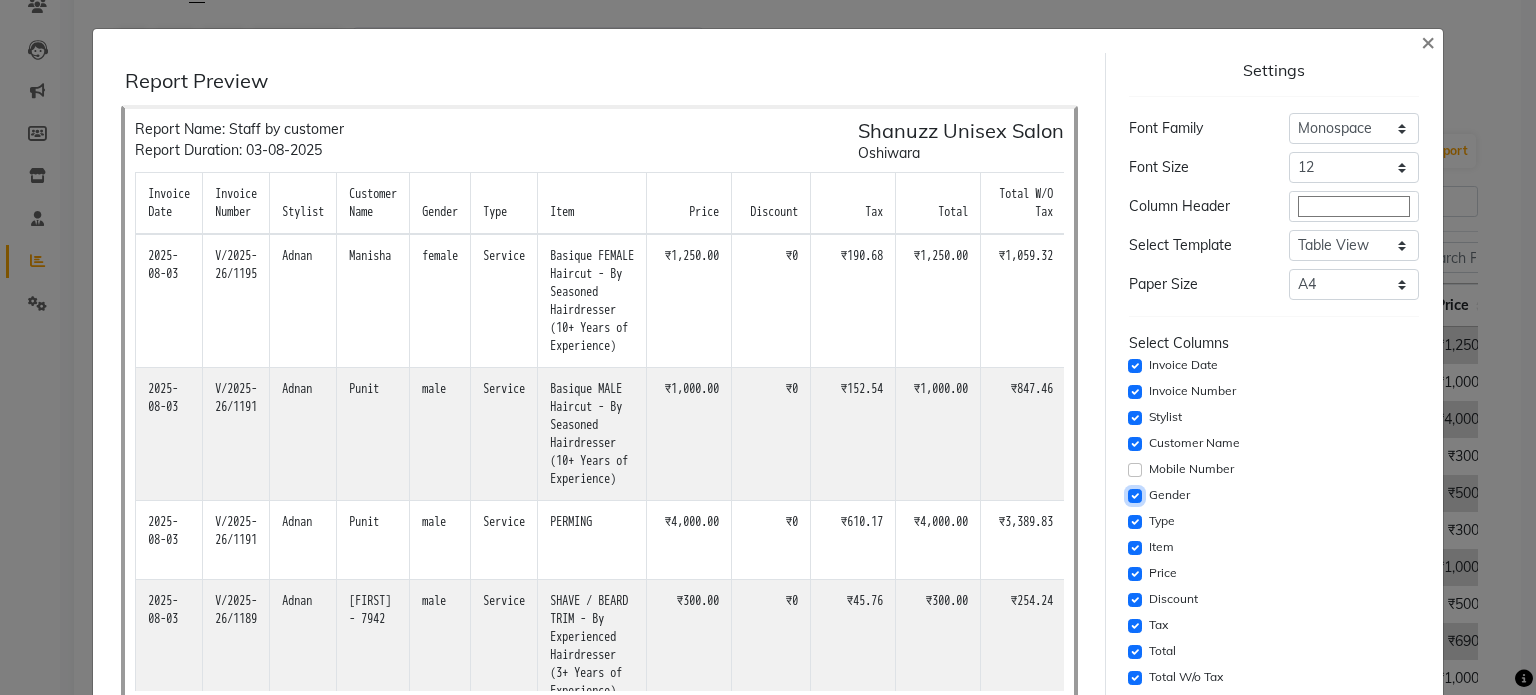 click 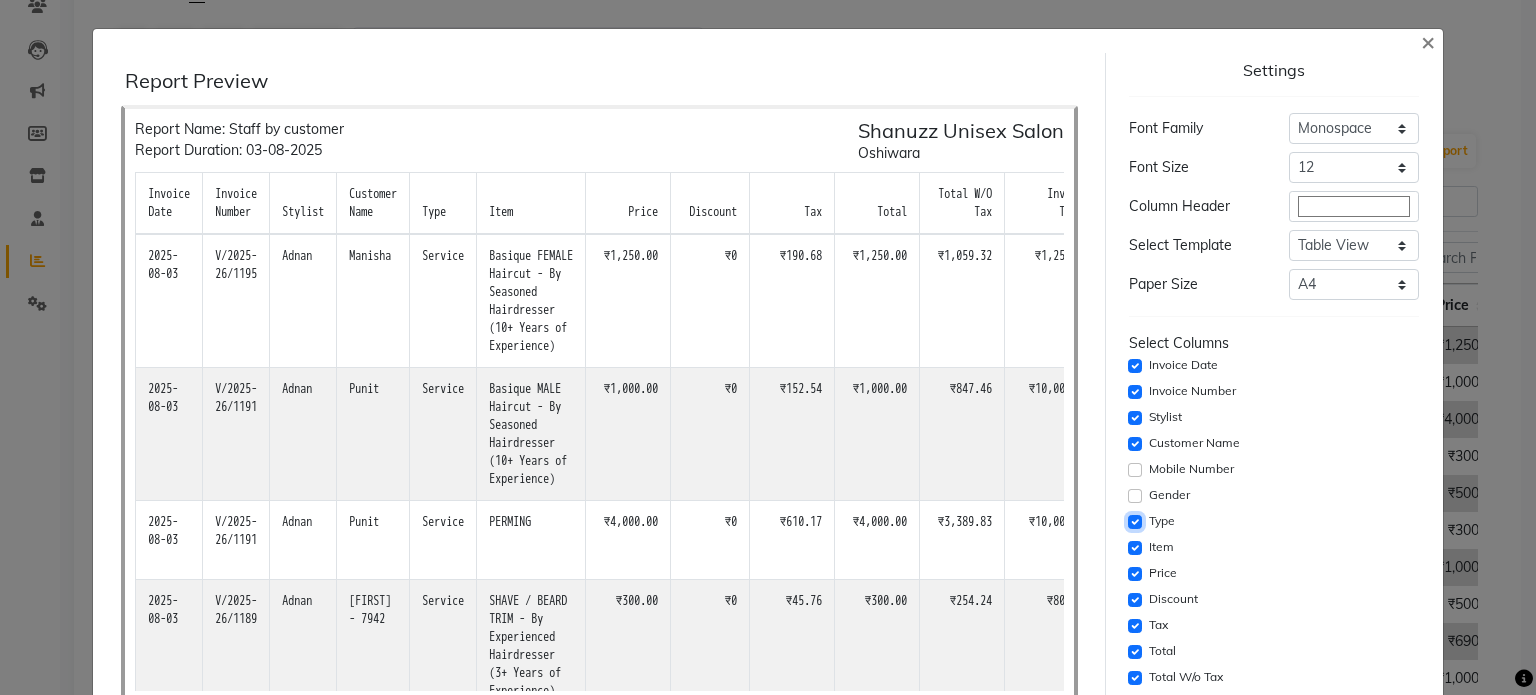 click 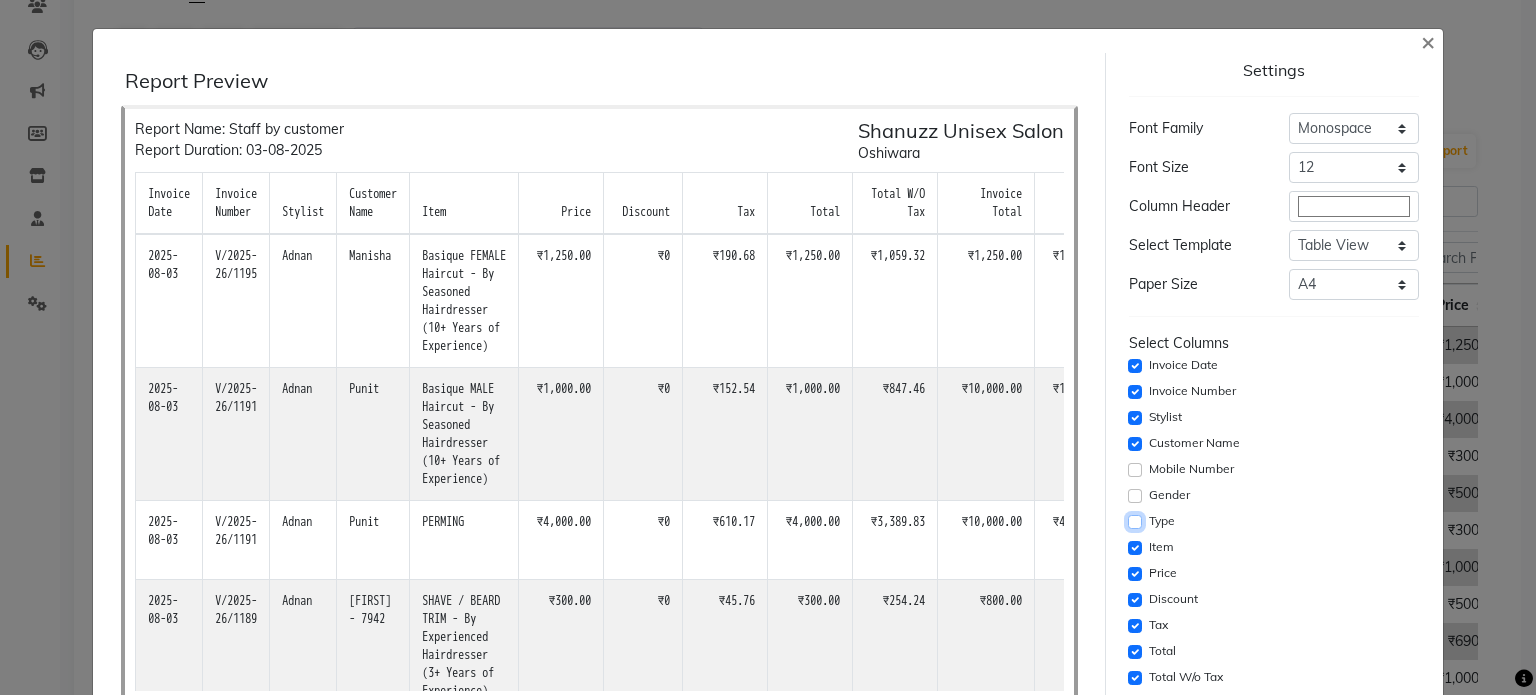 click 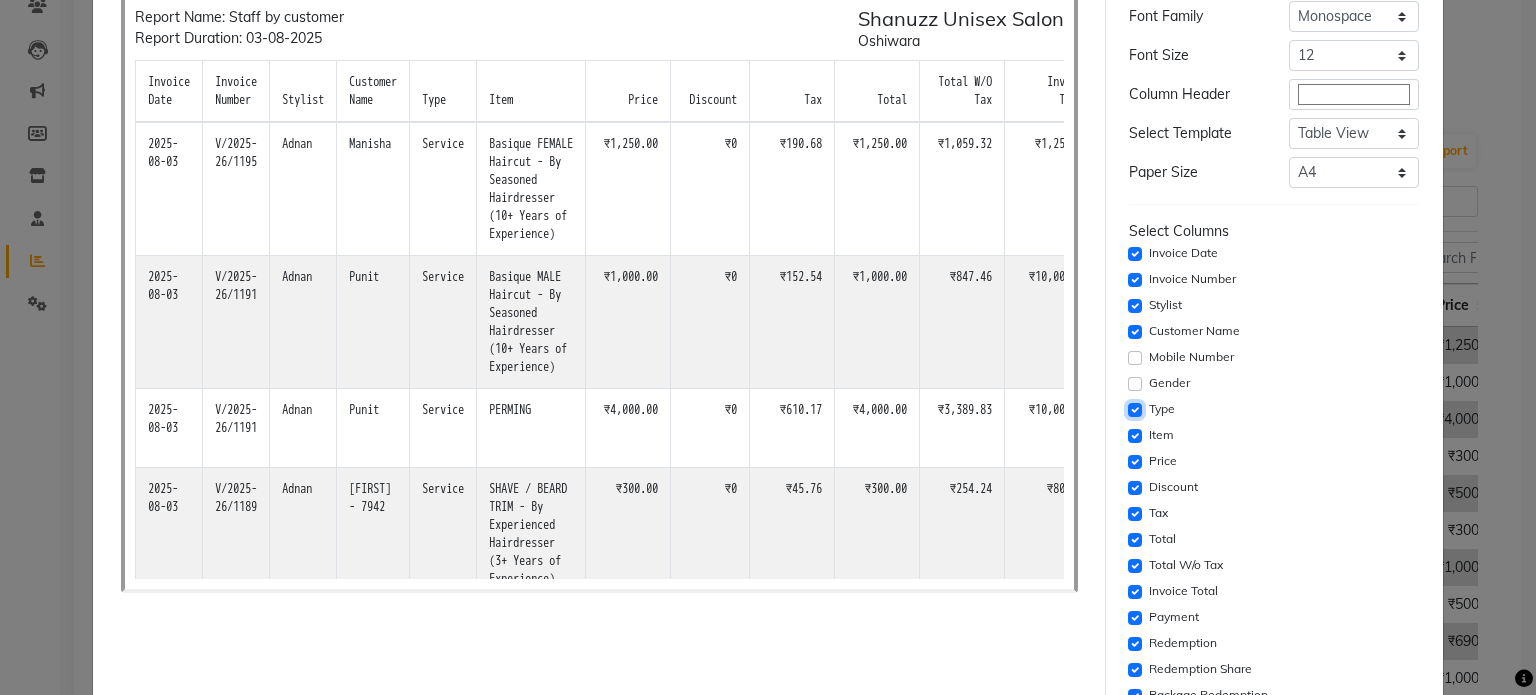 scroll, scrollTop: 0, scrollLeft: 0, axis: both 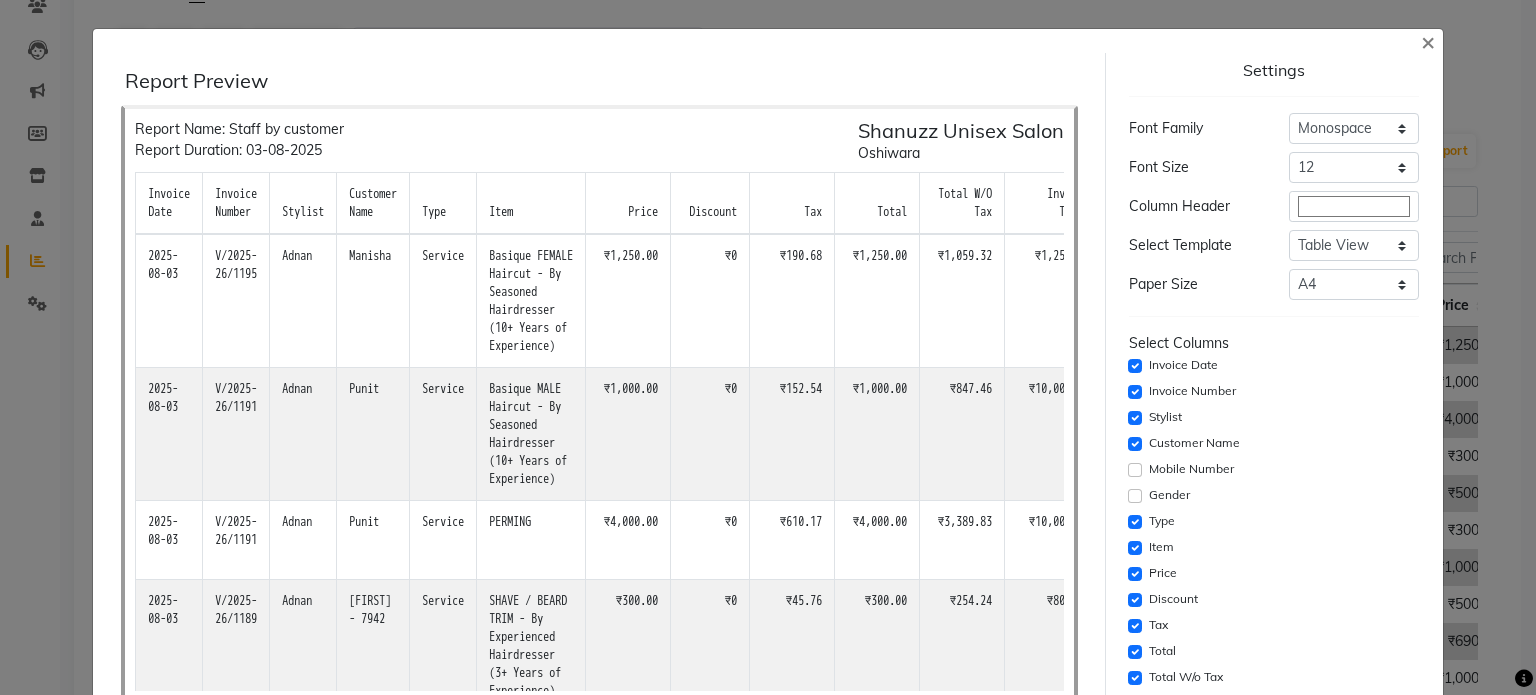 click on "₹610.17" 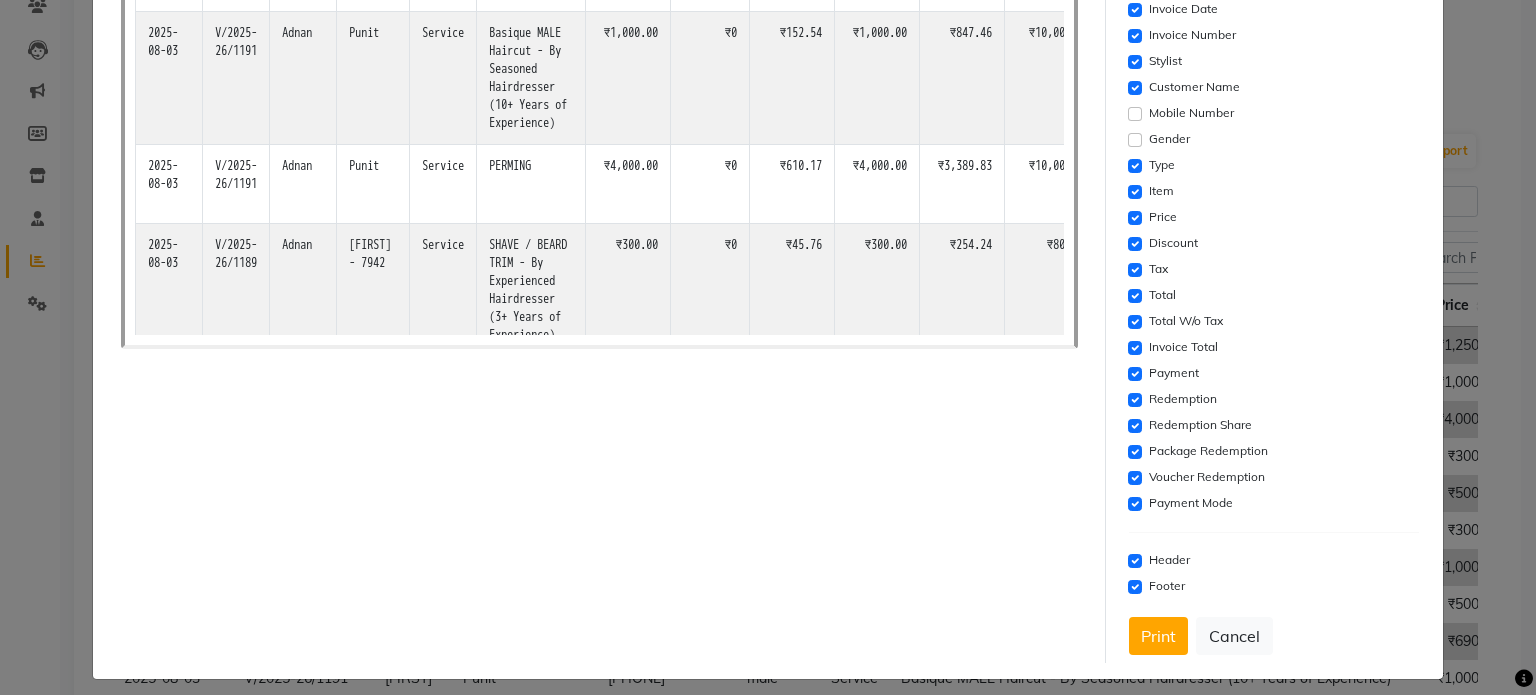 scroll, scrollTop: 368, scrollLeft: 0, axis: vertical 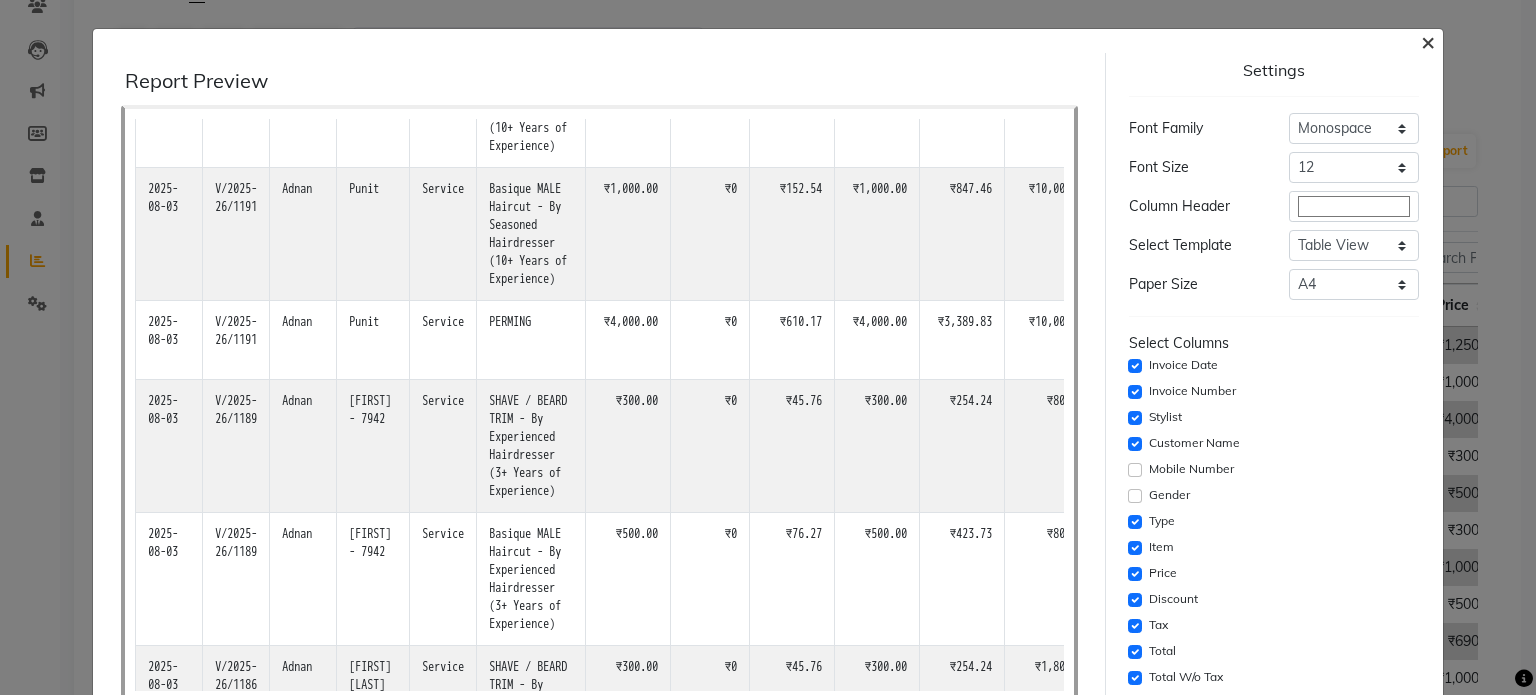 click on "×" 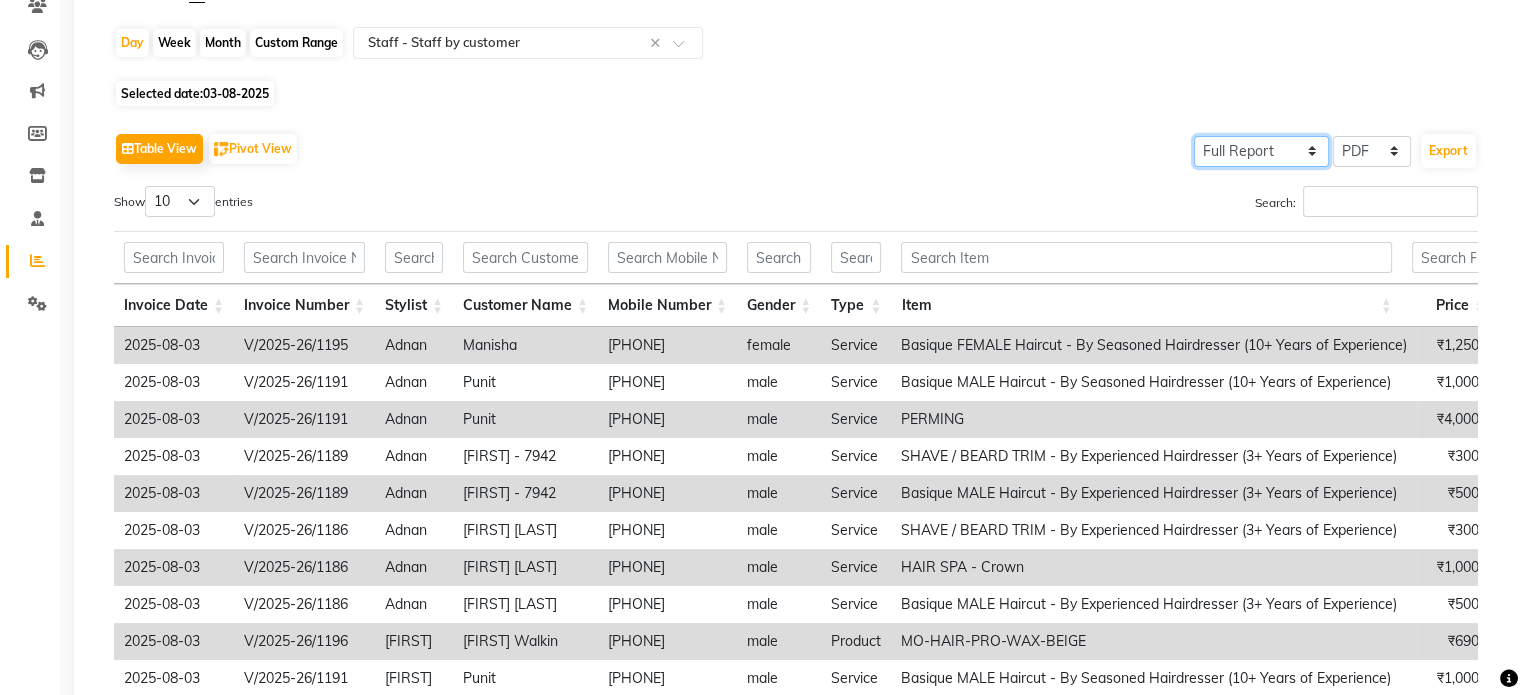 click on "Select Full Report Filtered Report" 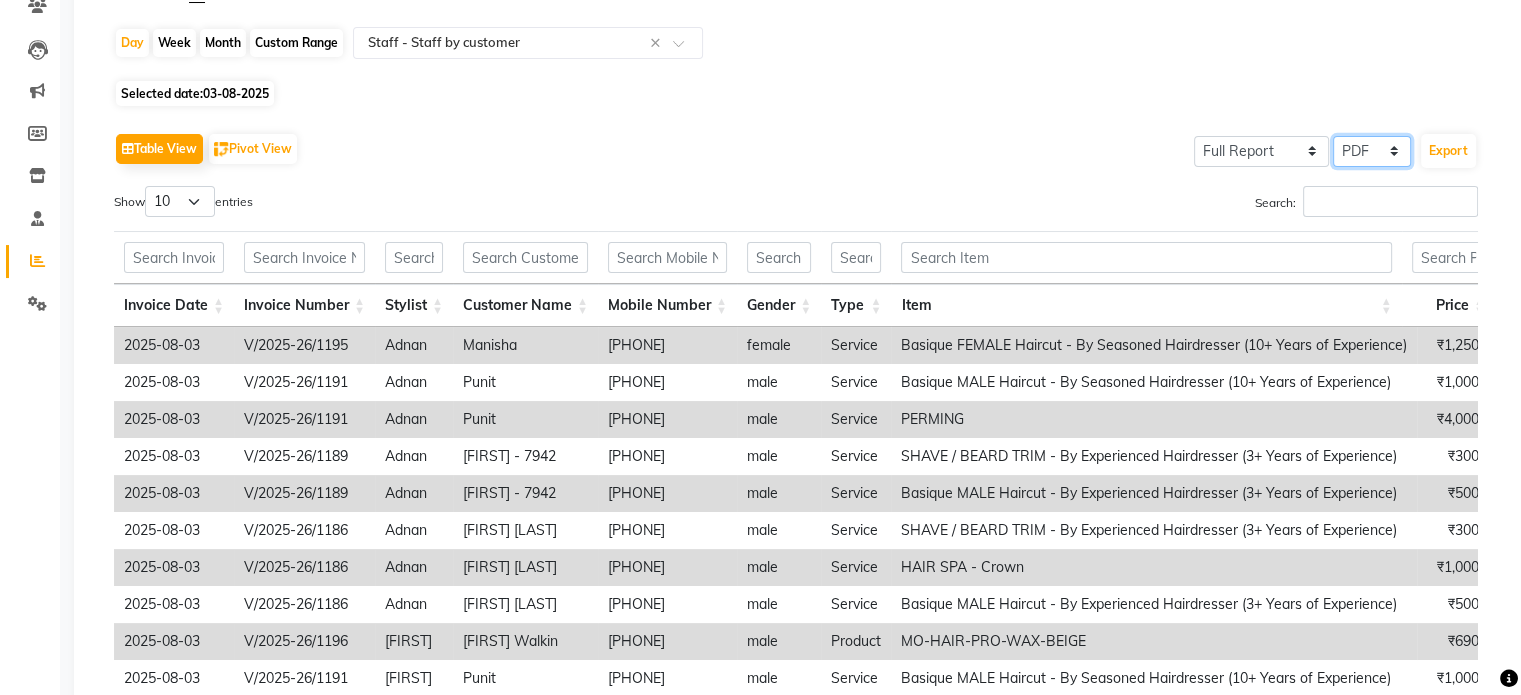click on "Select CSV PDF" 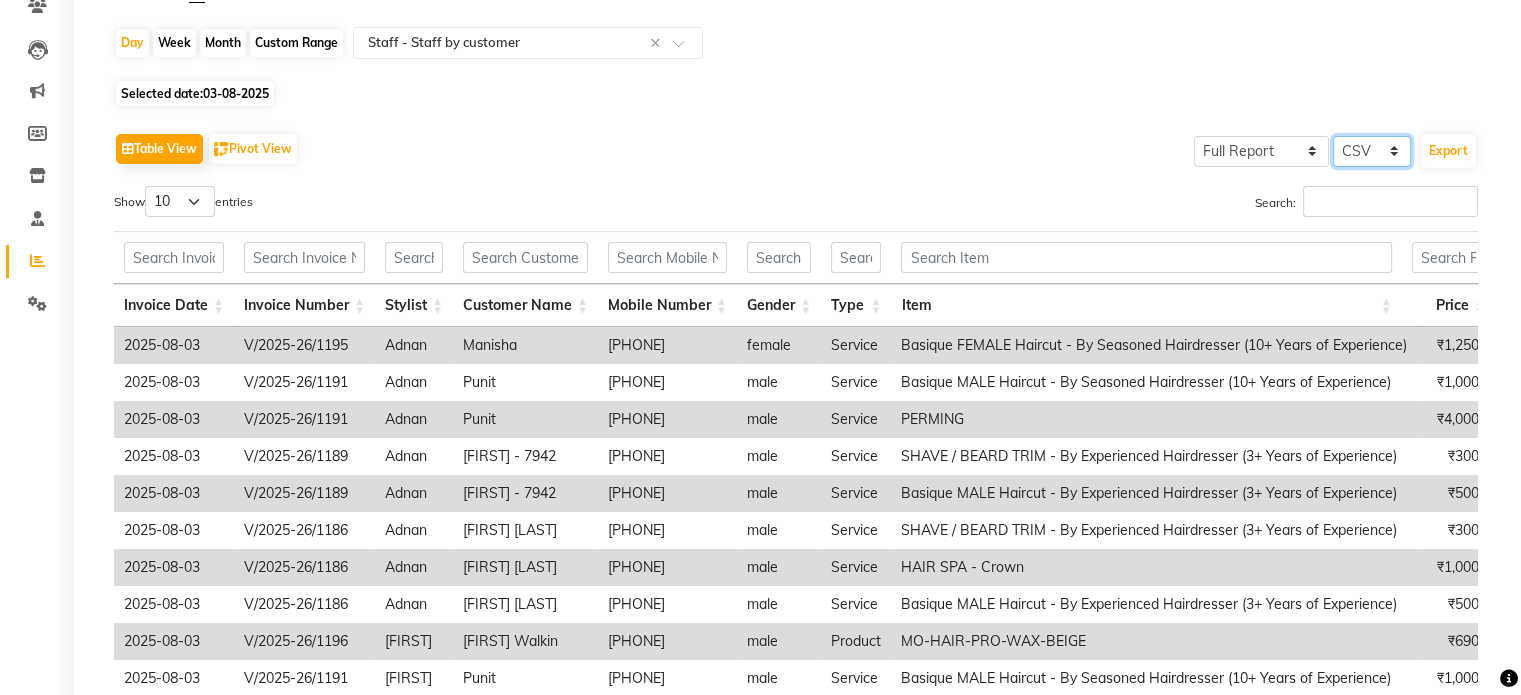 click on "Select CSV PDF" 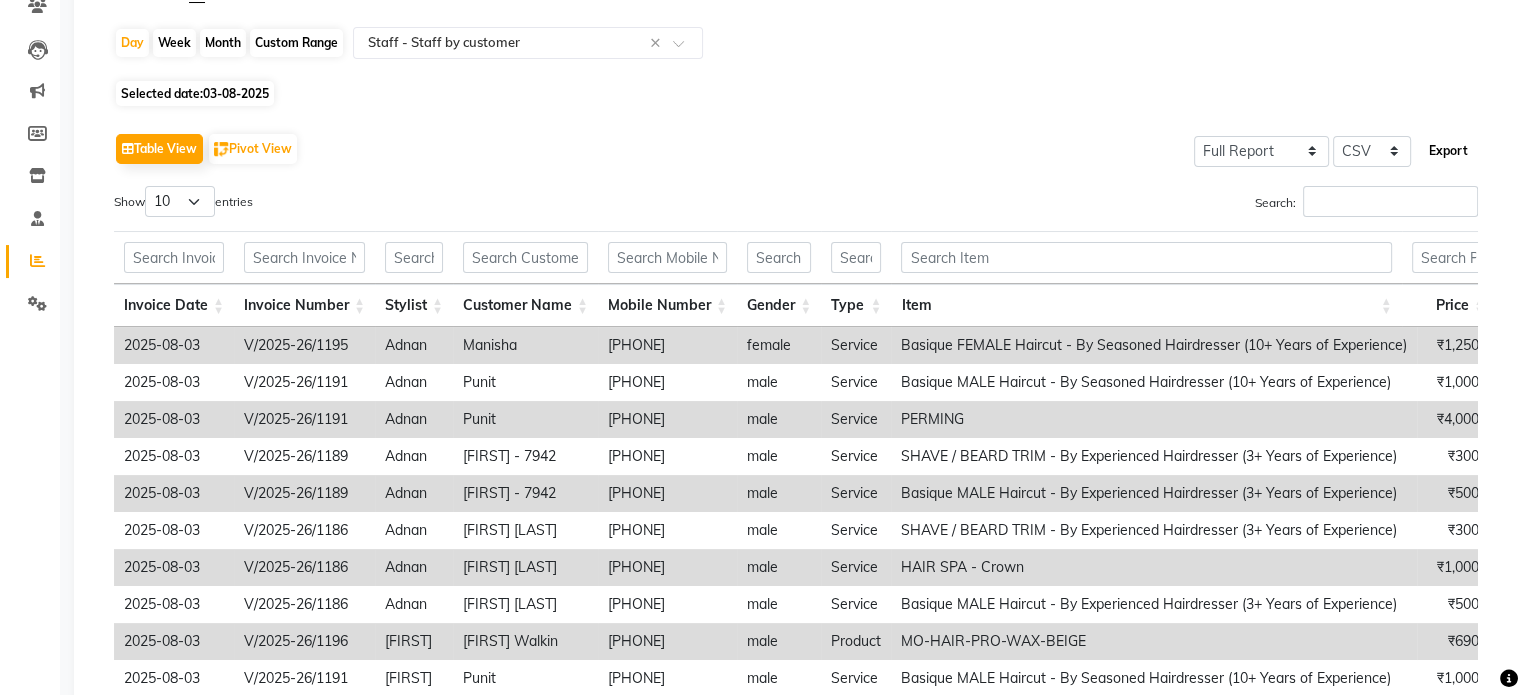 click on "Export" 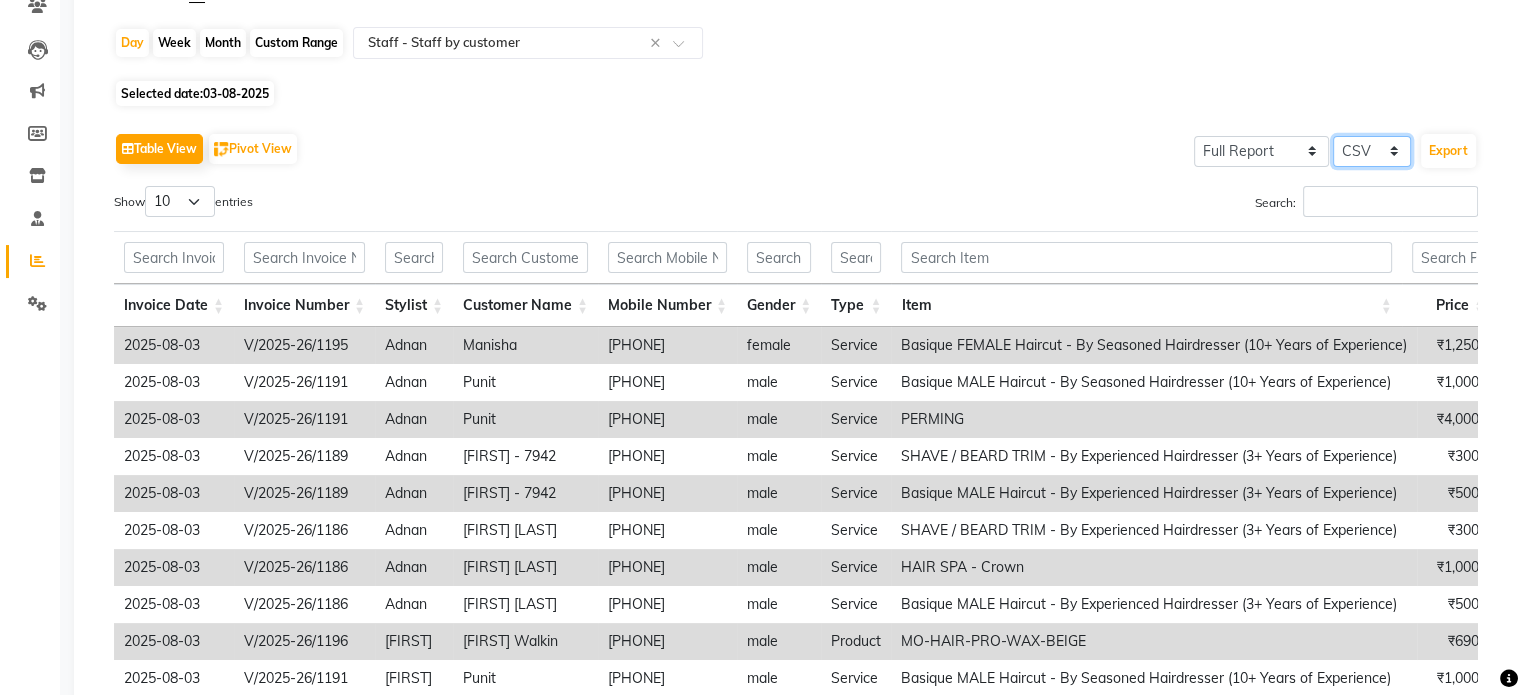 click on "Select CSV PDF" 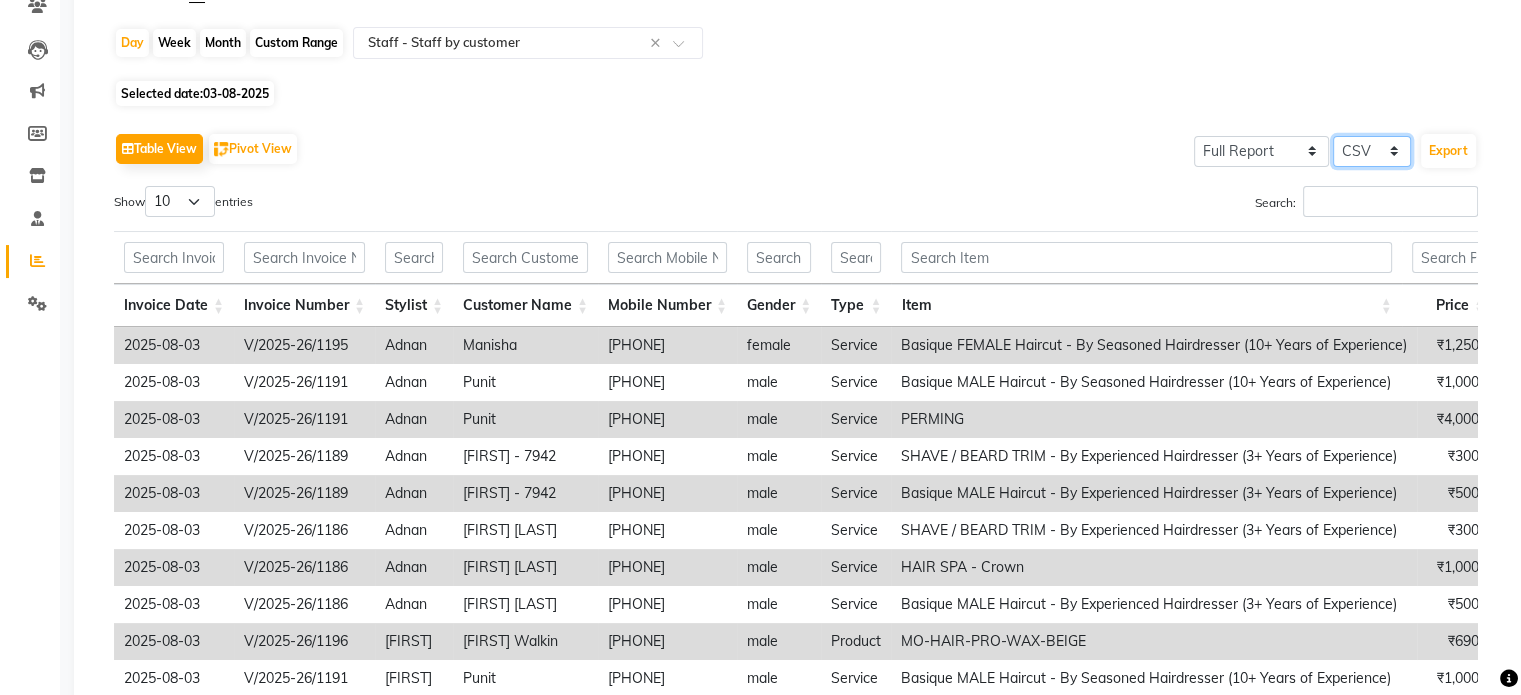 select on "pdf" 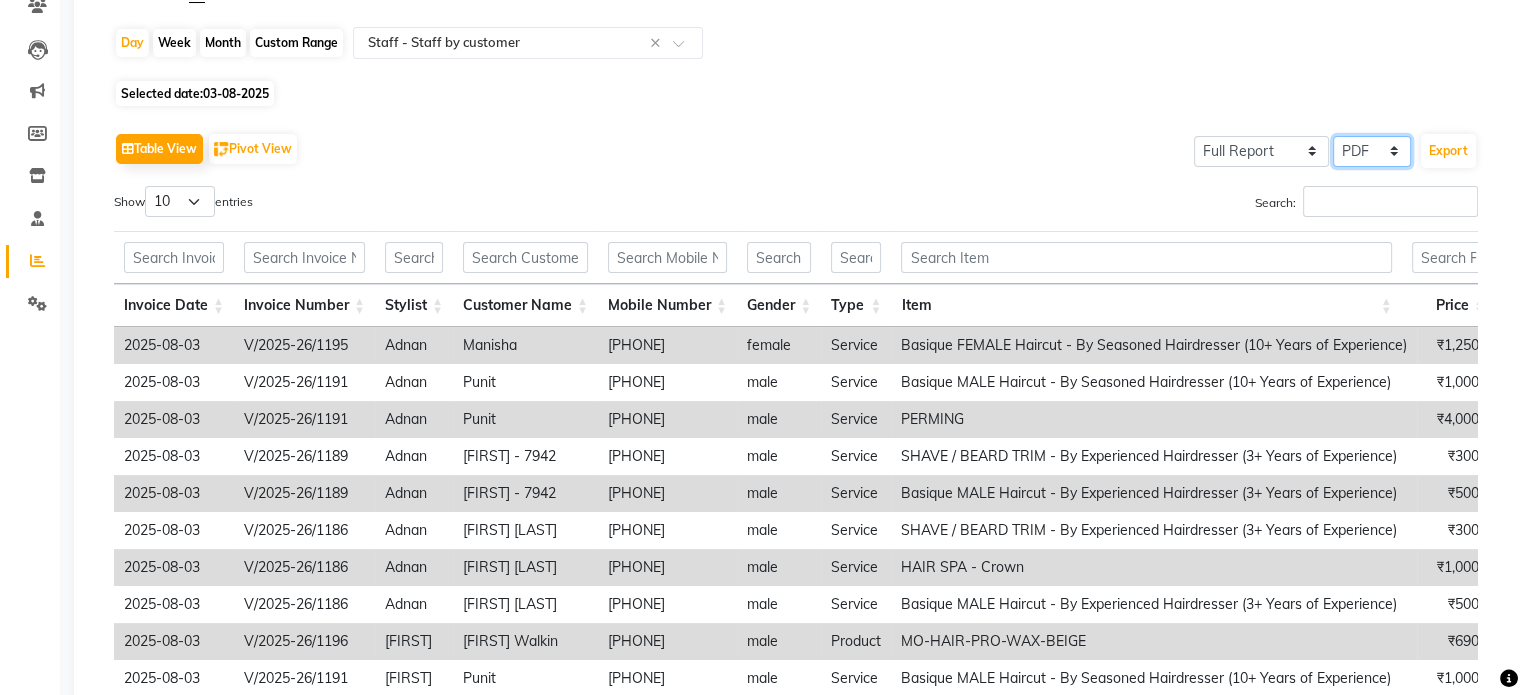 click on "Select CSV PDF" 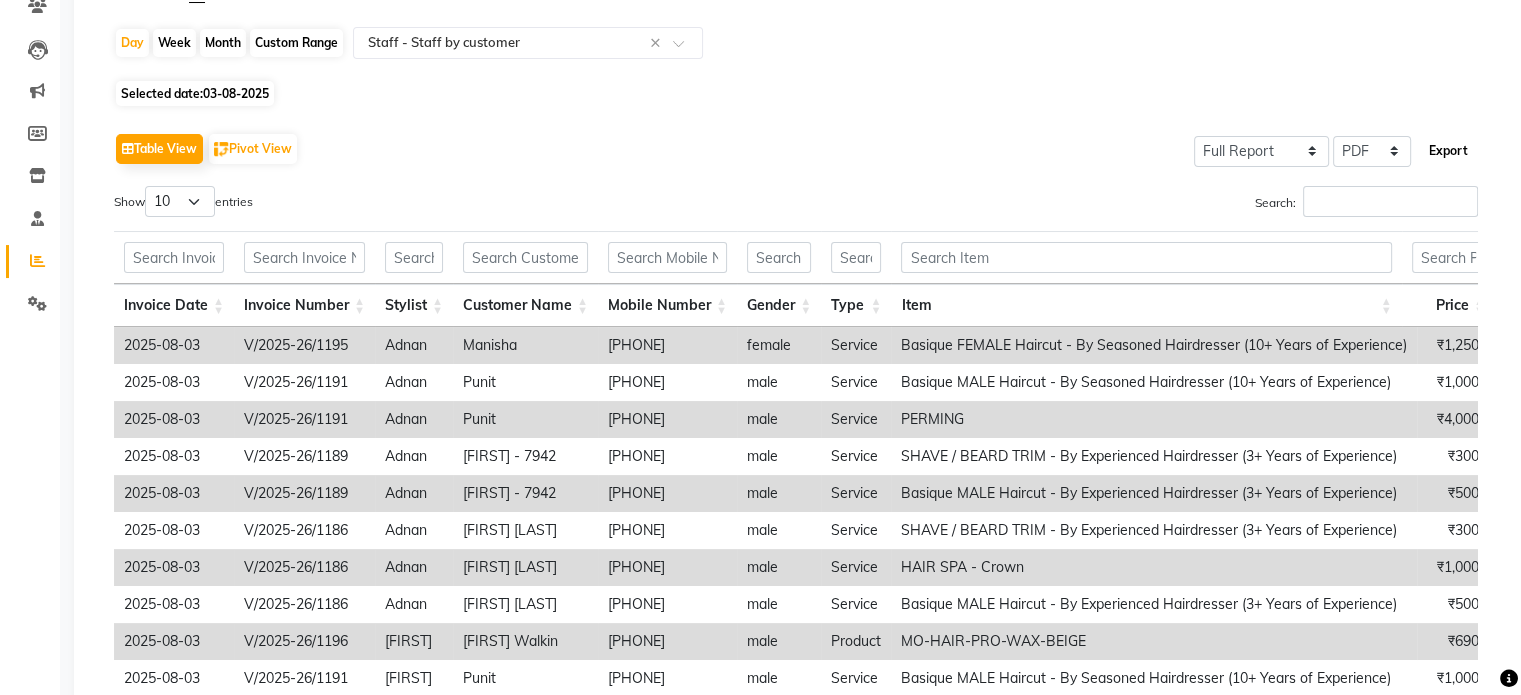 click on "Export" 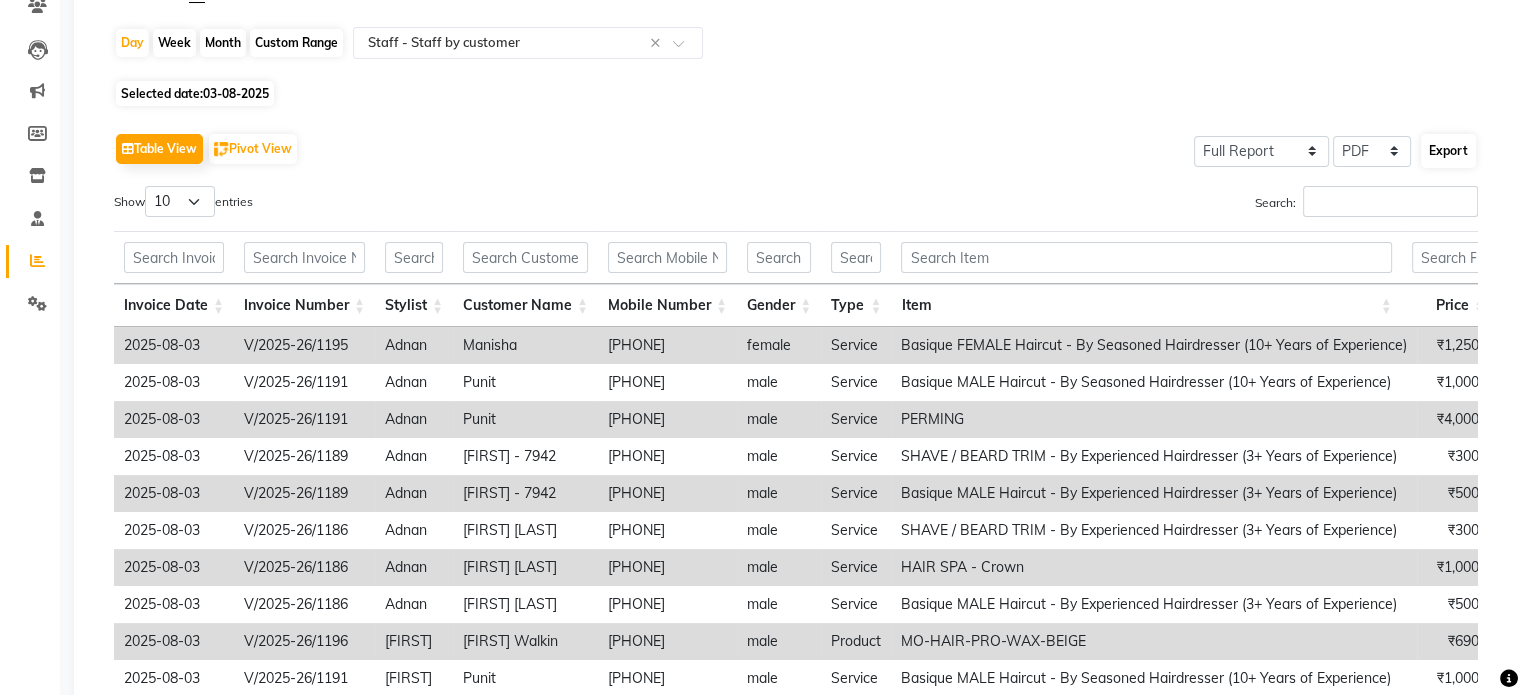 select on "monospace" 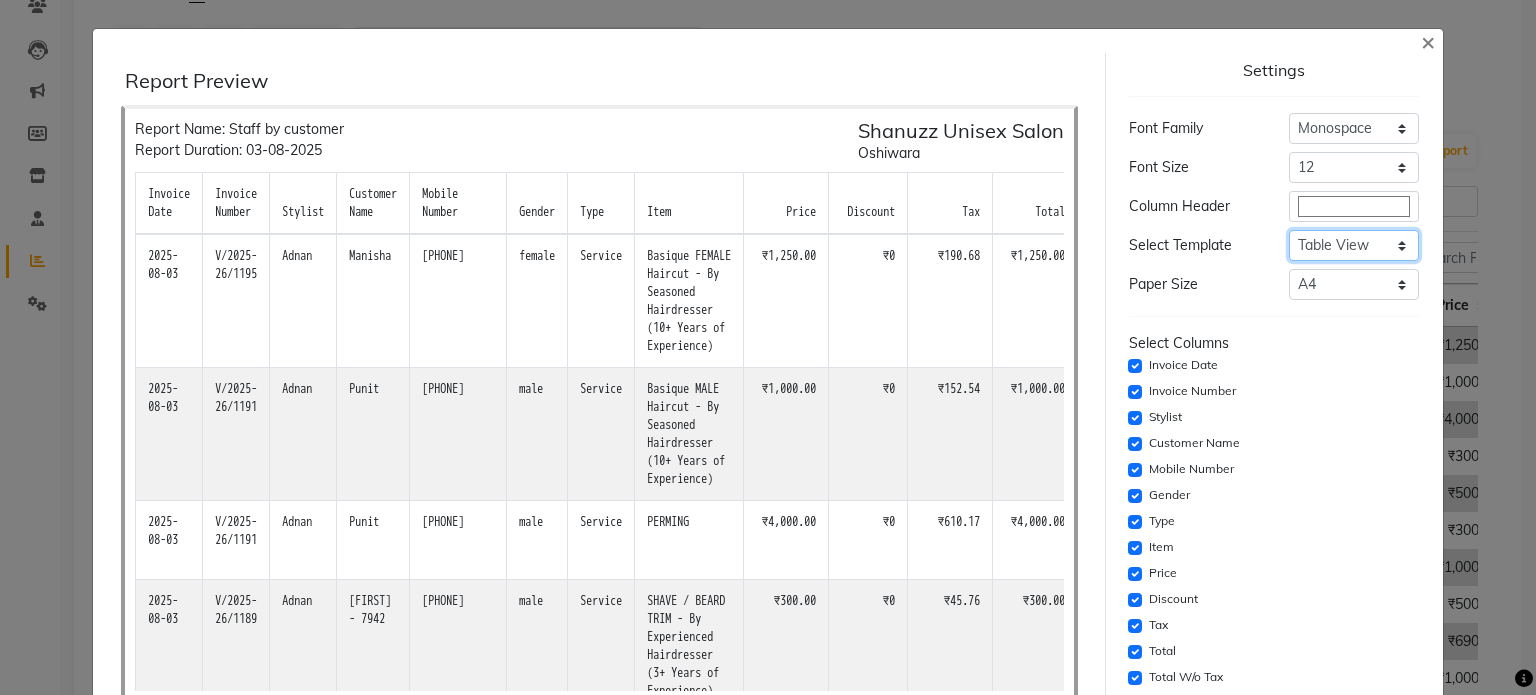 click on "Select Dynamic Table View List View" 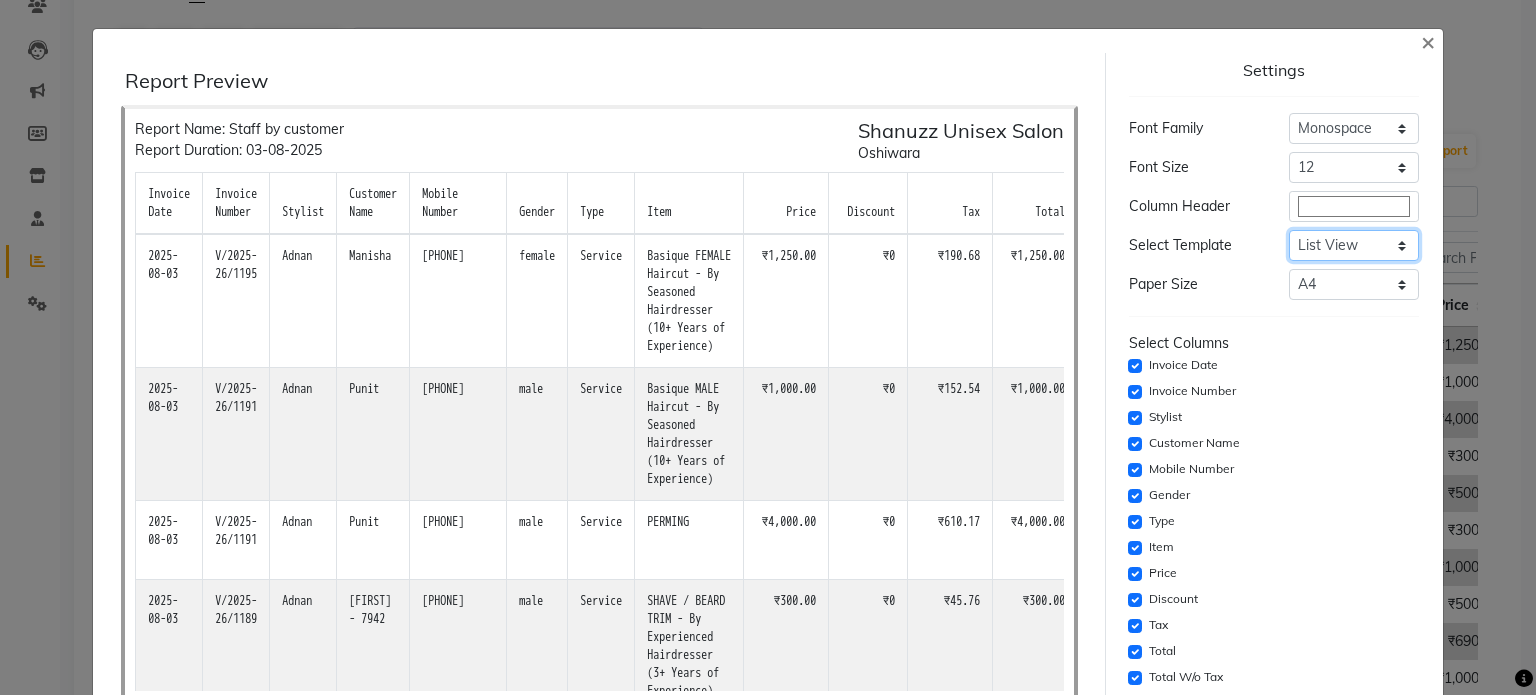 click on "Select Dynamic Table View List View" 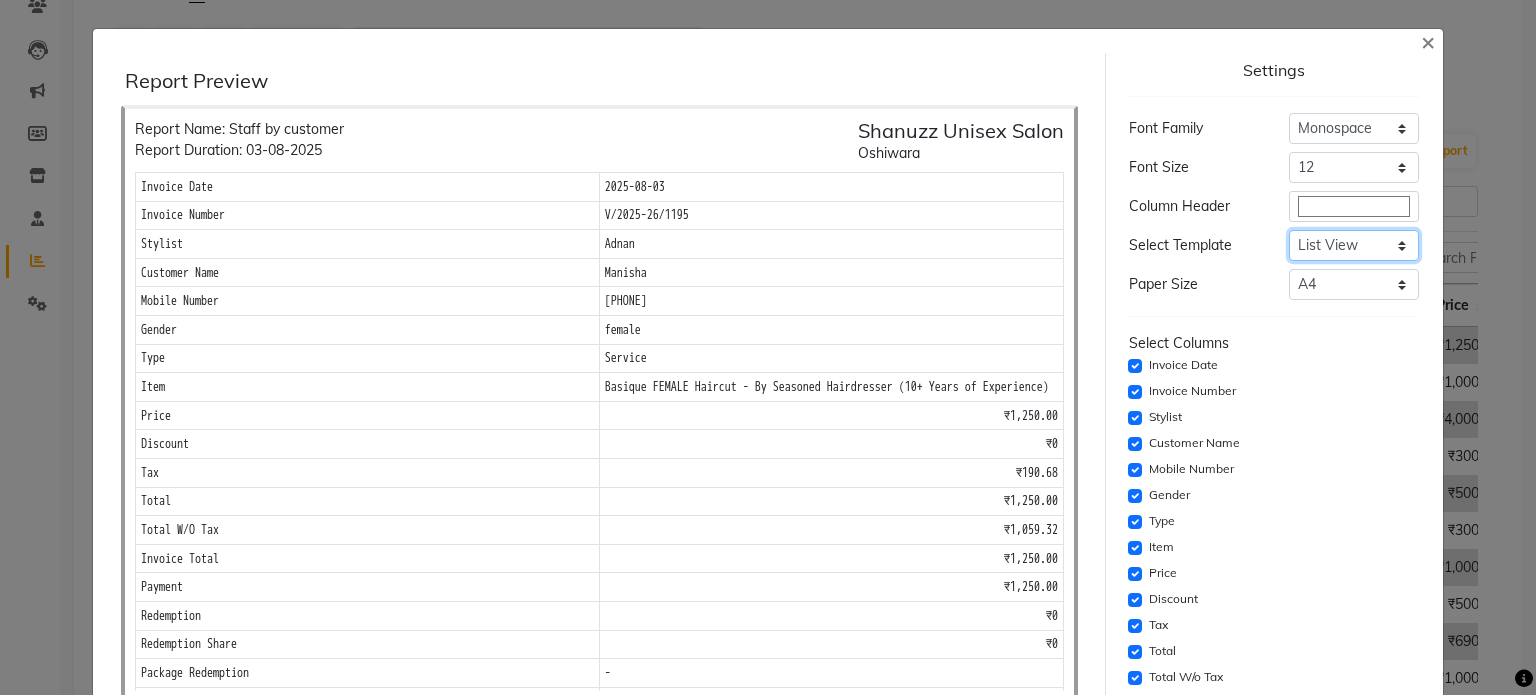 click on "Select Dynamic Table View List View" 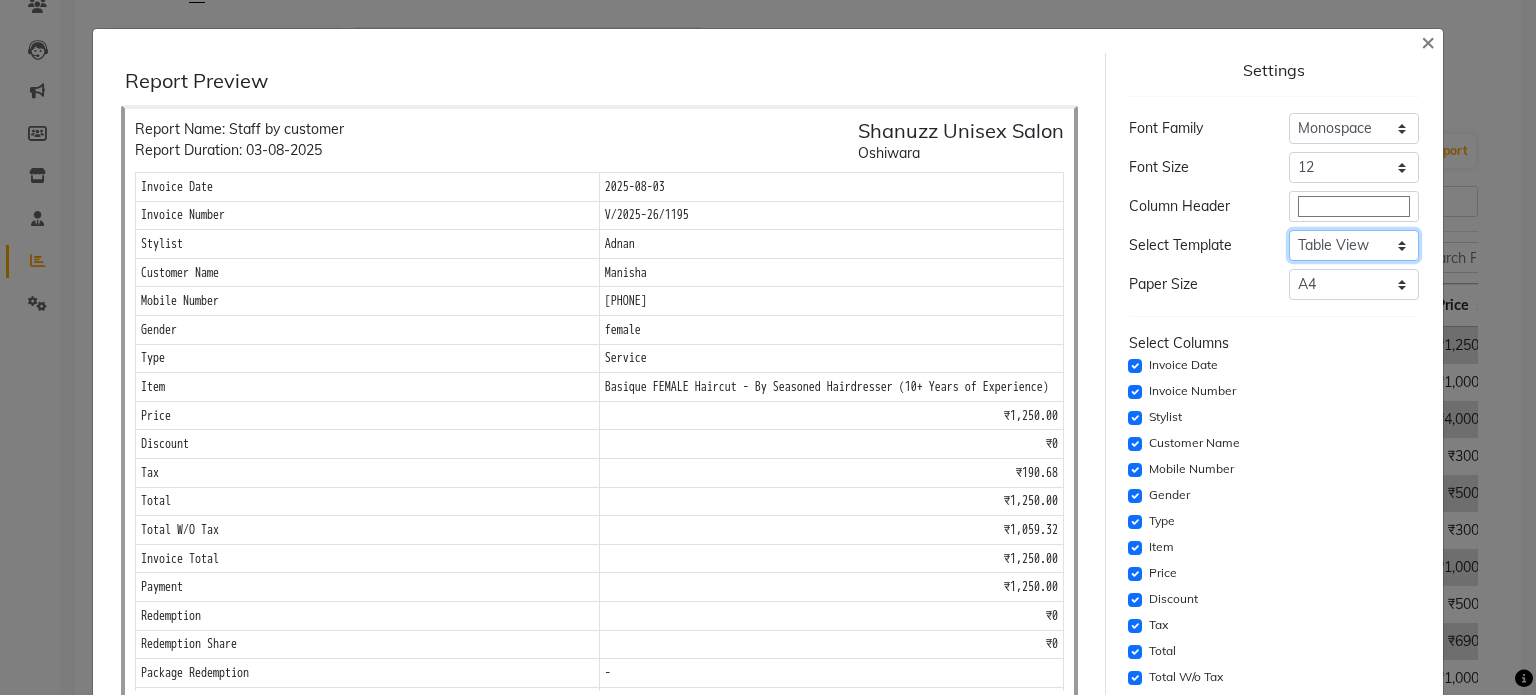 click on "Select Dynamic Table View List View" 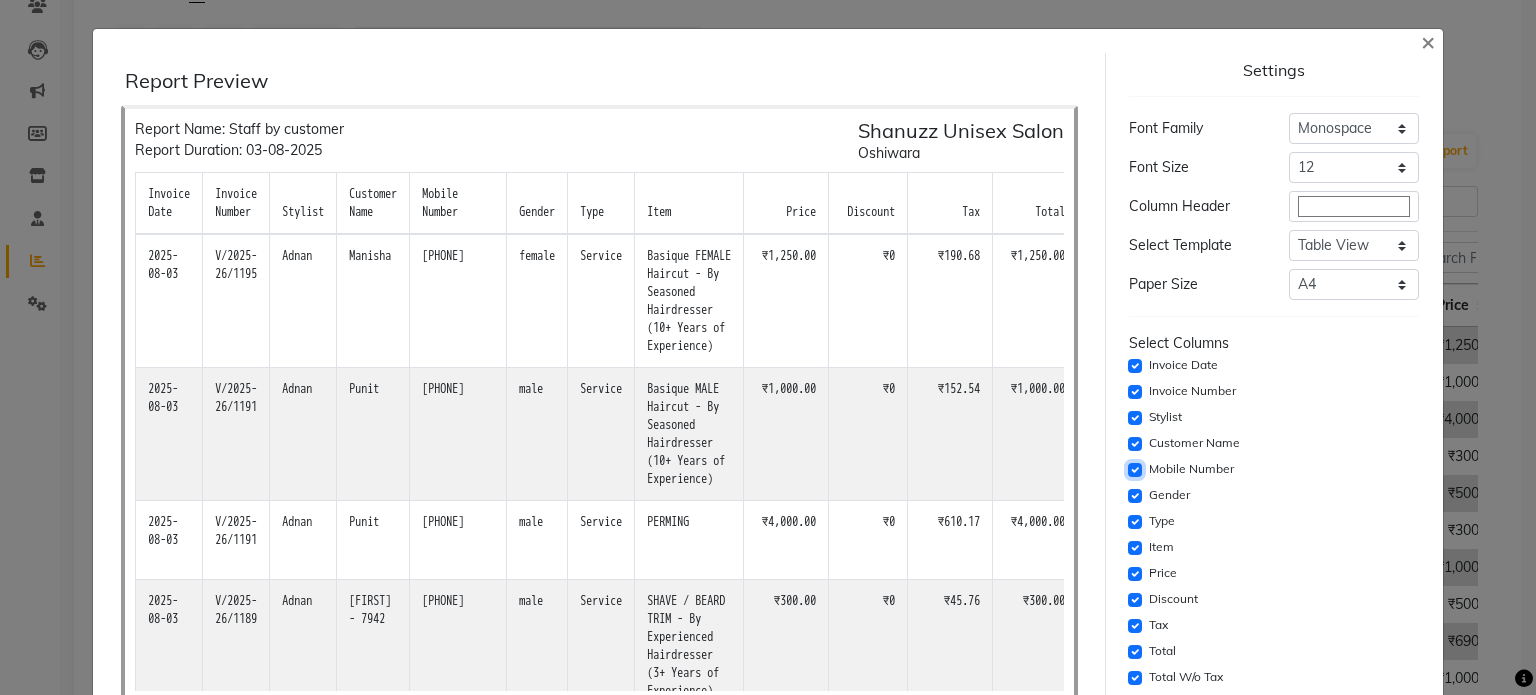click 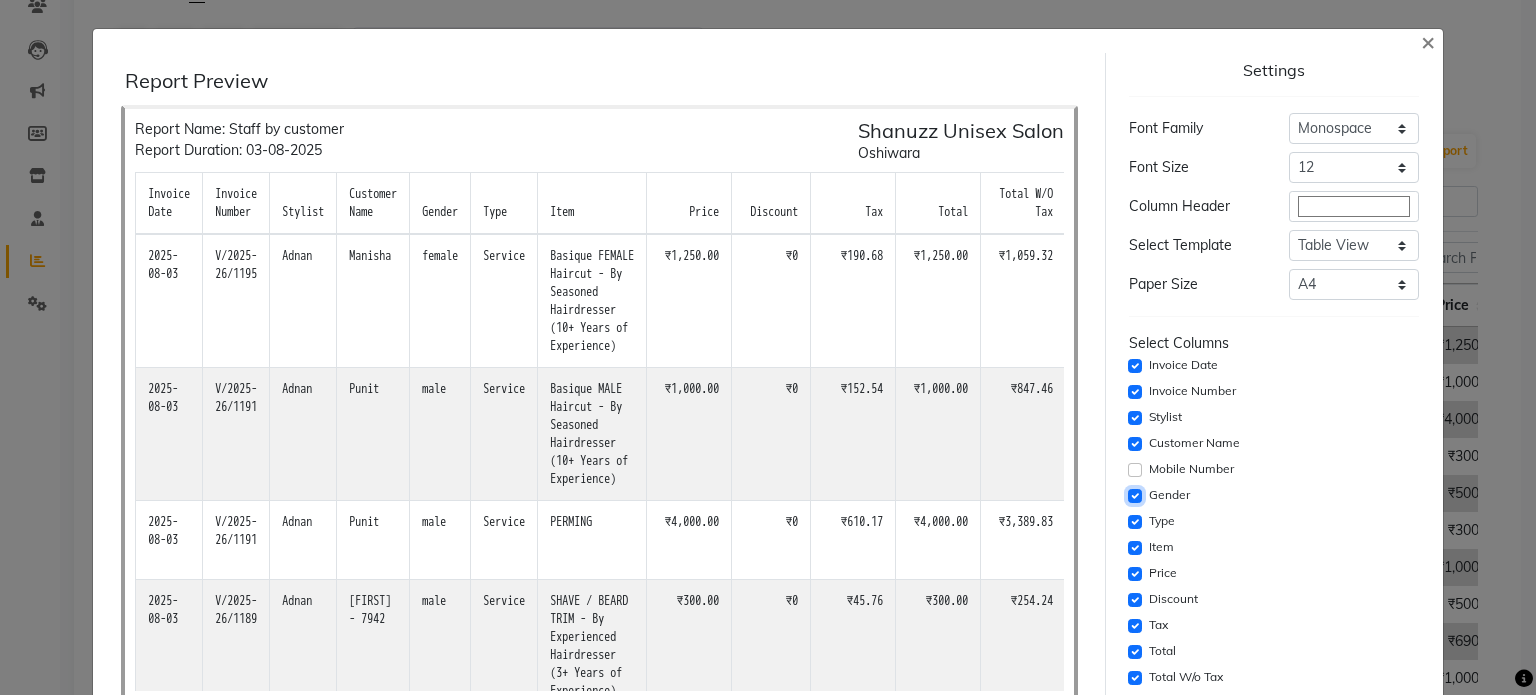 click 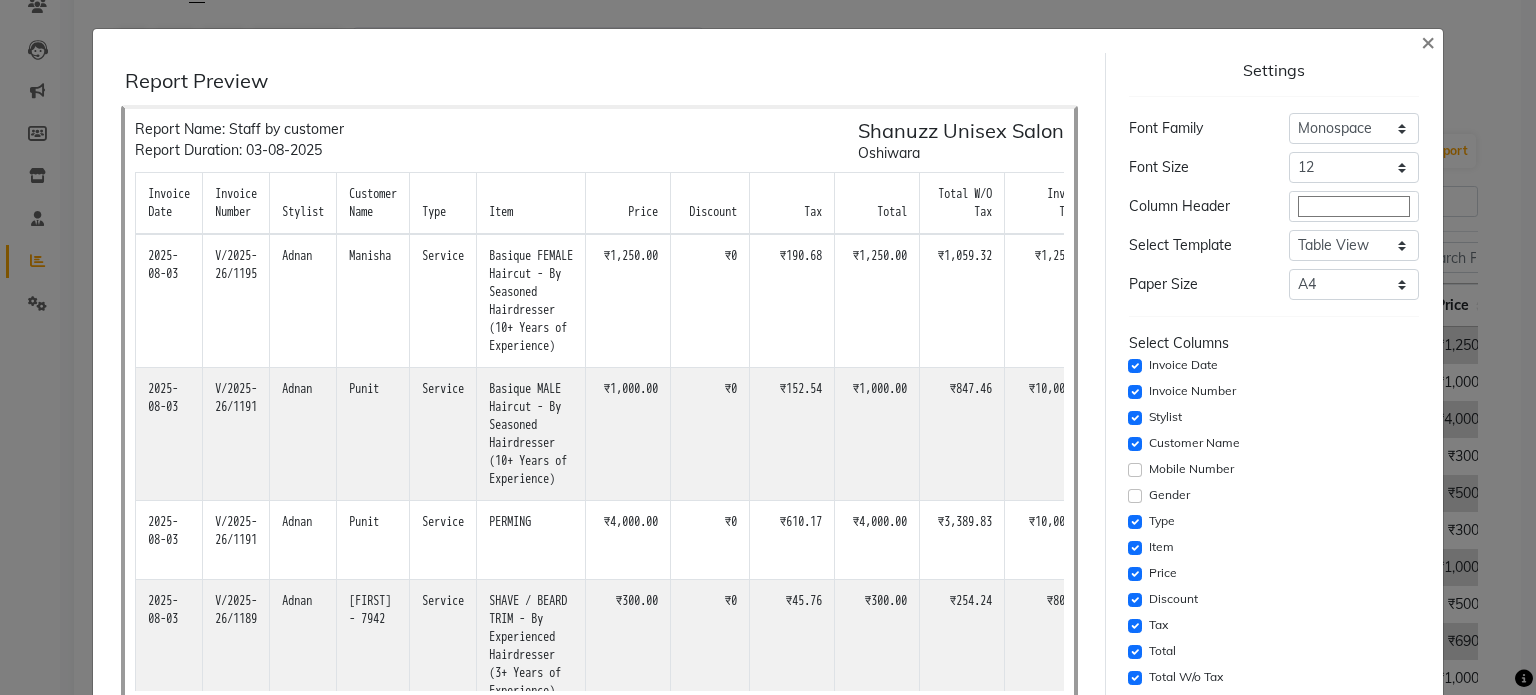 click on "Type" 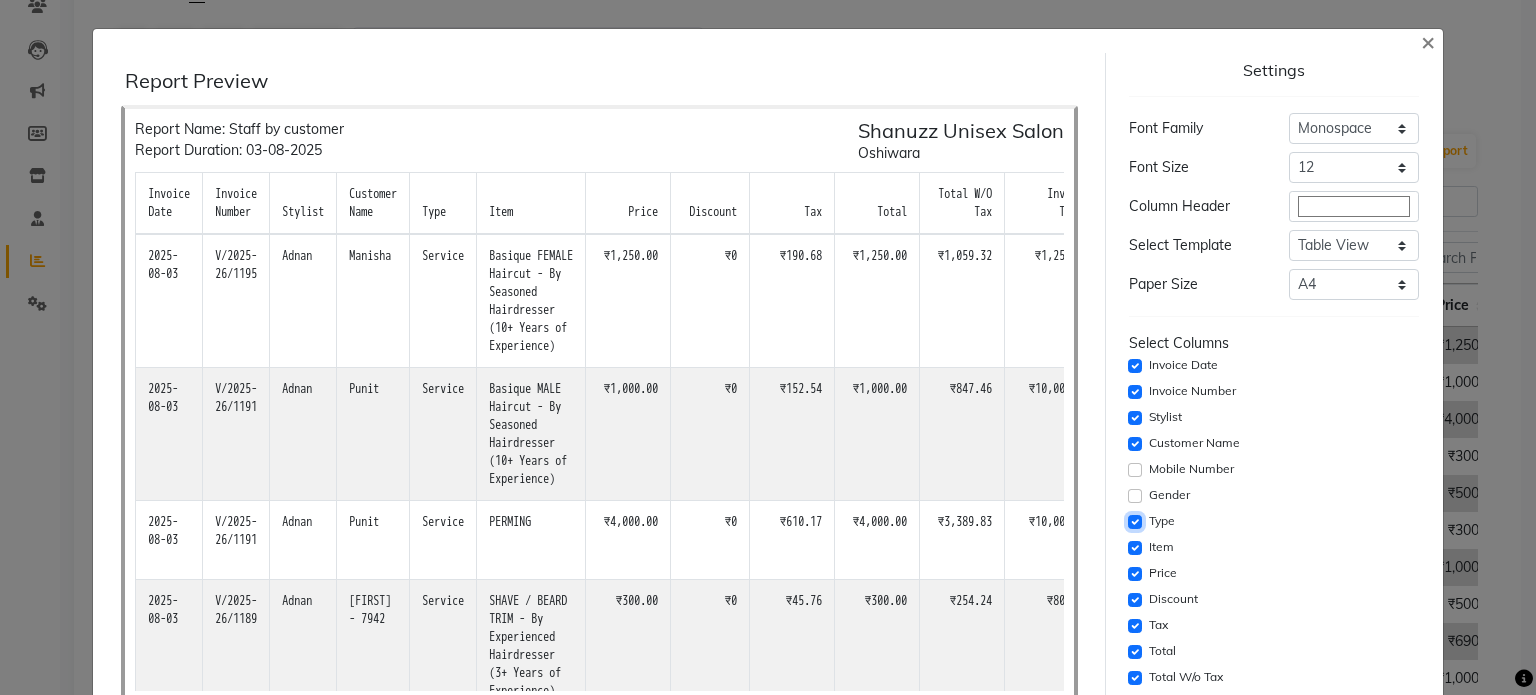 click 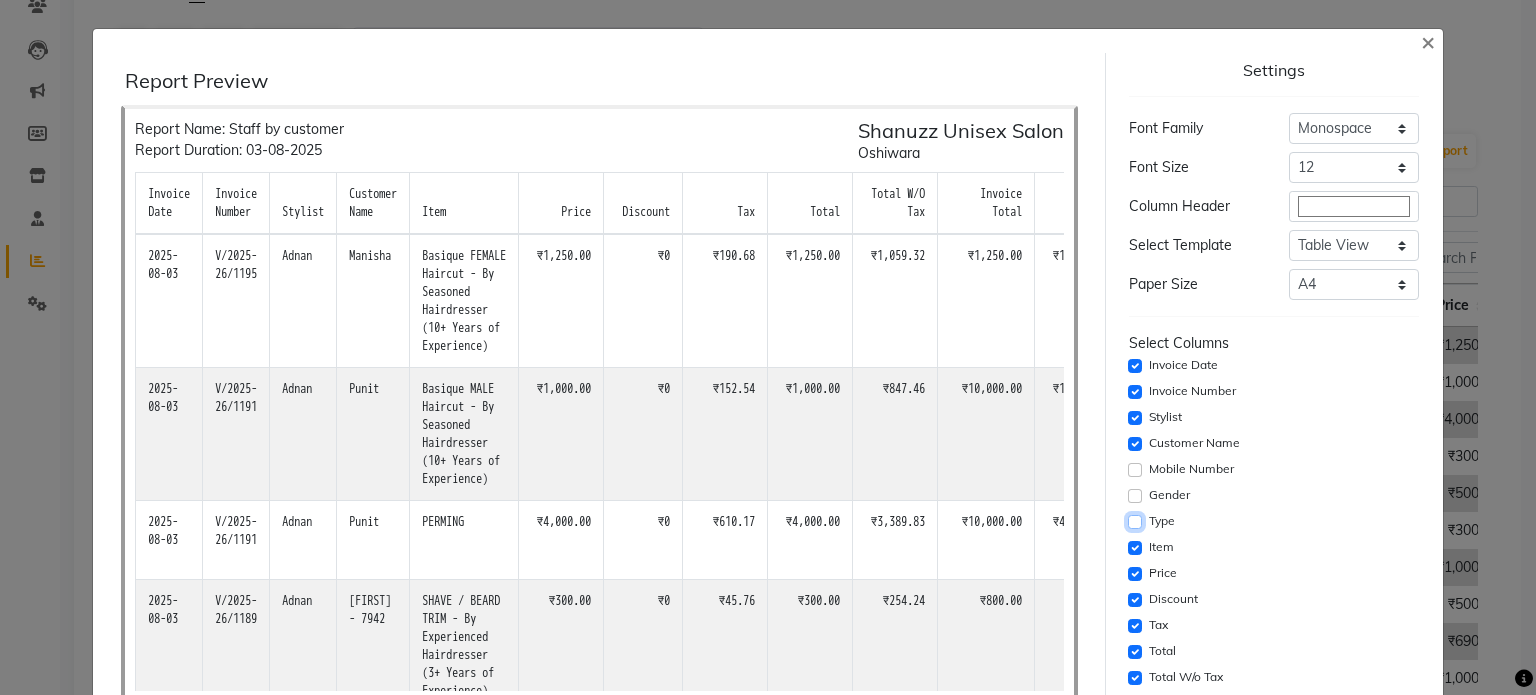click 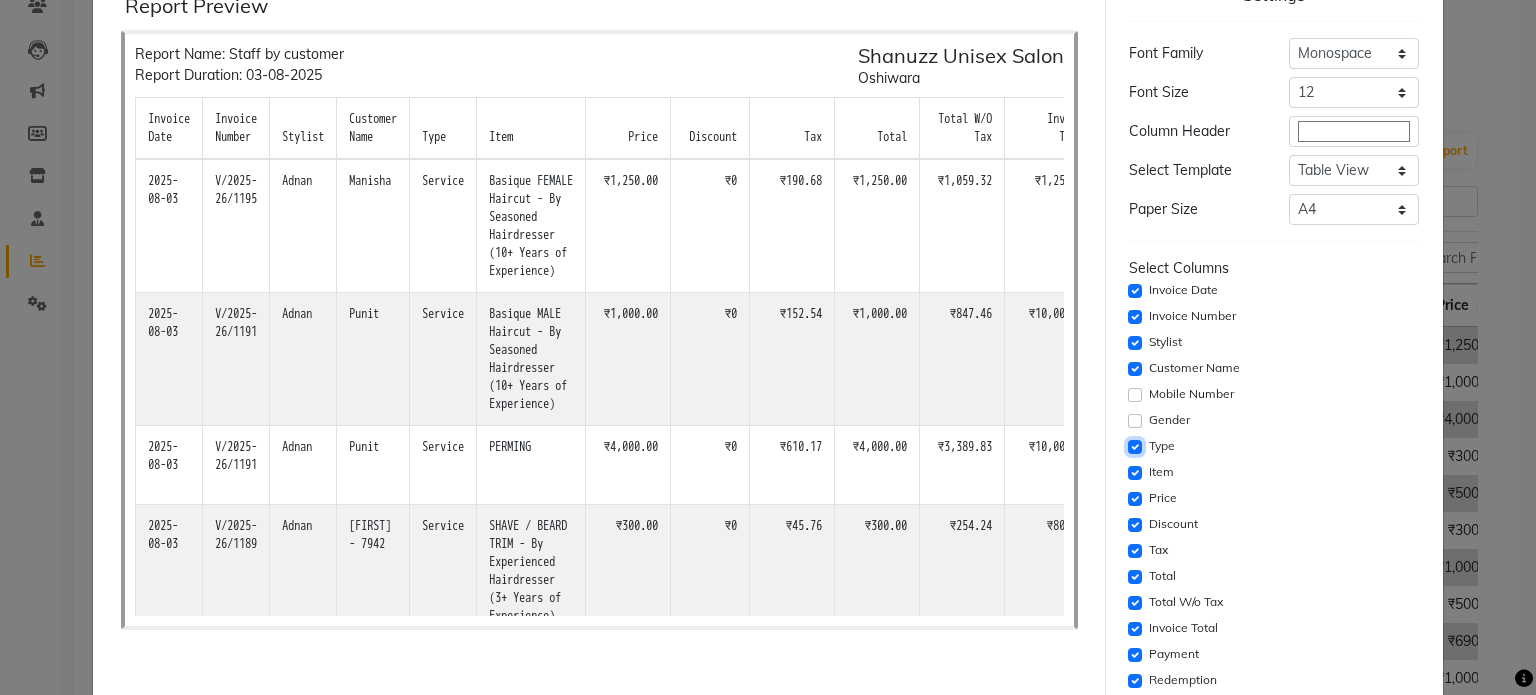 scroll, scrollTop: 76, scrollLeft: 0, axis: vertical 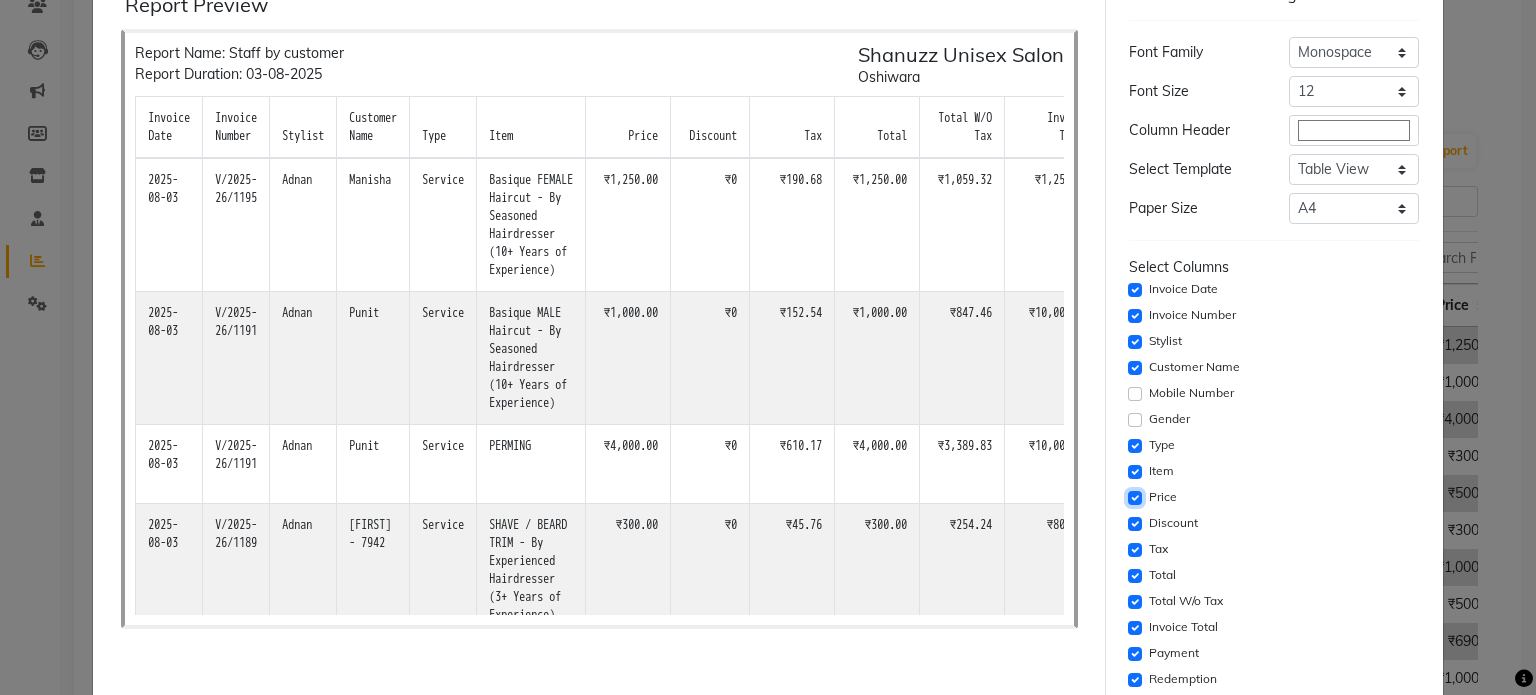 click 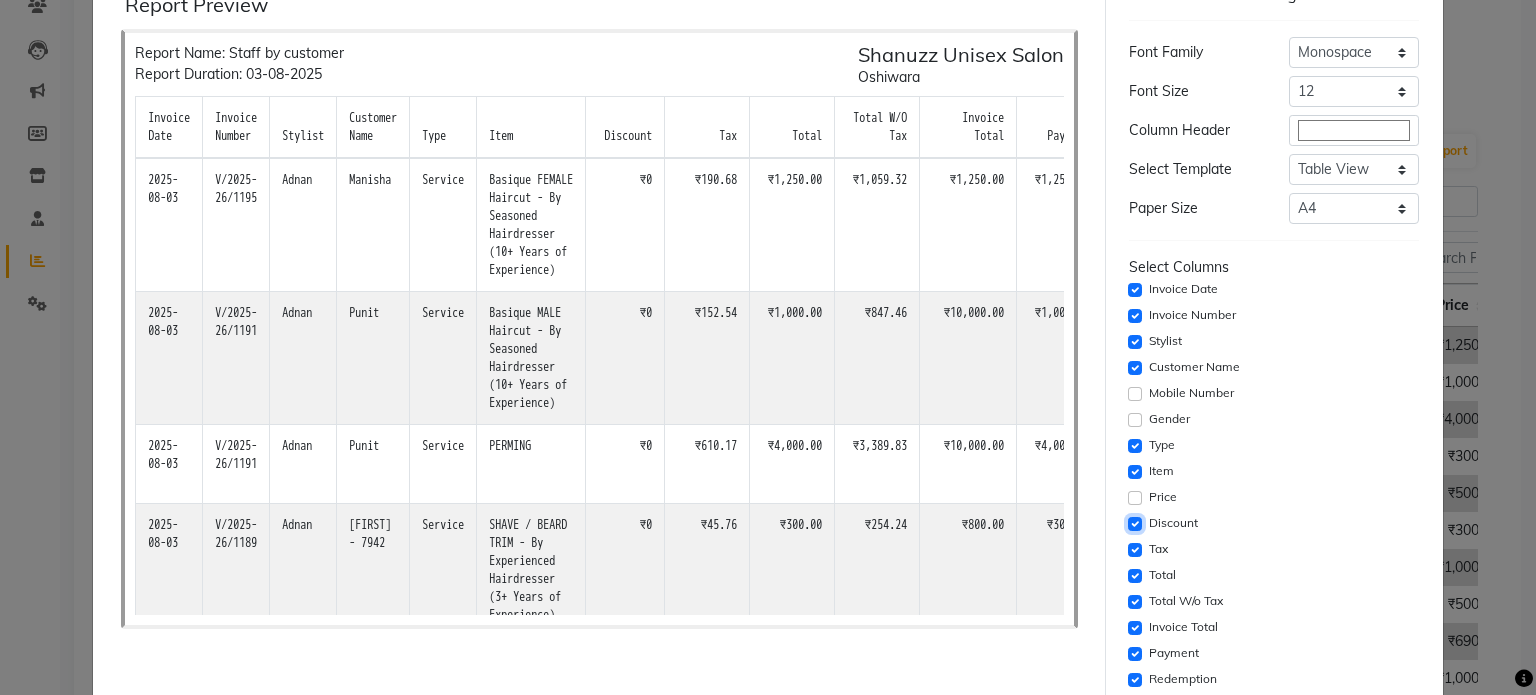 click 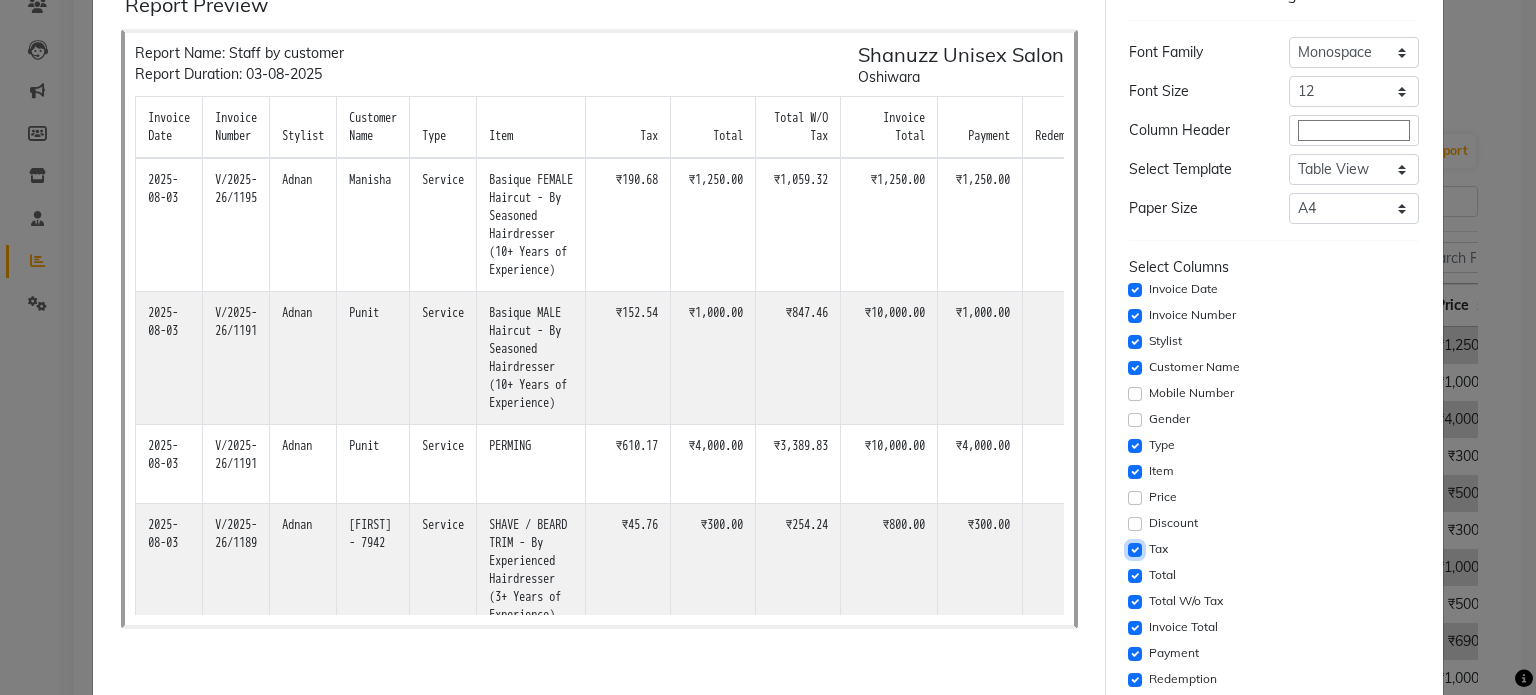 click 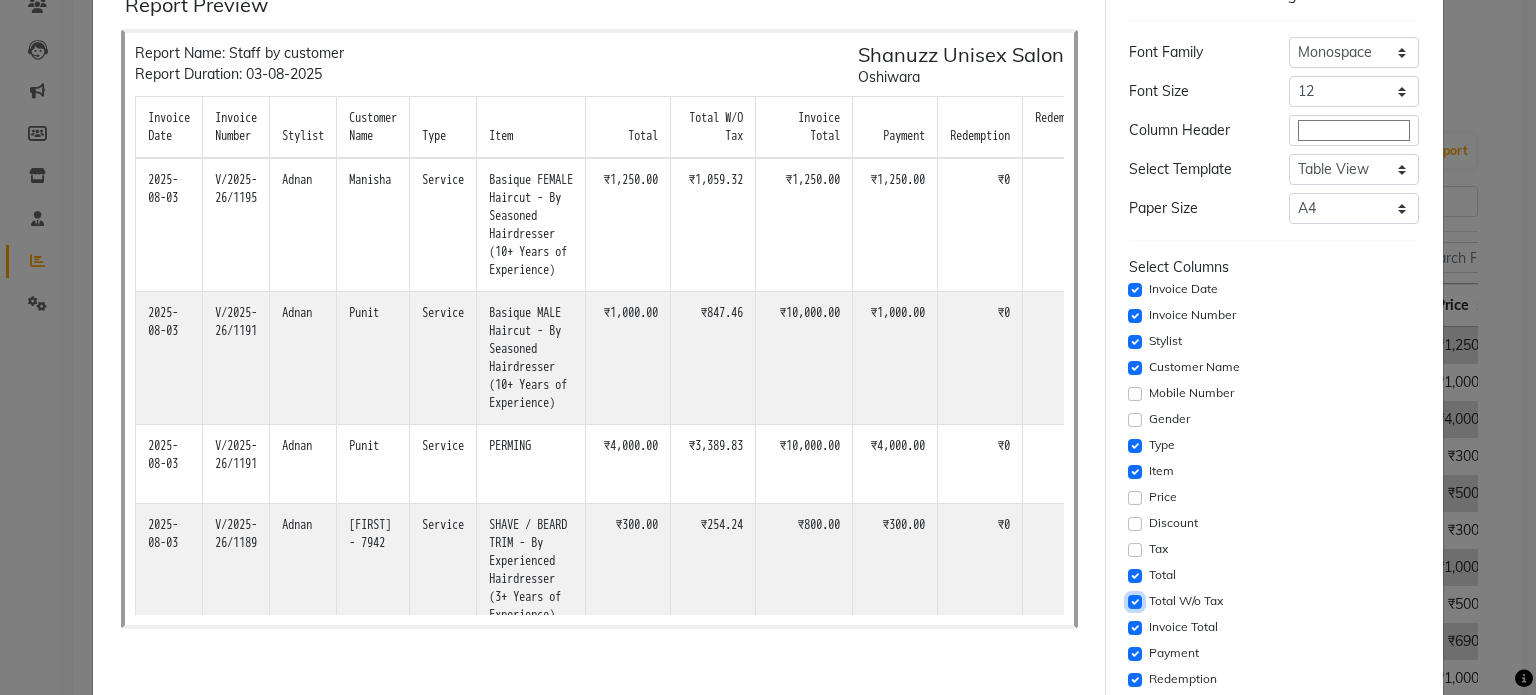 click 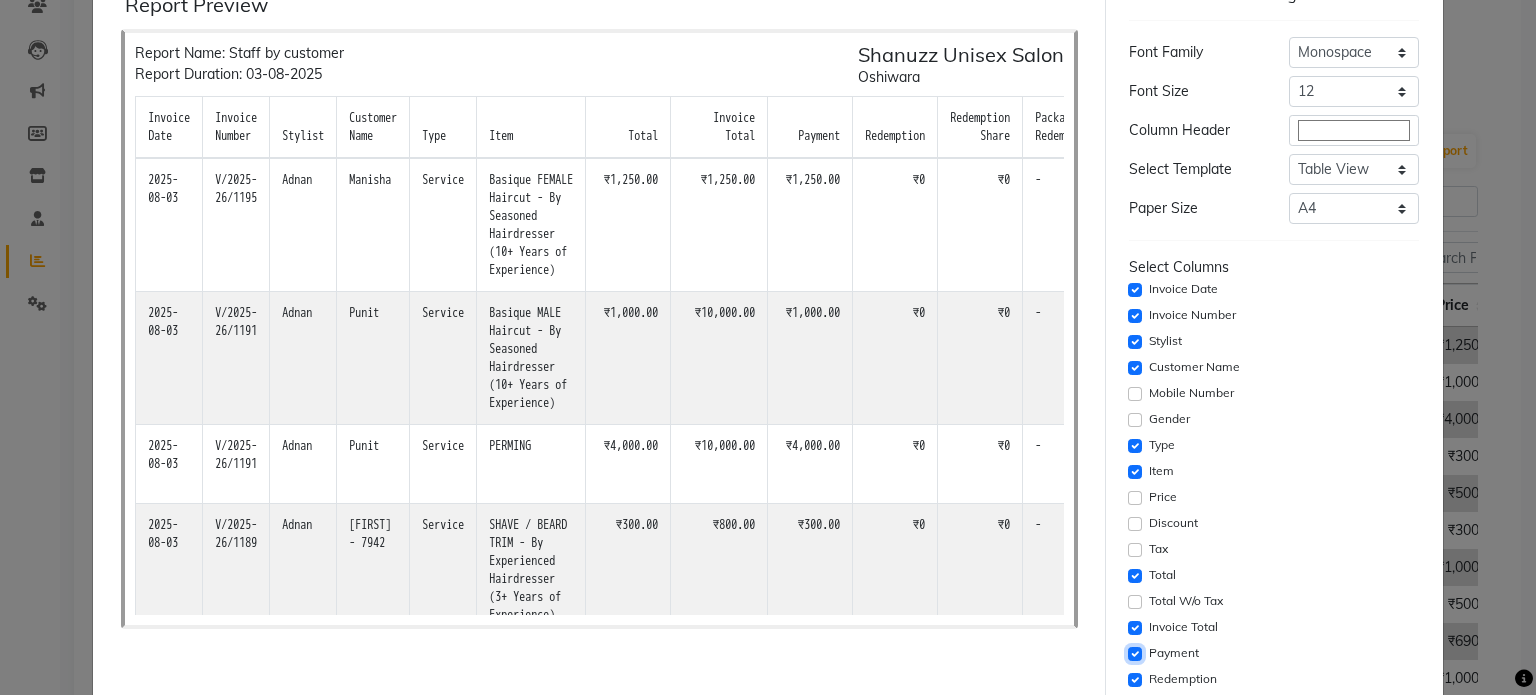 click 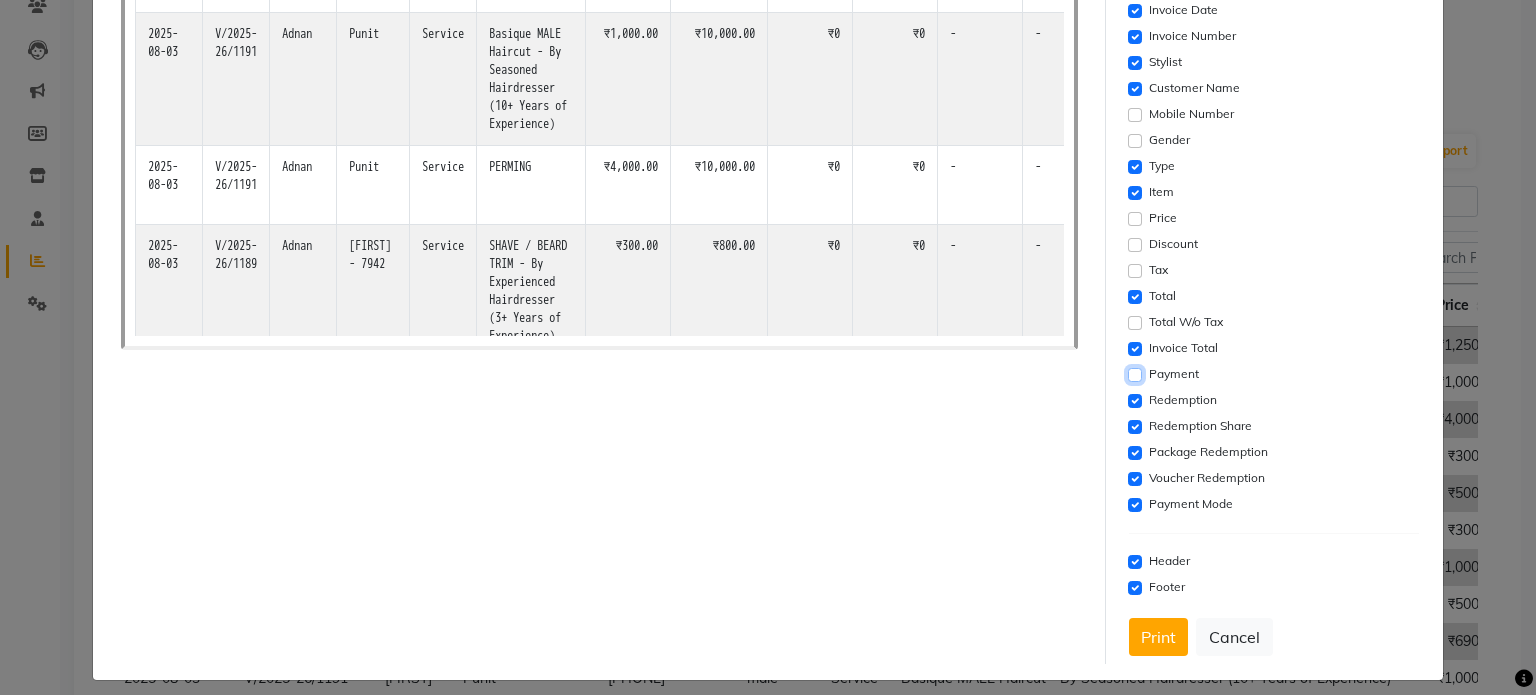 scroll, scrollTop: 356, scrollLeft: 0, axis: vertical 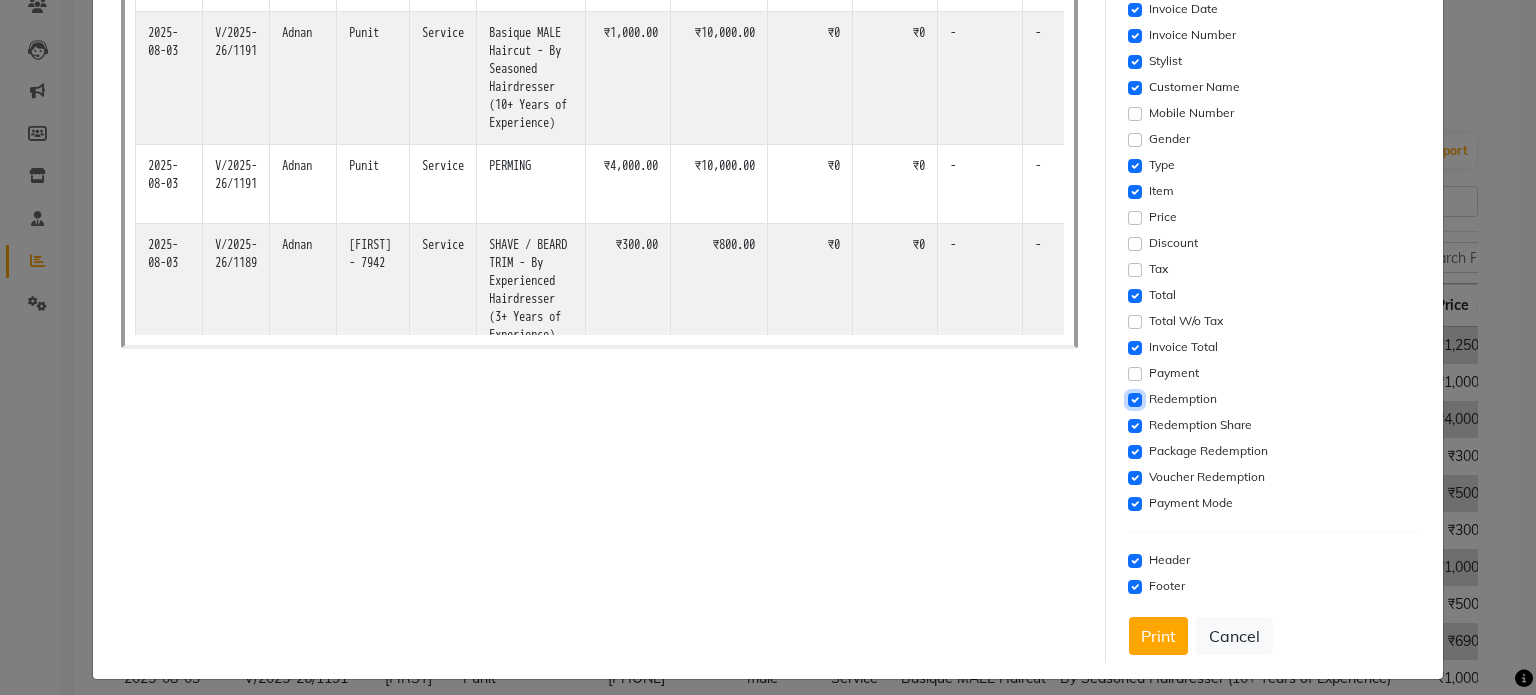 click 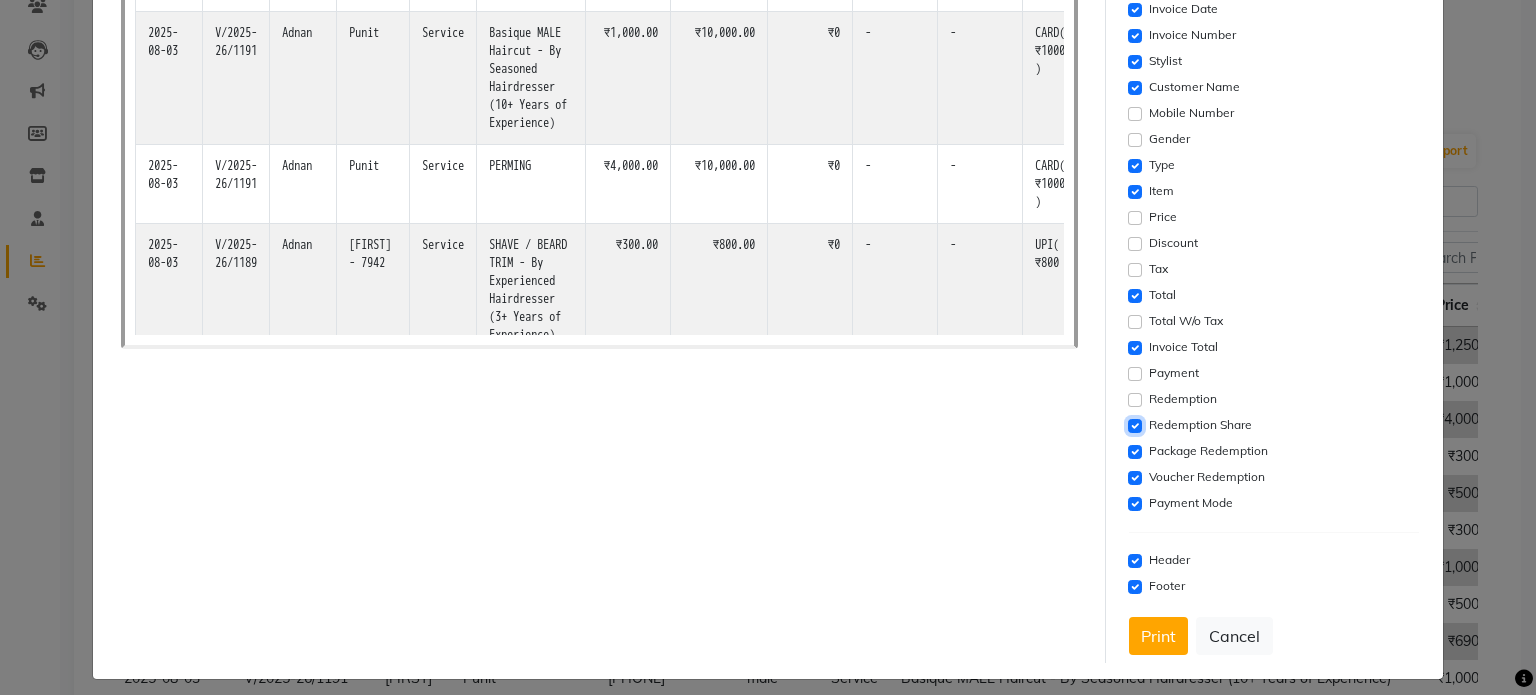 click 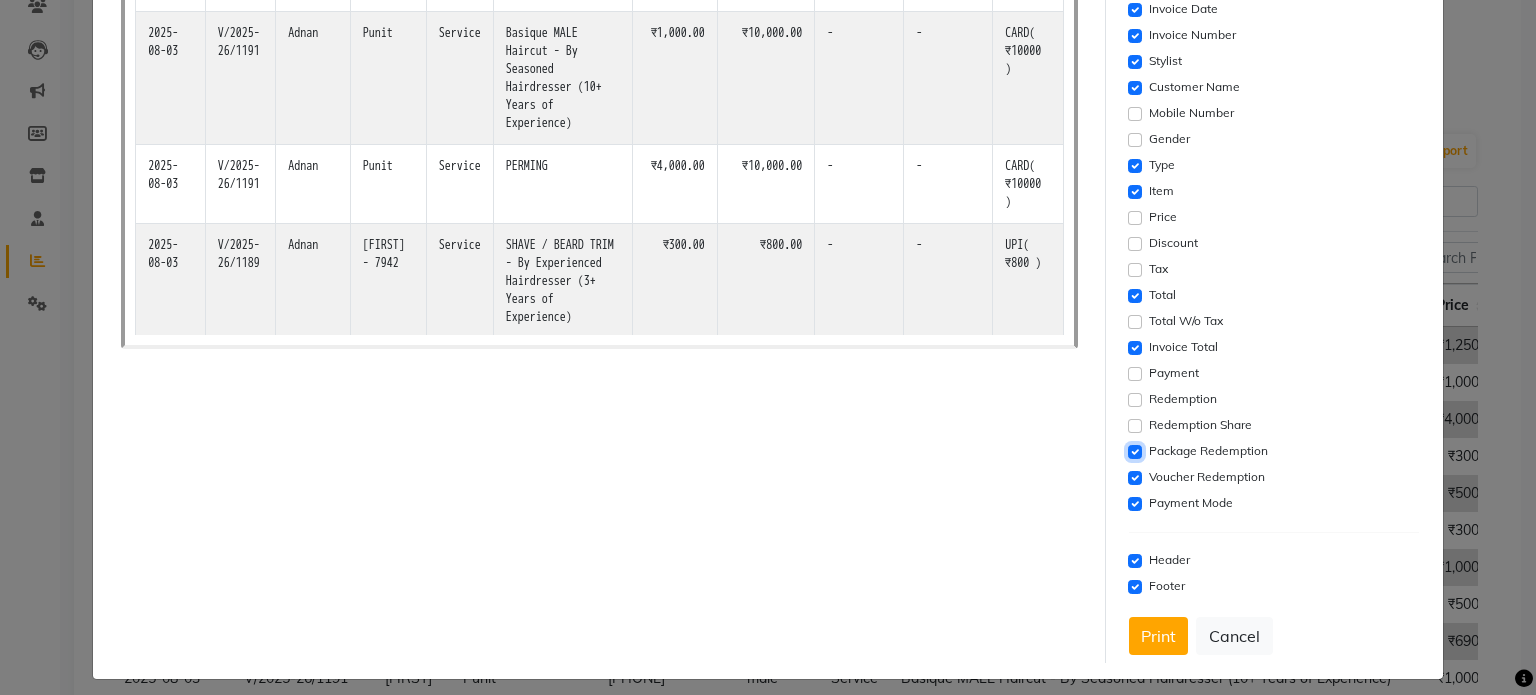 click 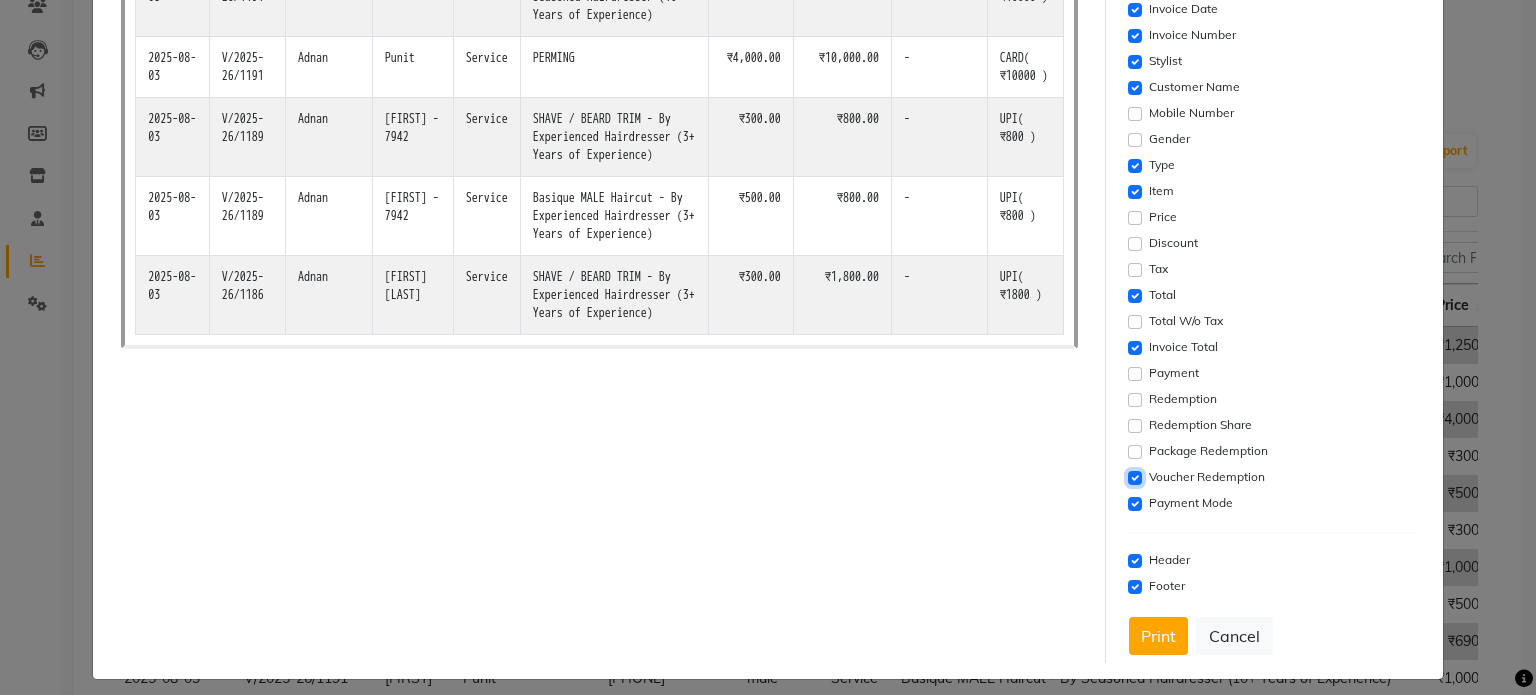 click 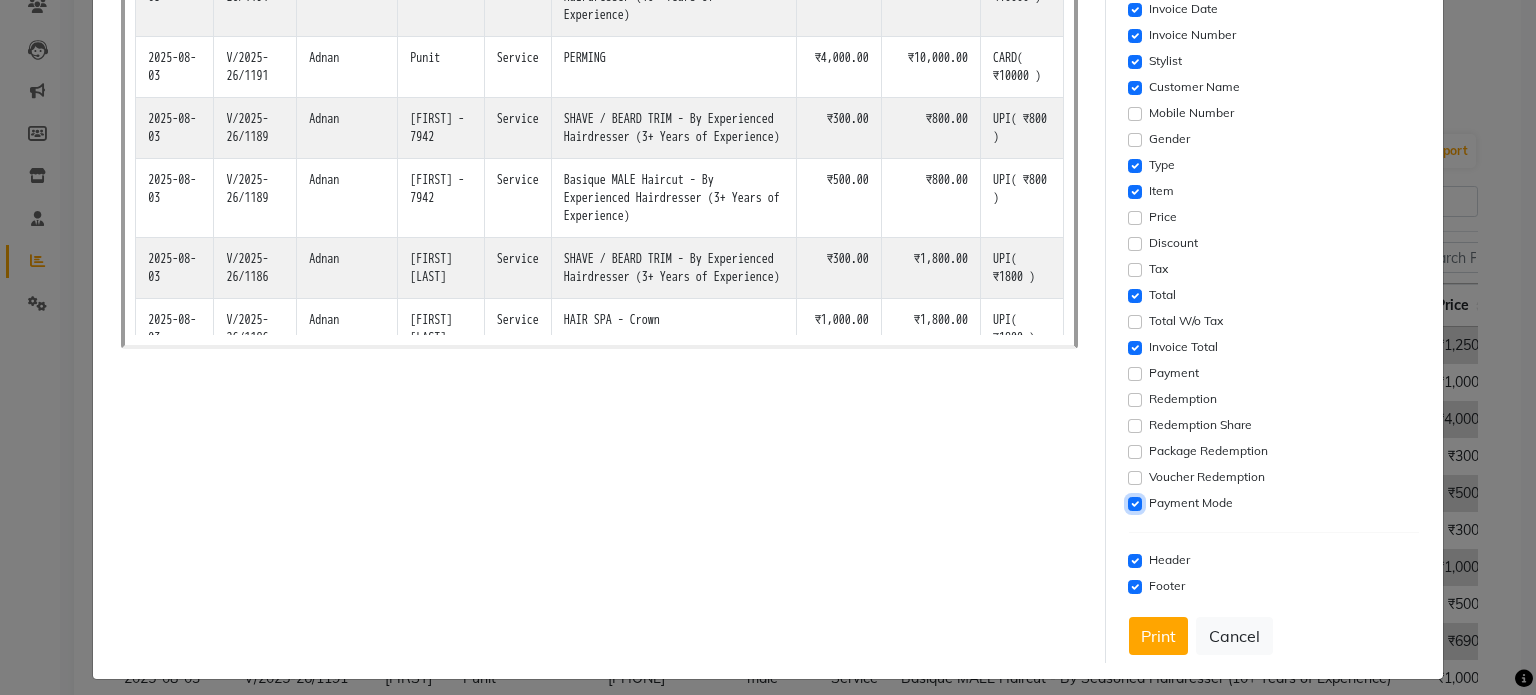 click 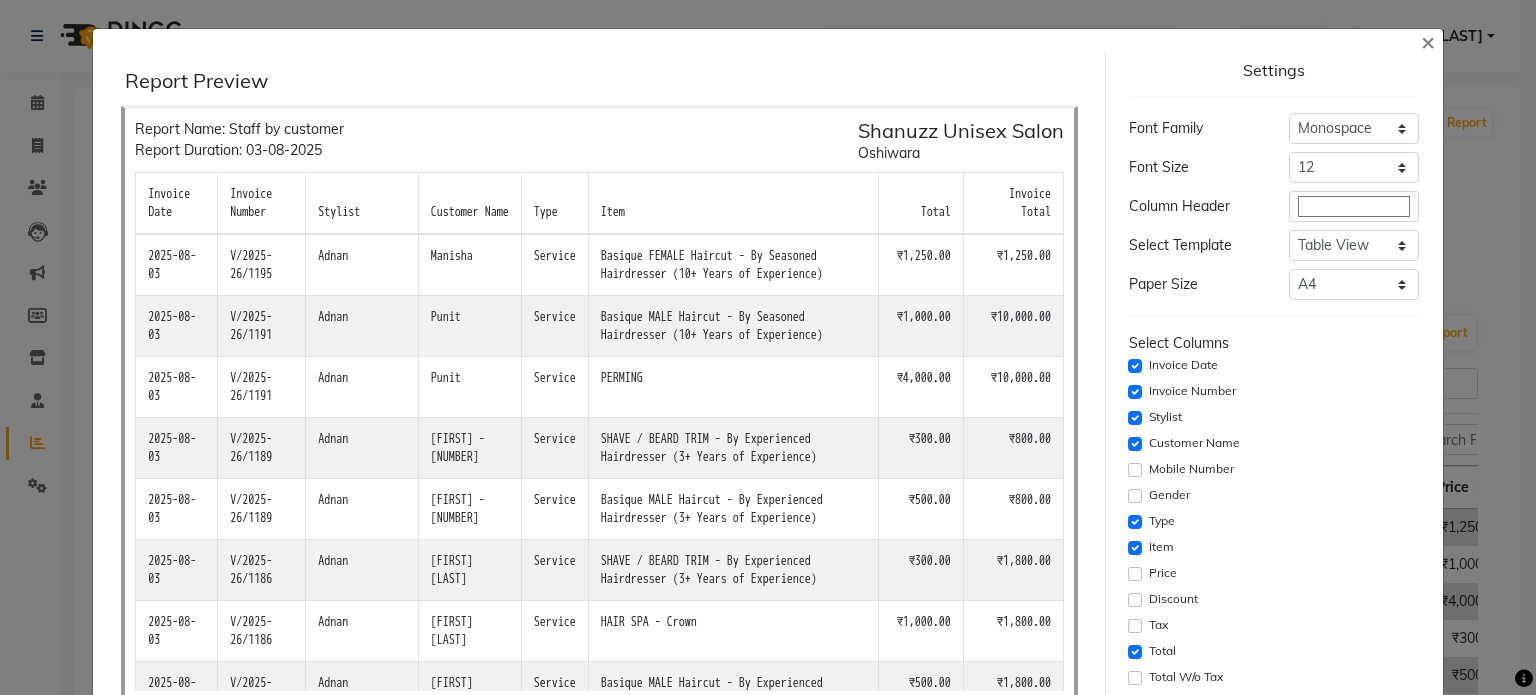 select on "full_report" 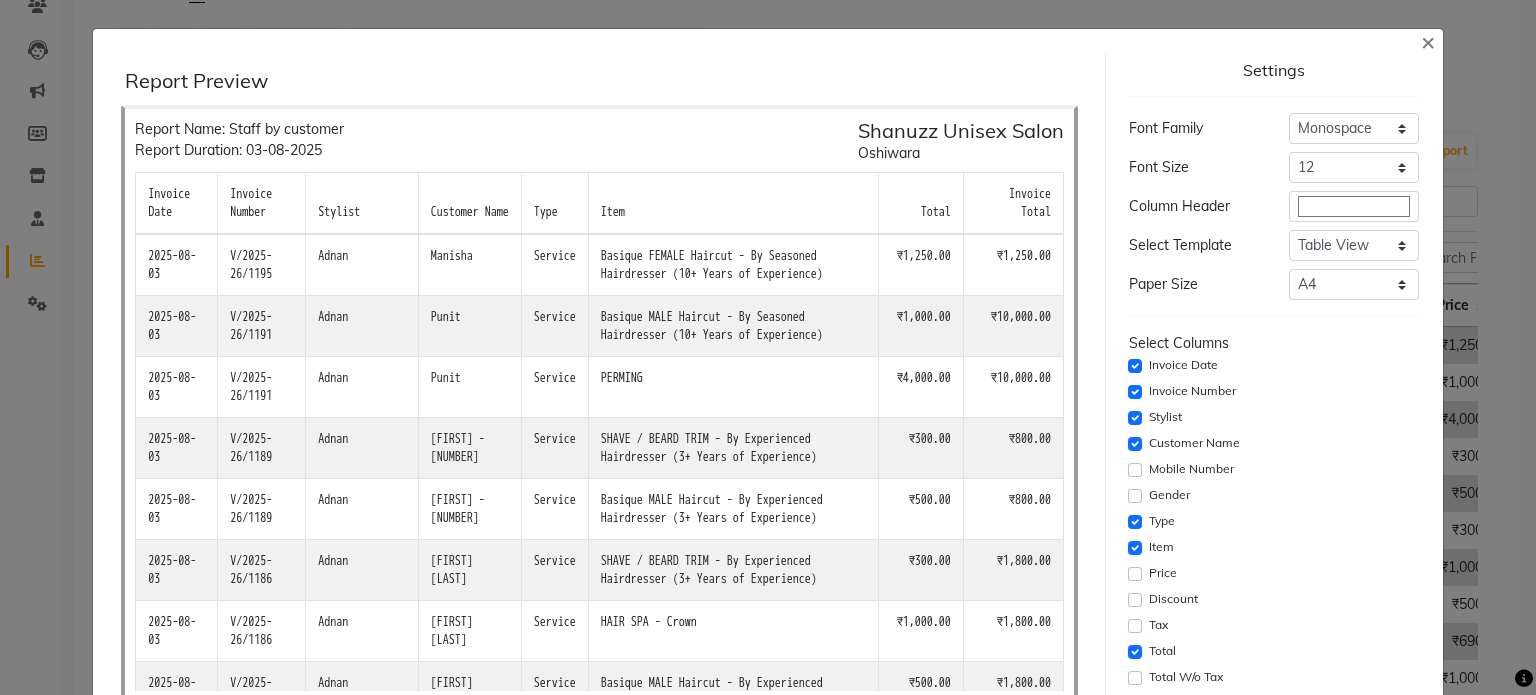 scroll, scrollTop: 0, scrollLeft: 0, axis: both 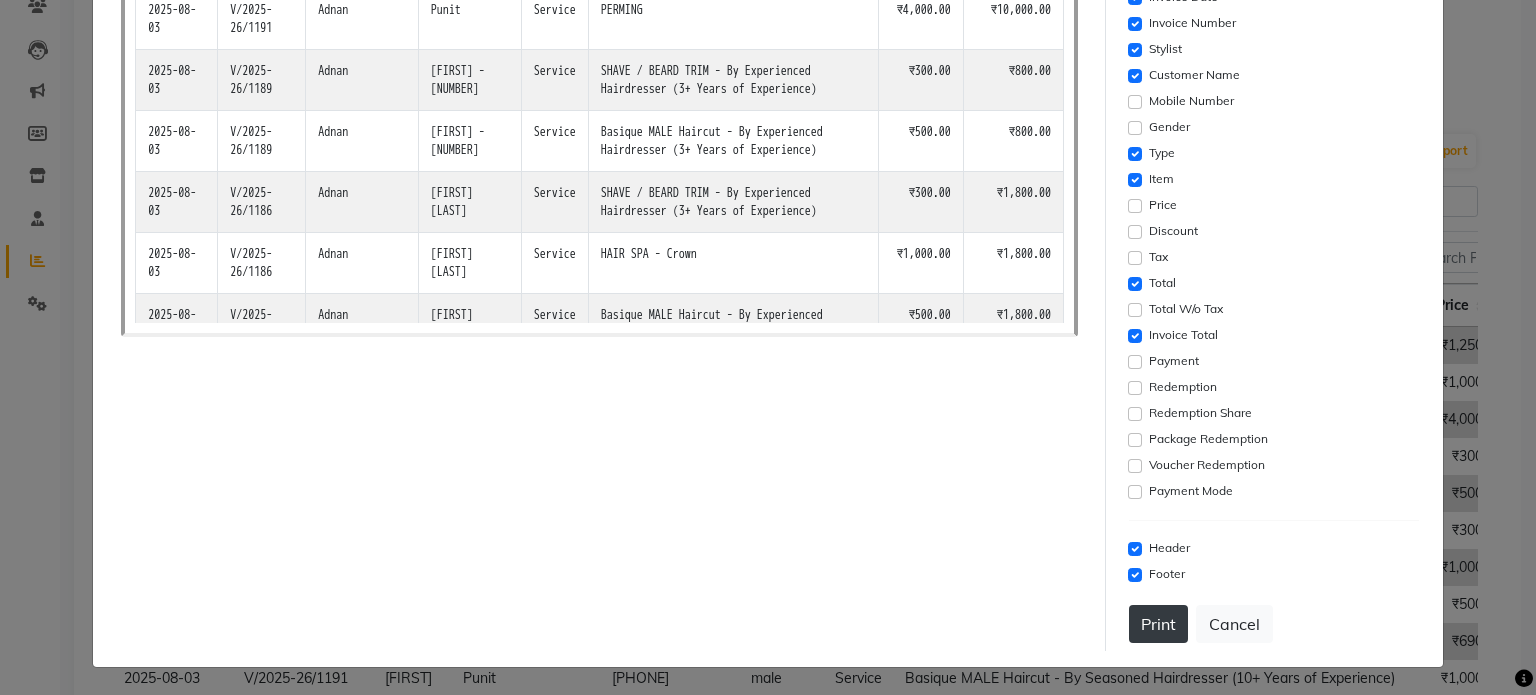 click on "Print" 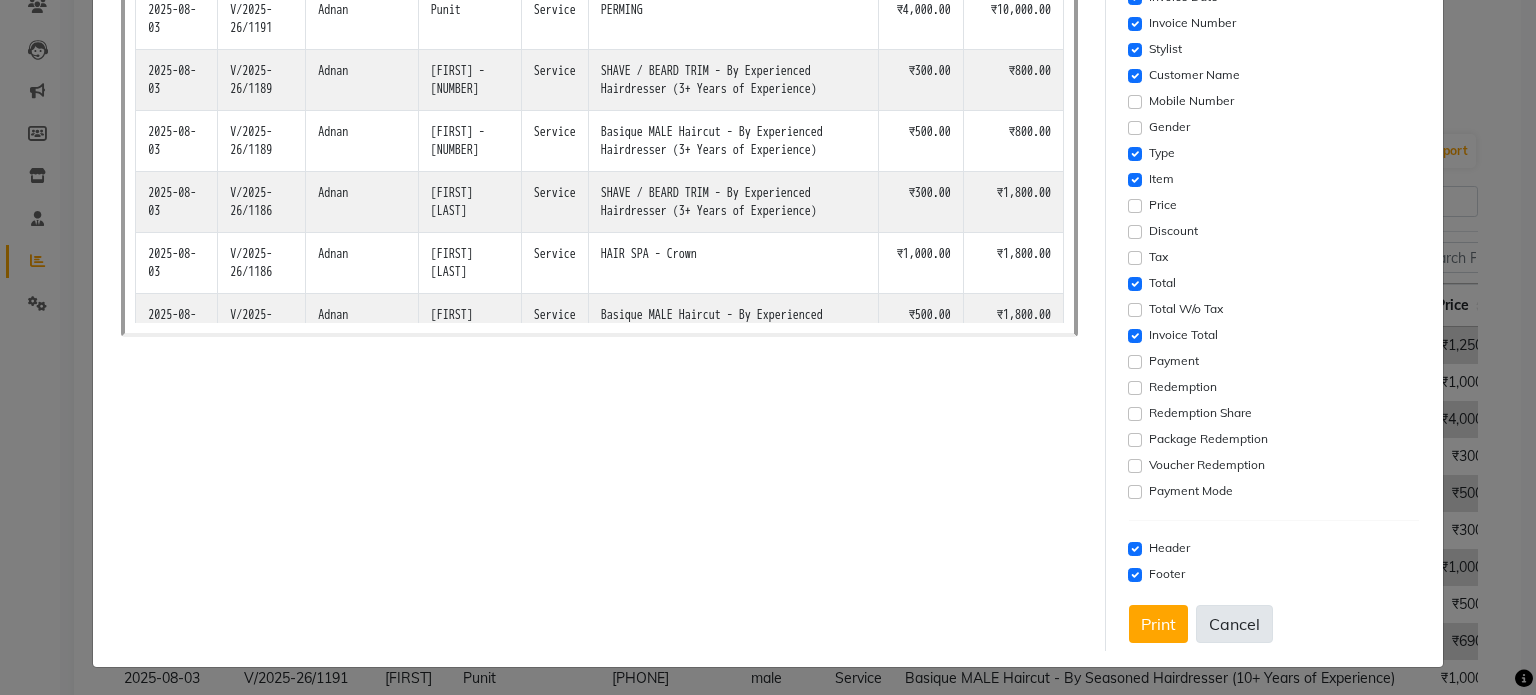 click on "Cancel" 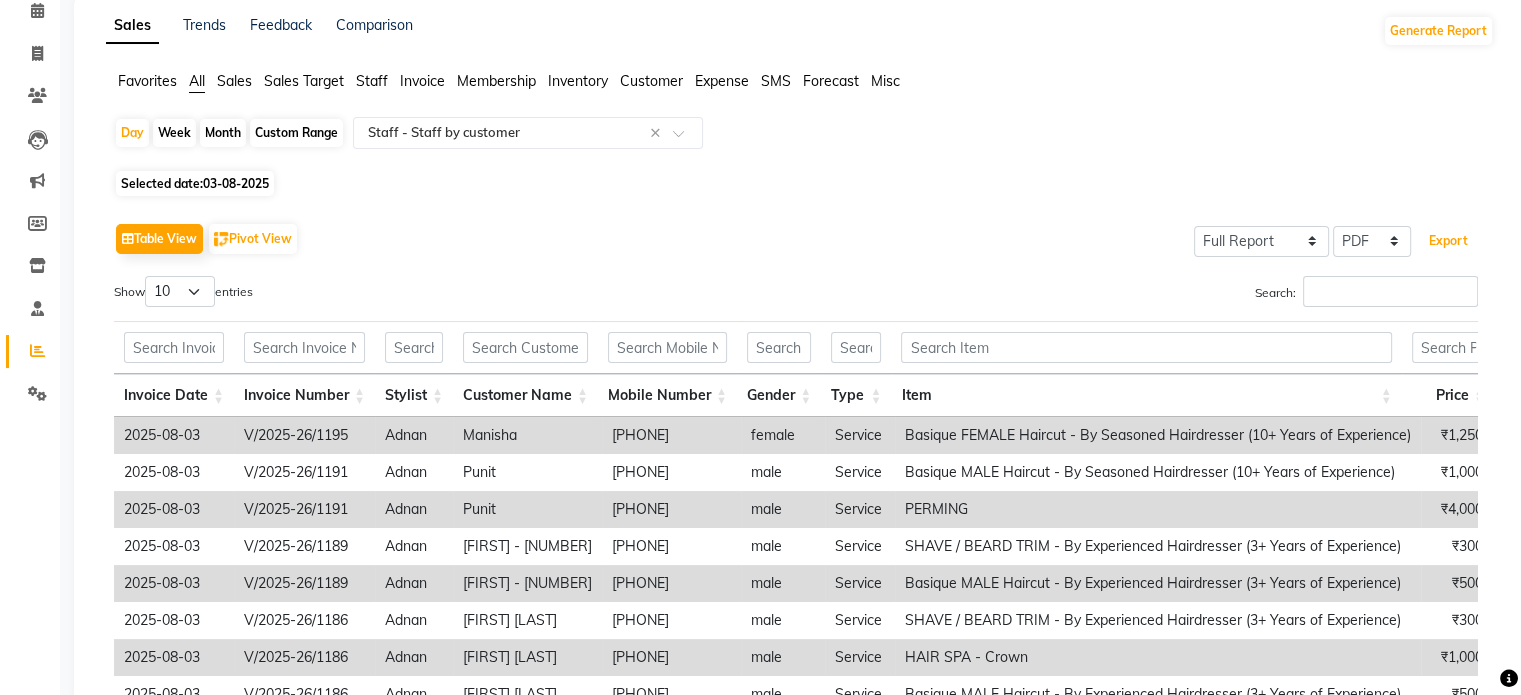 scroll, scrollTop: 0, scrollLeft: 0, axis: both 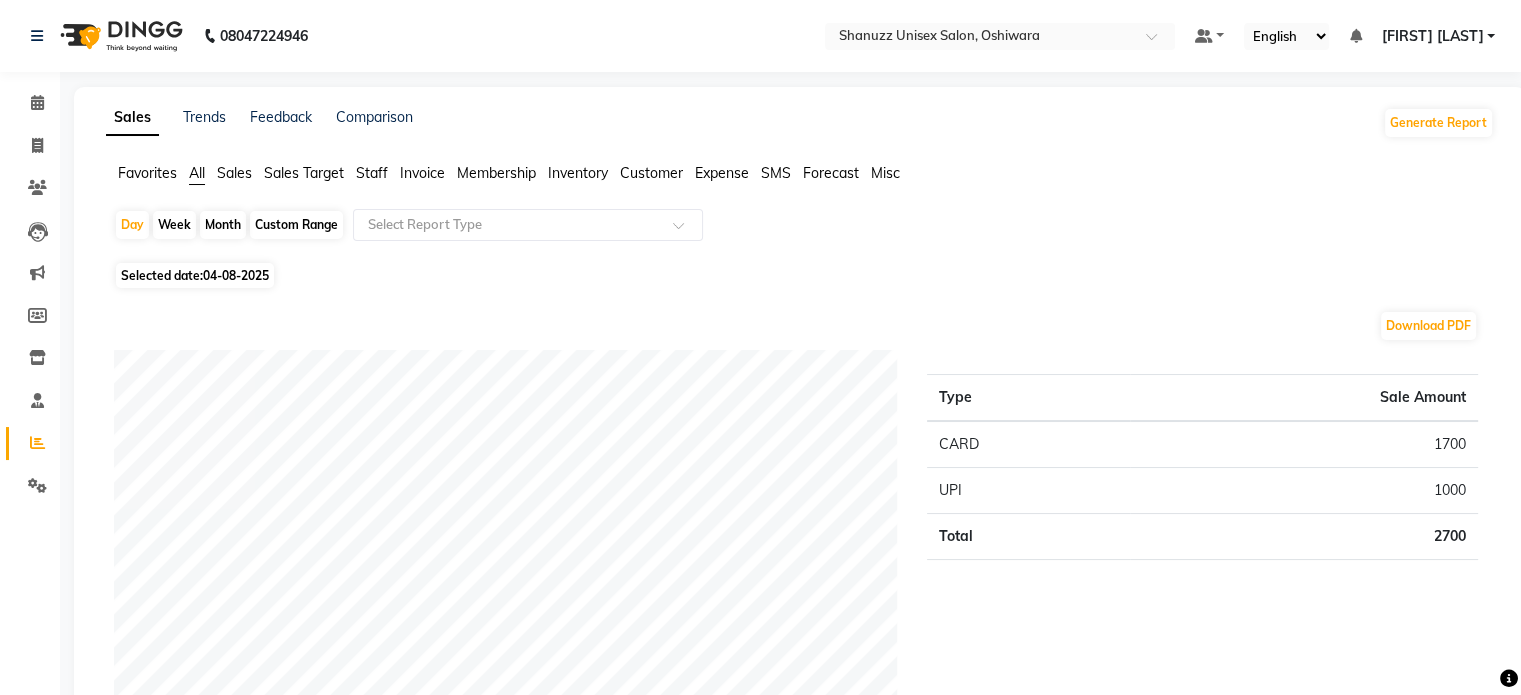 click on "Selected date:  04-08-2025" 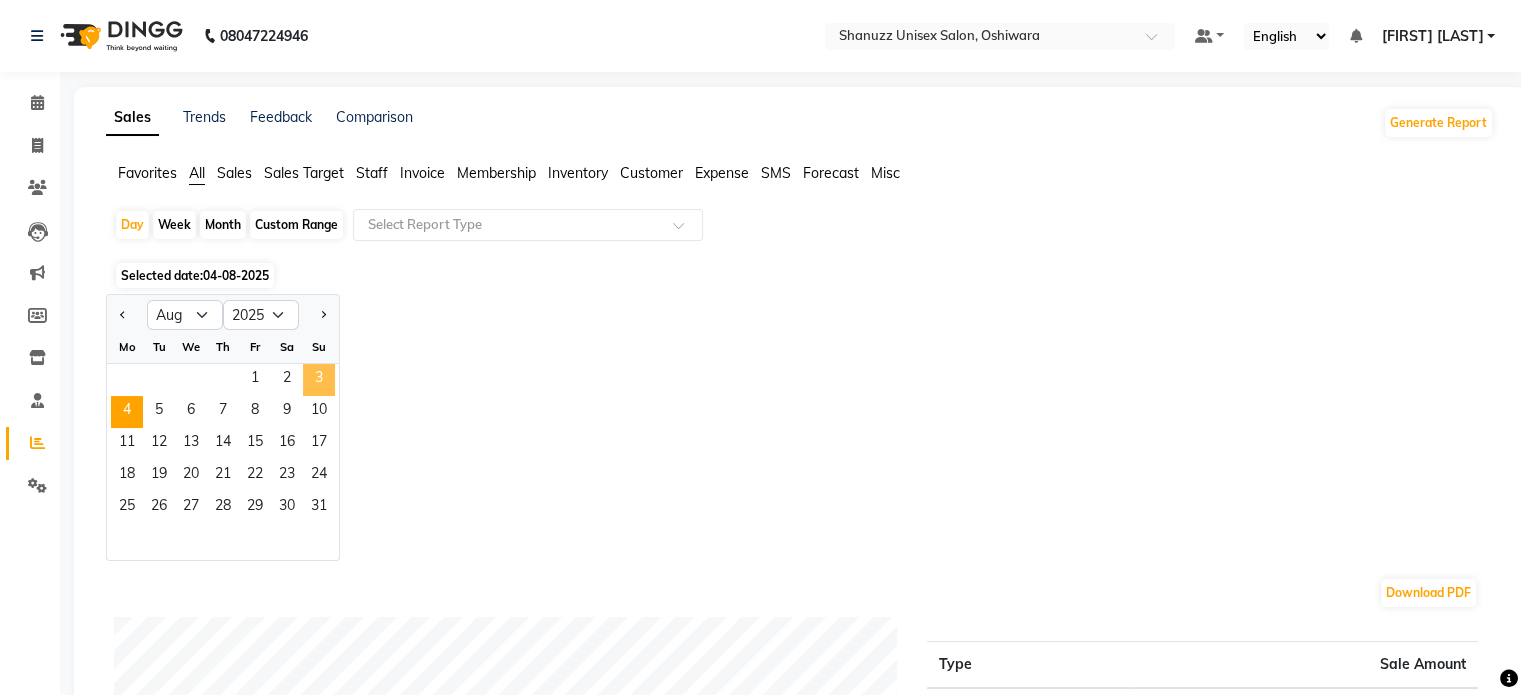 click on "3" 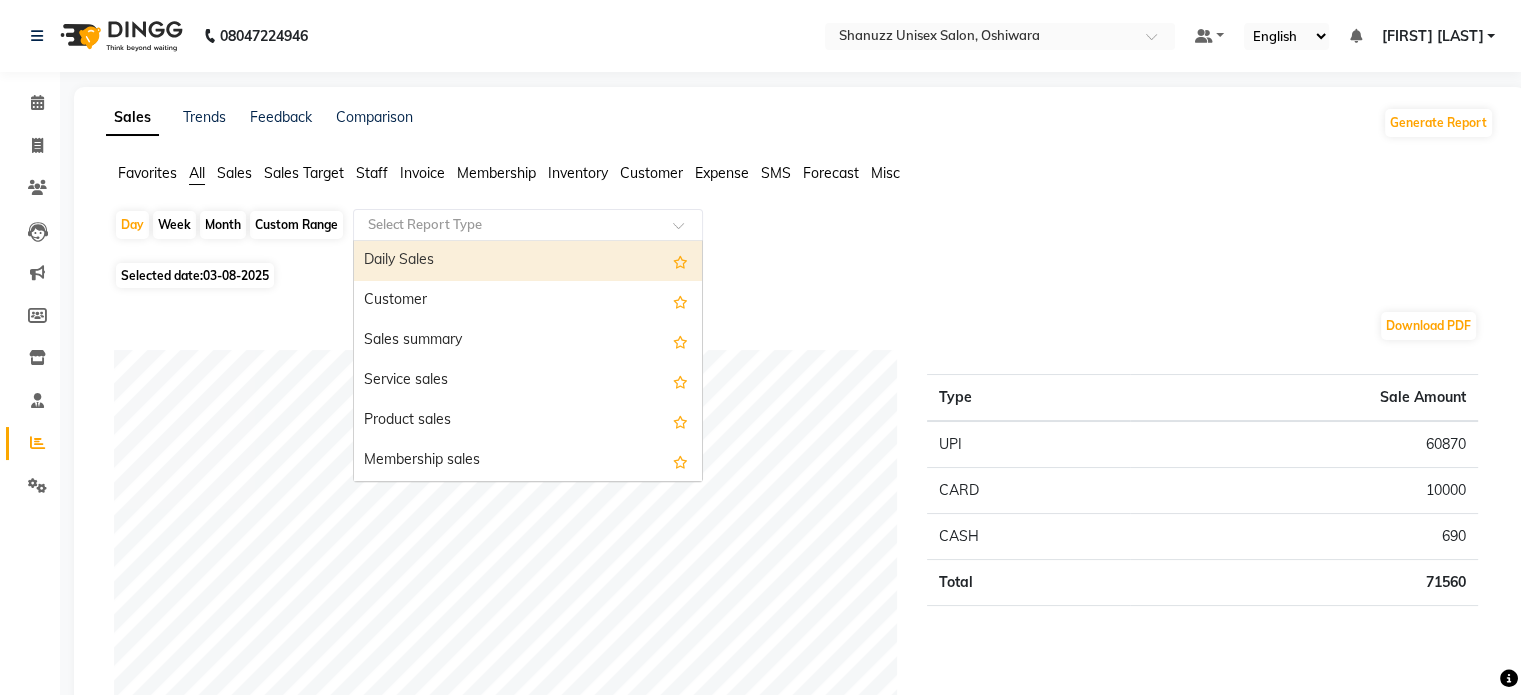 click 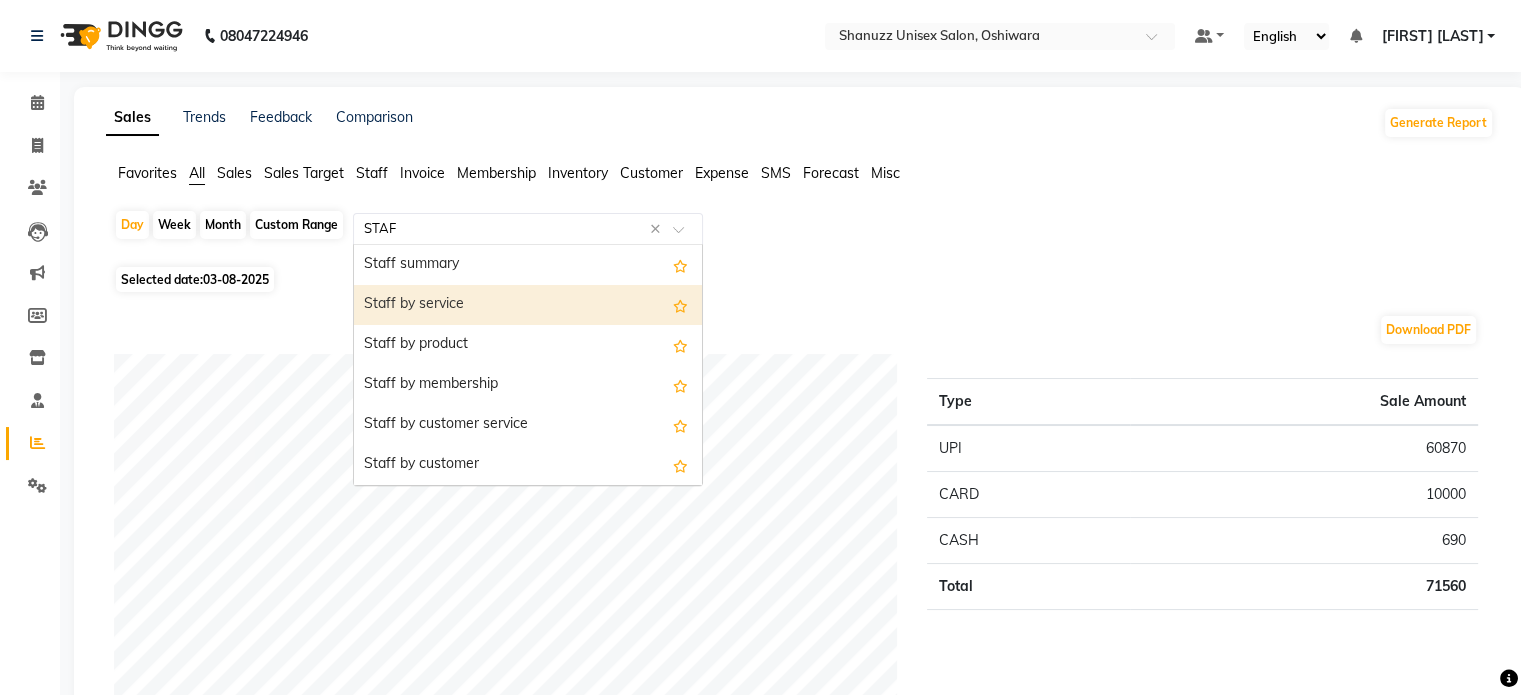 type on "STAFF" 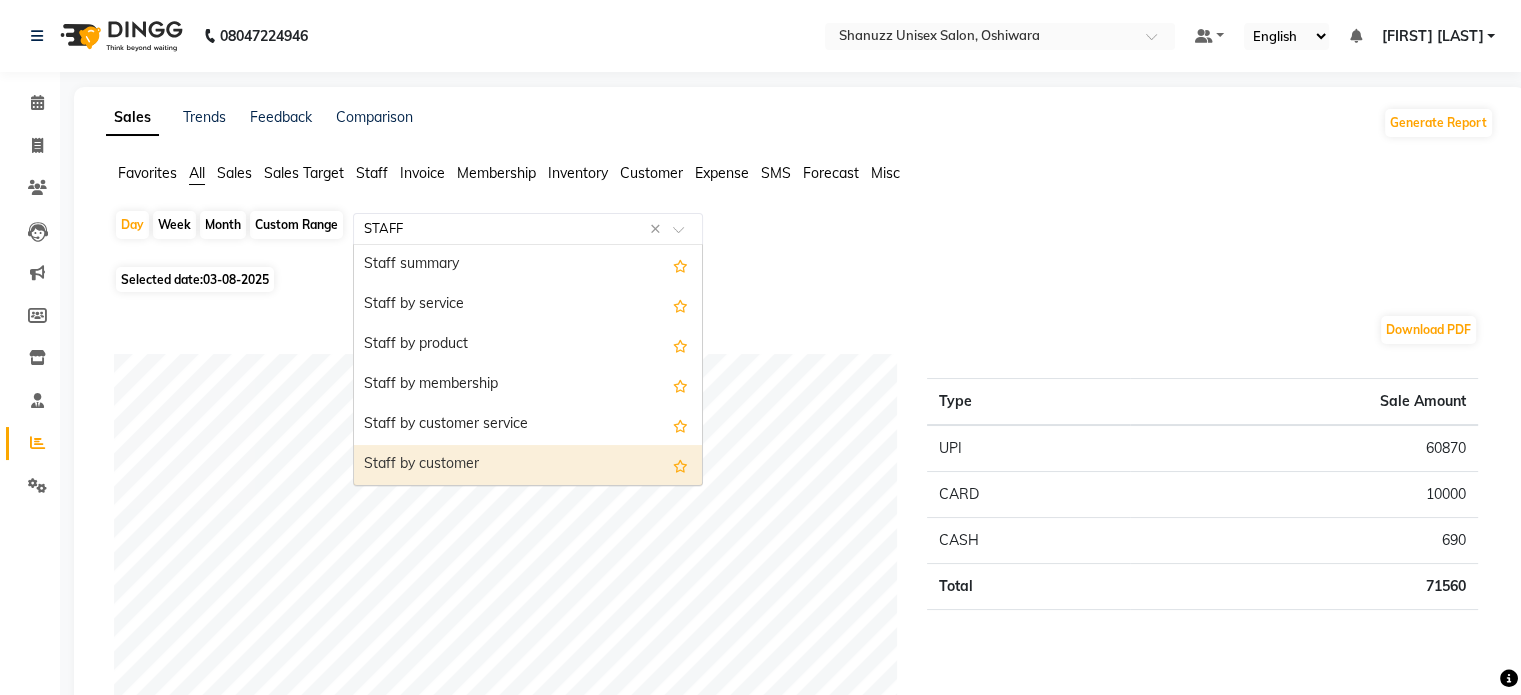 click on "Staff by customer" at bounding box center (528, 465) 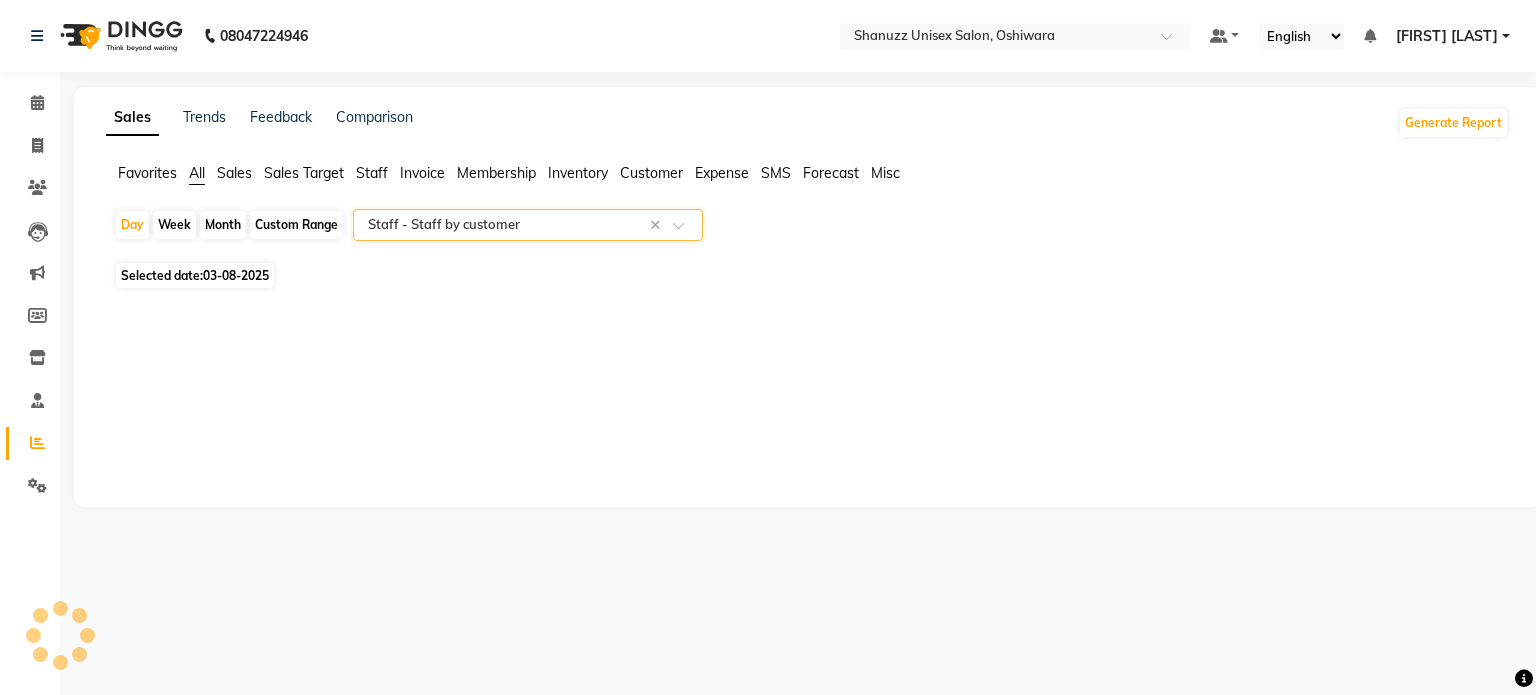 select on "full_report" 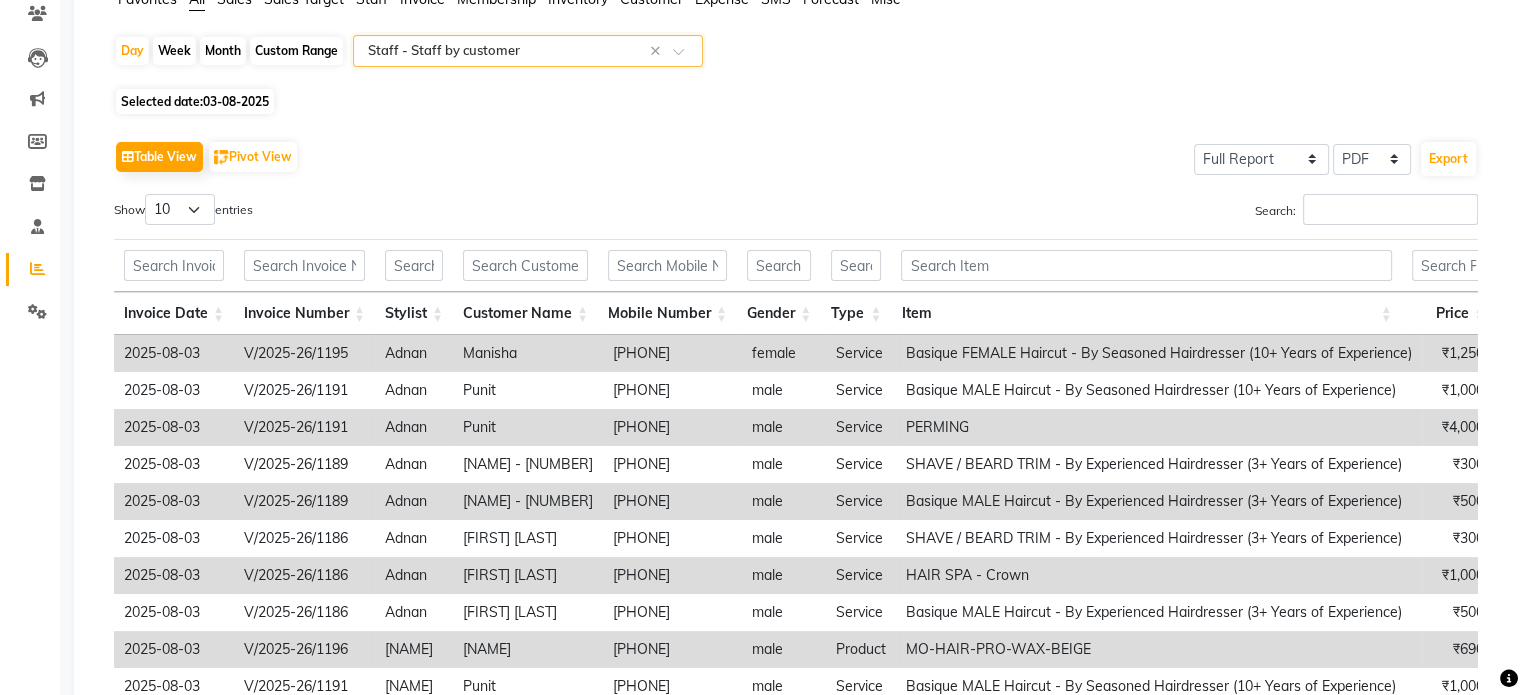 scroll, scrollTop: 175, scrollLeft: 0, axis: vertical 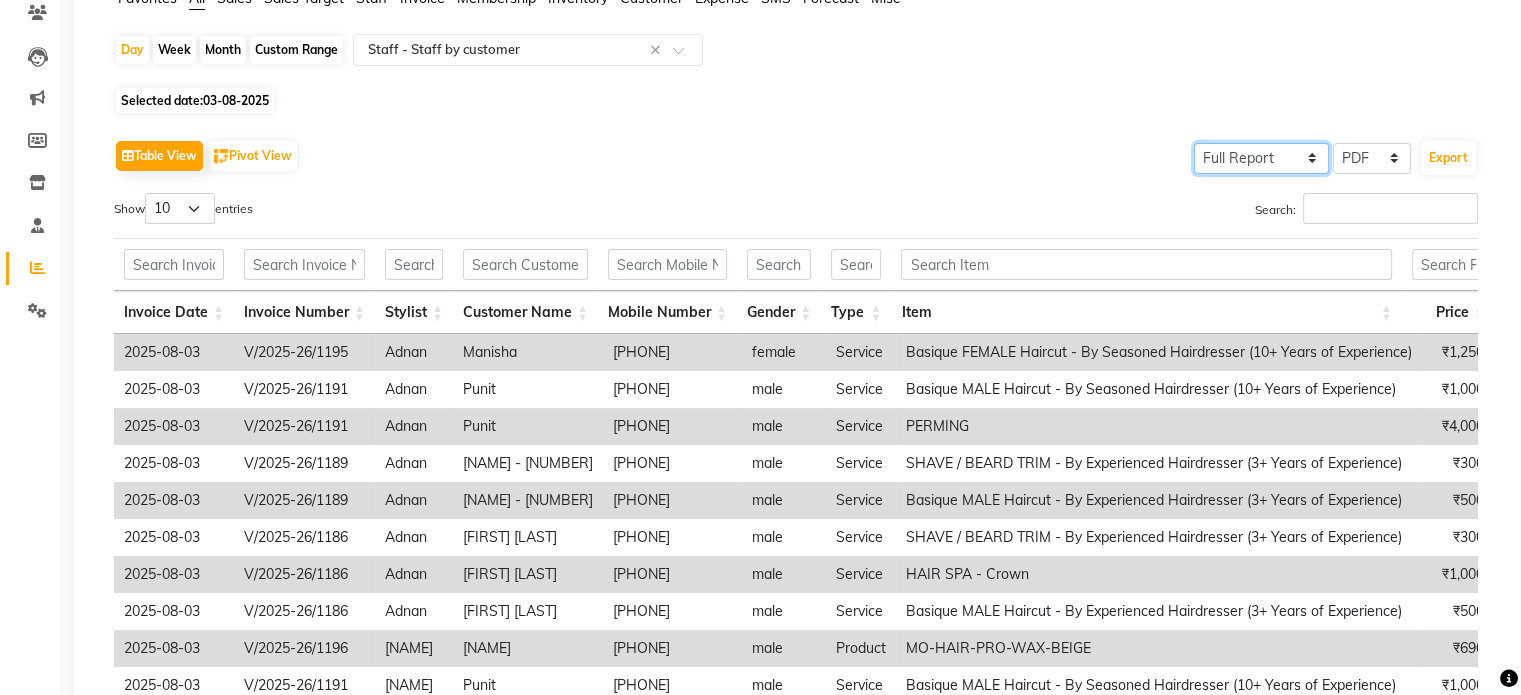 click on "Select Full Report Filtered Report" 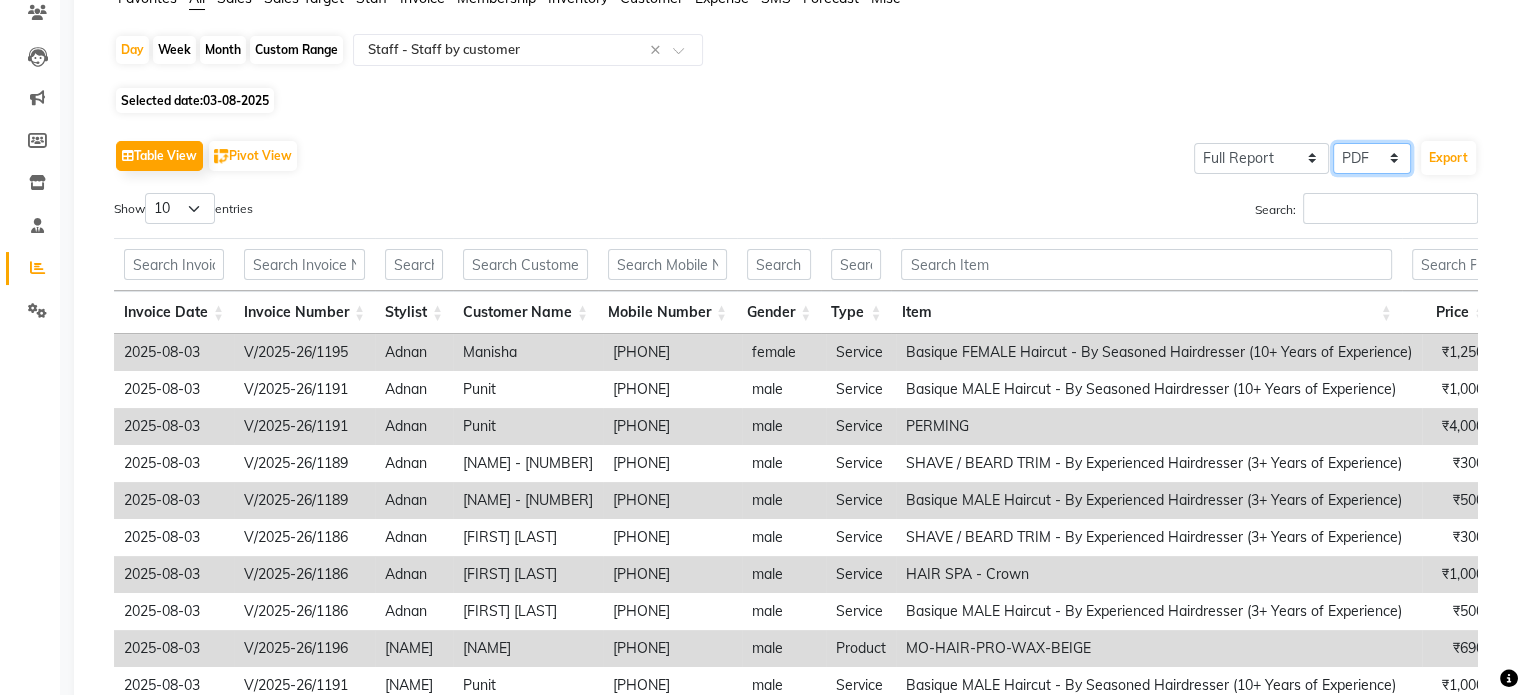 click on "Select CSV PDF" 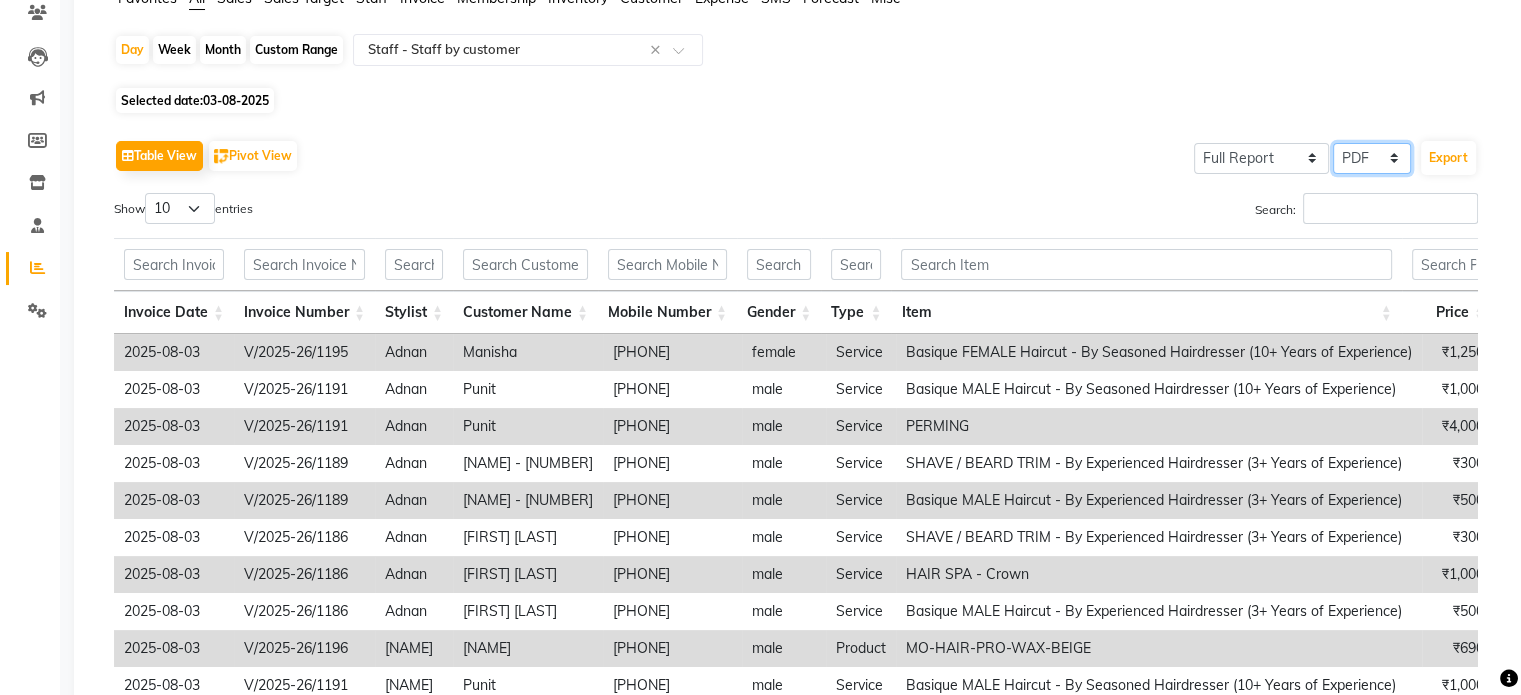 click on "Select CSV PDF" 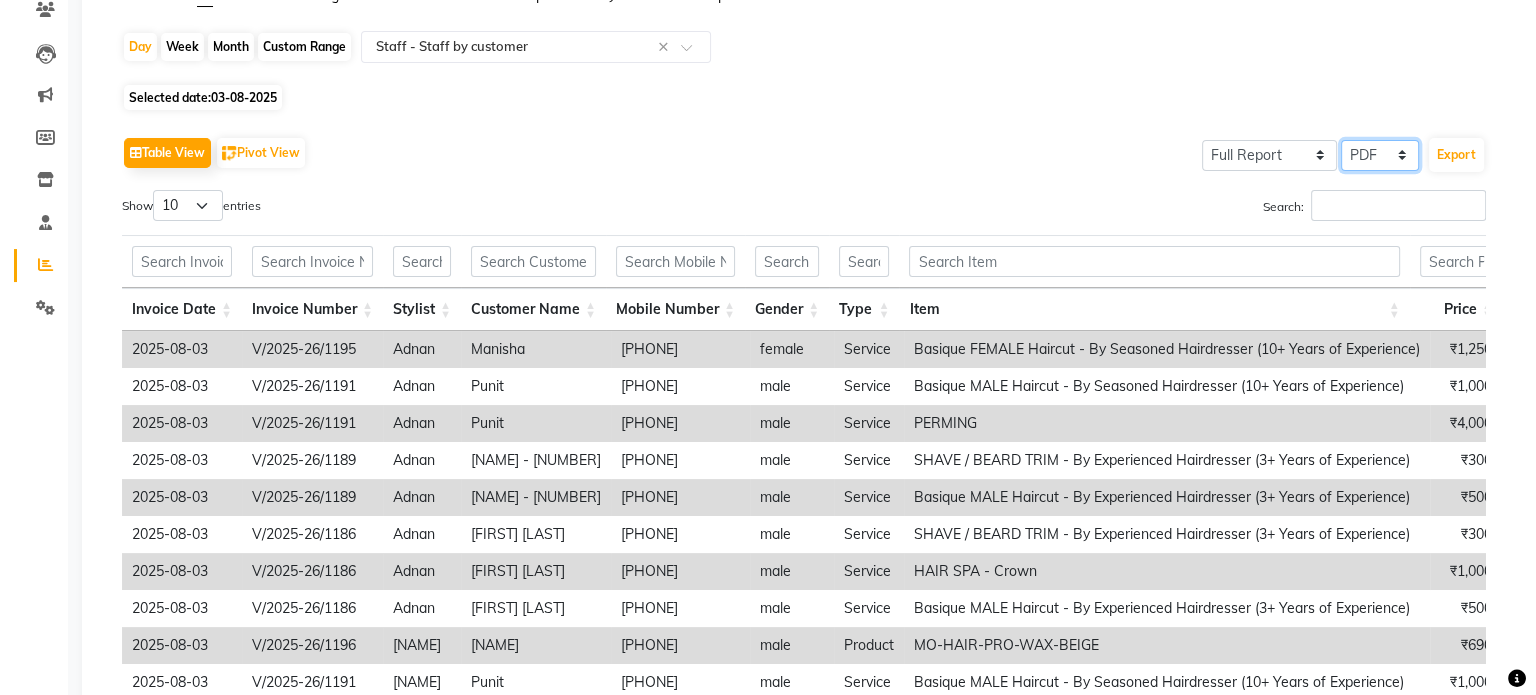 scroll, scrollTop: 176, scrollLeft: 0, axis: vertical 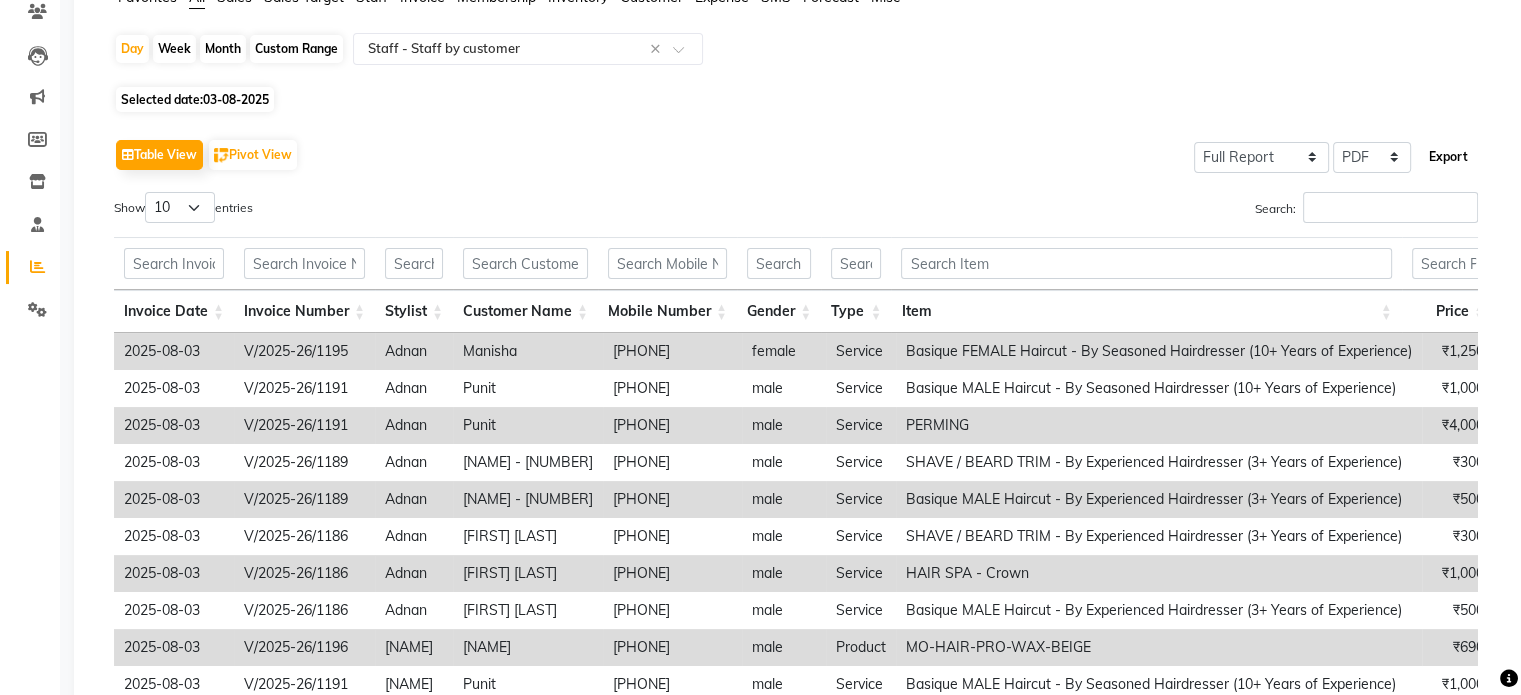 click on "Export" 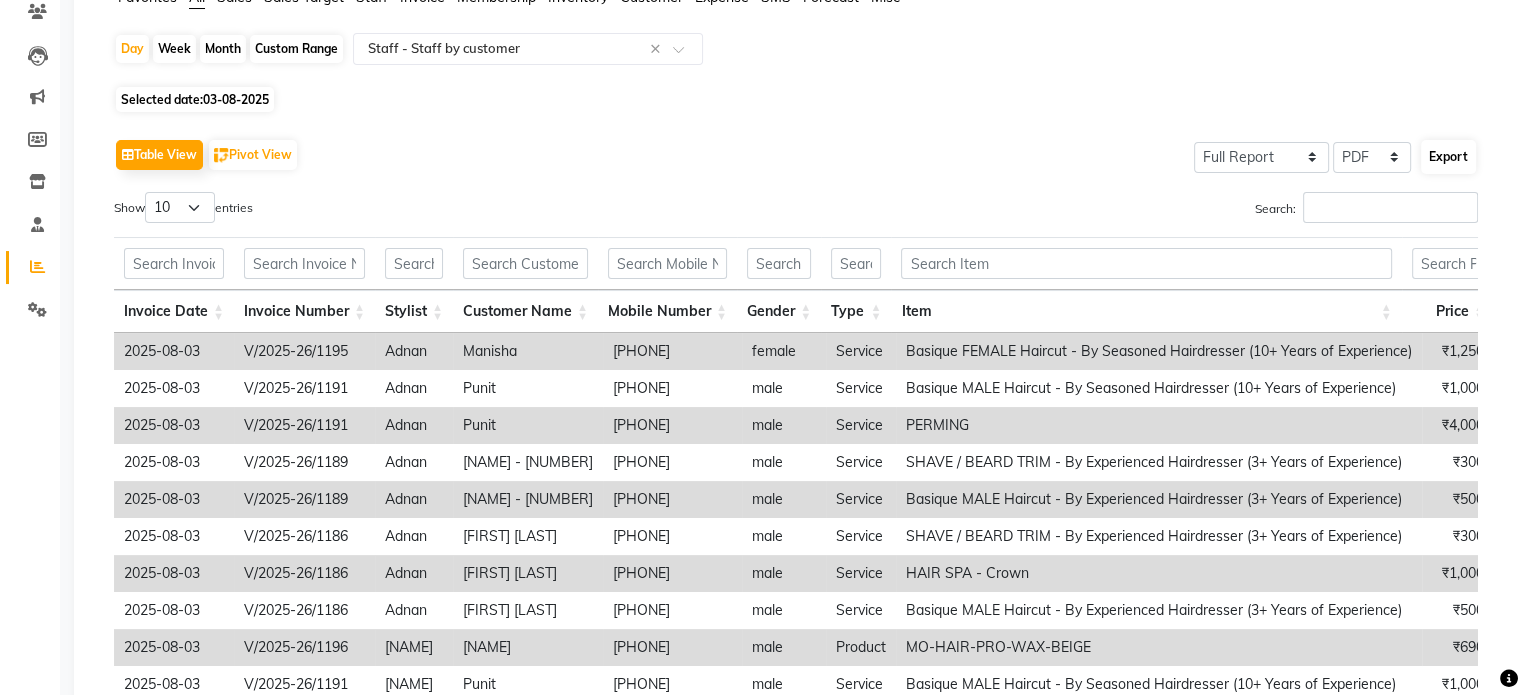 select on "monospace" 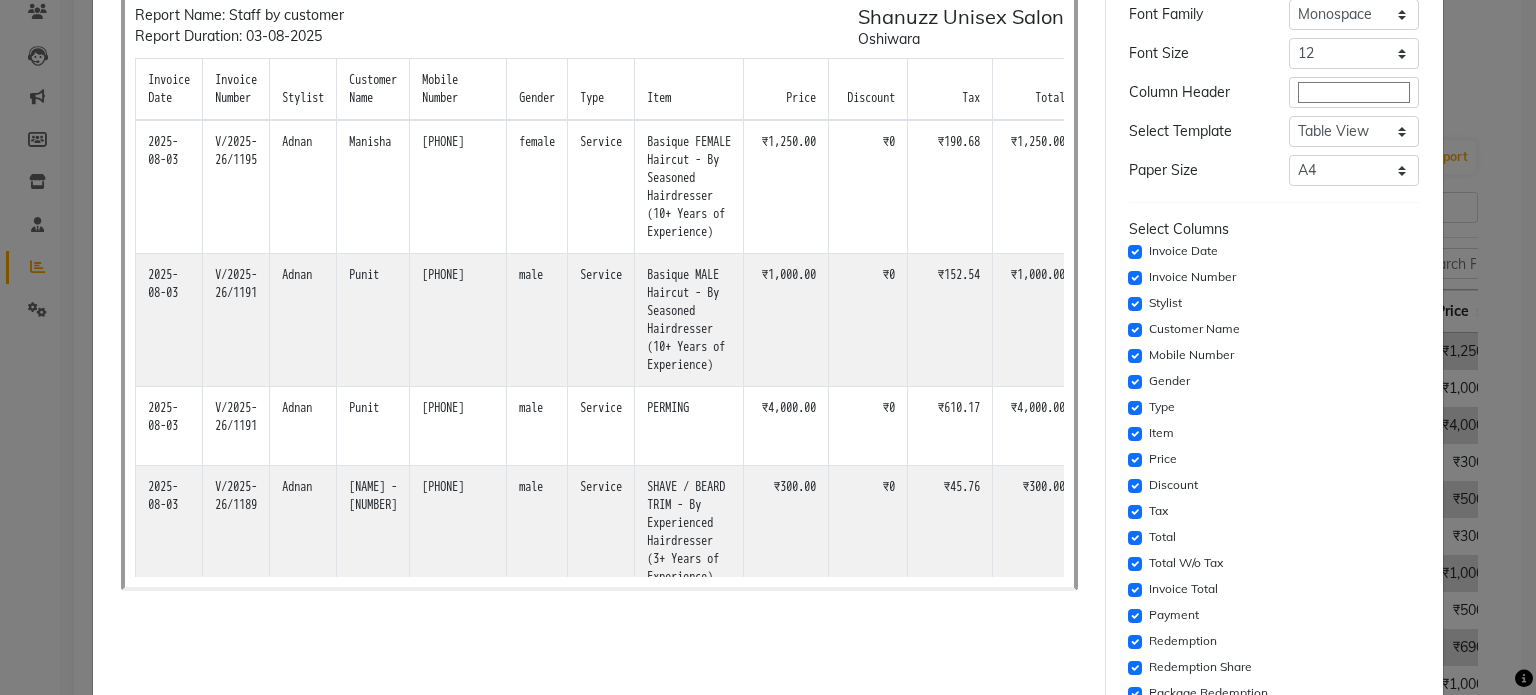 scroll, scrollTop: 119, scrollLeft: 0, axis: vertical 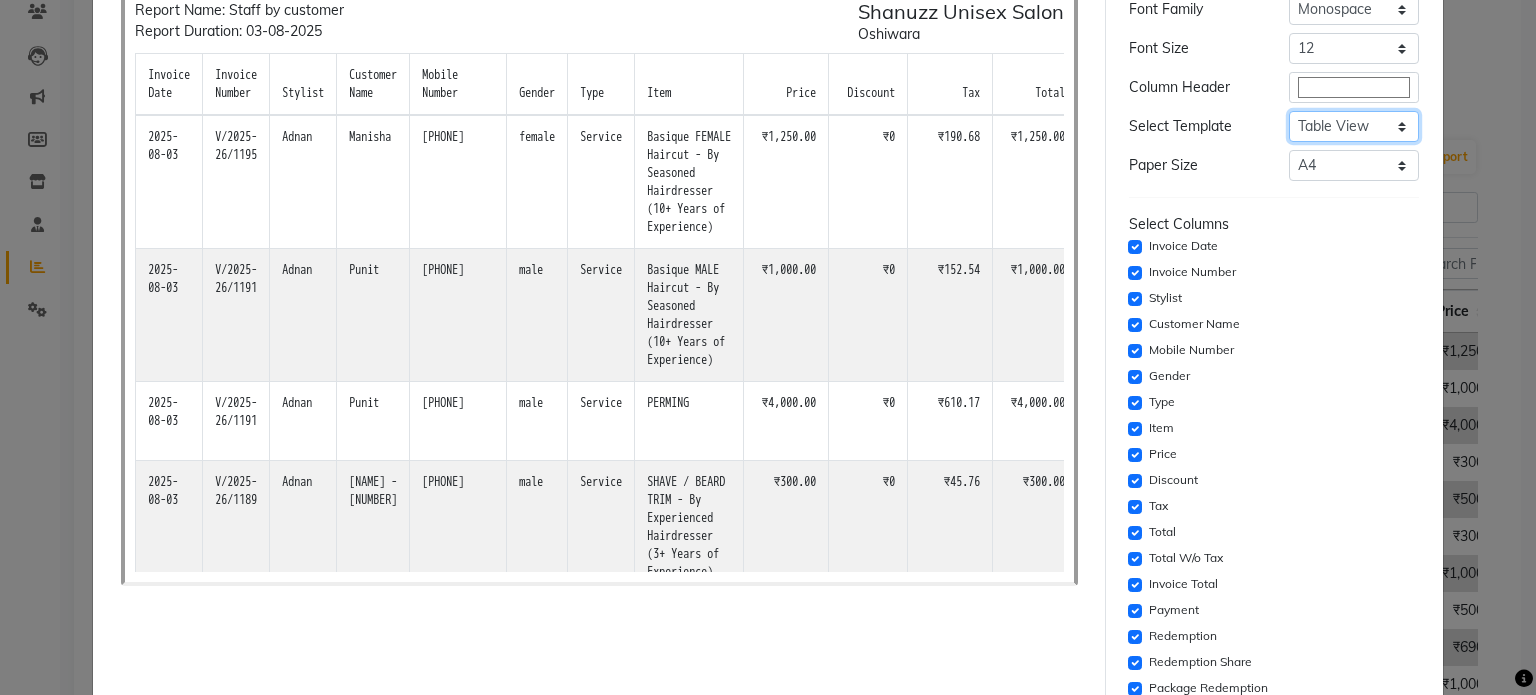 click on "Select Dynamic Table View List View" 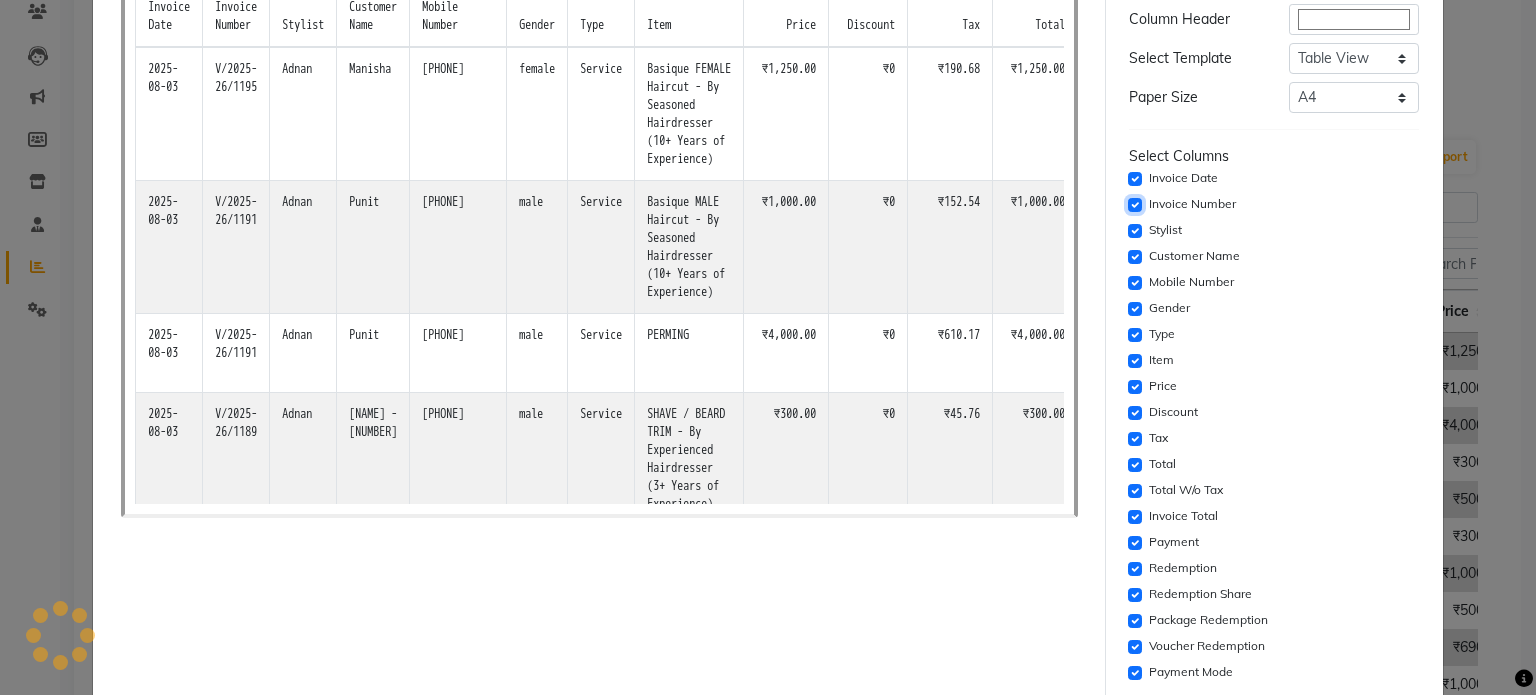 click 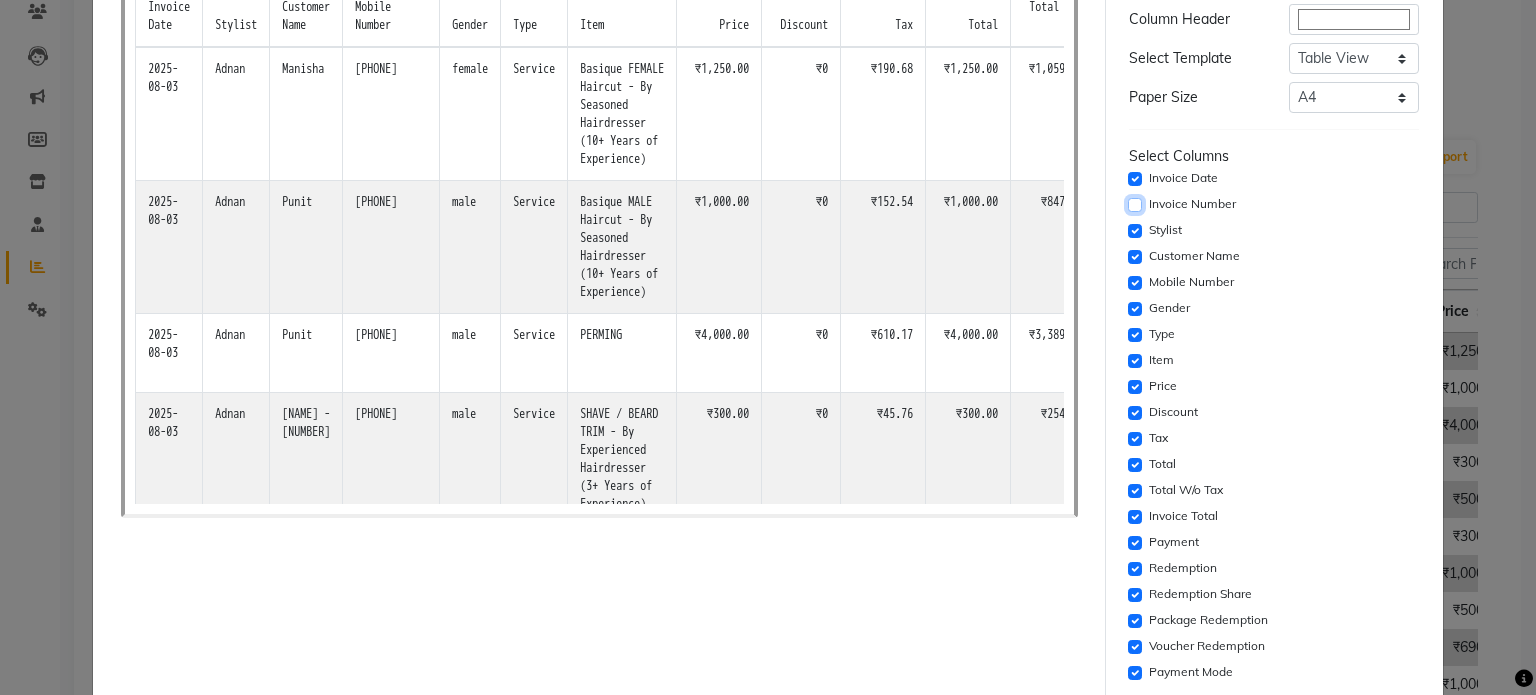 click 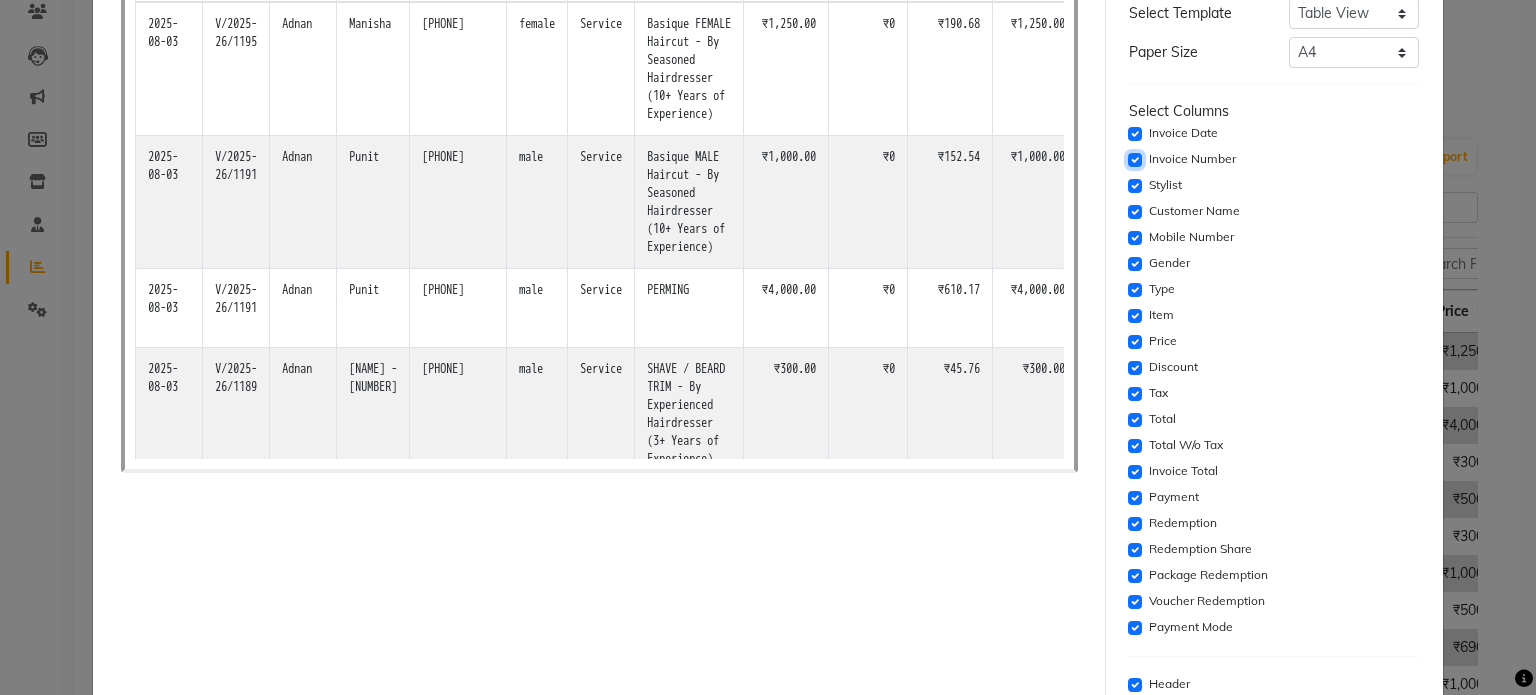 scroll, scrollTop: 232, scrollLeft: 0, axis: vertical 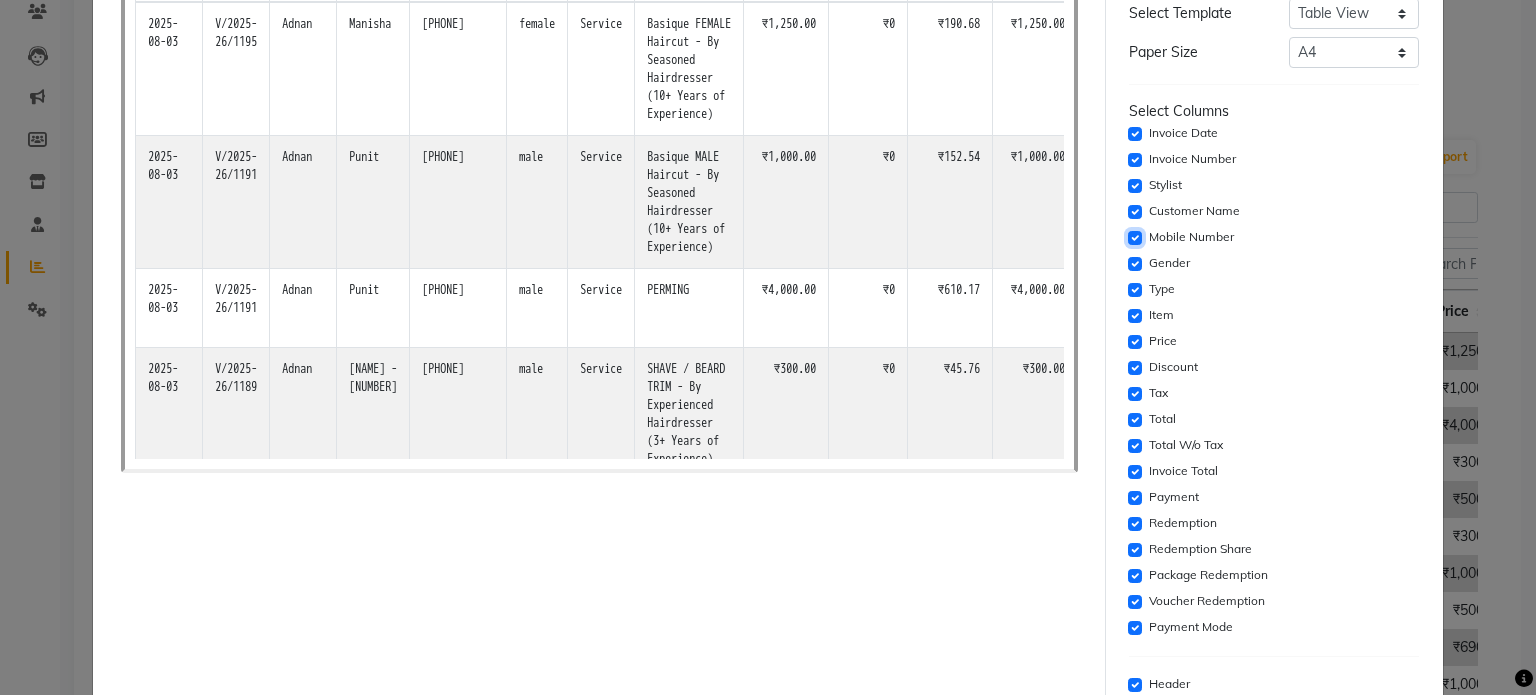 click 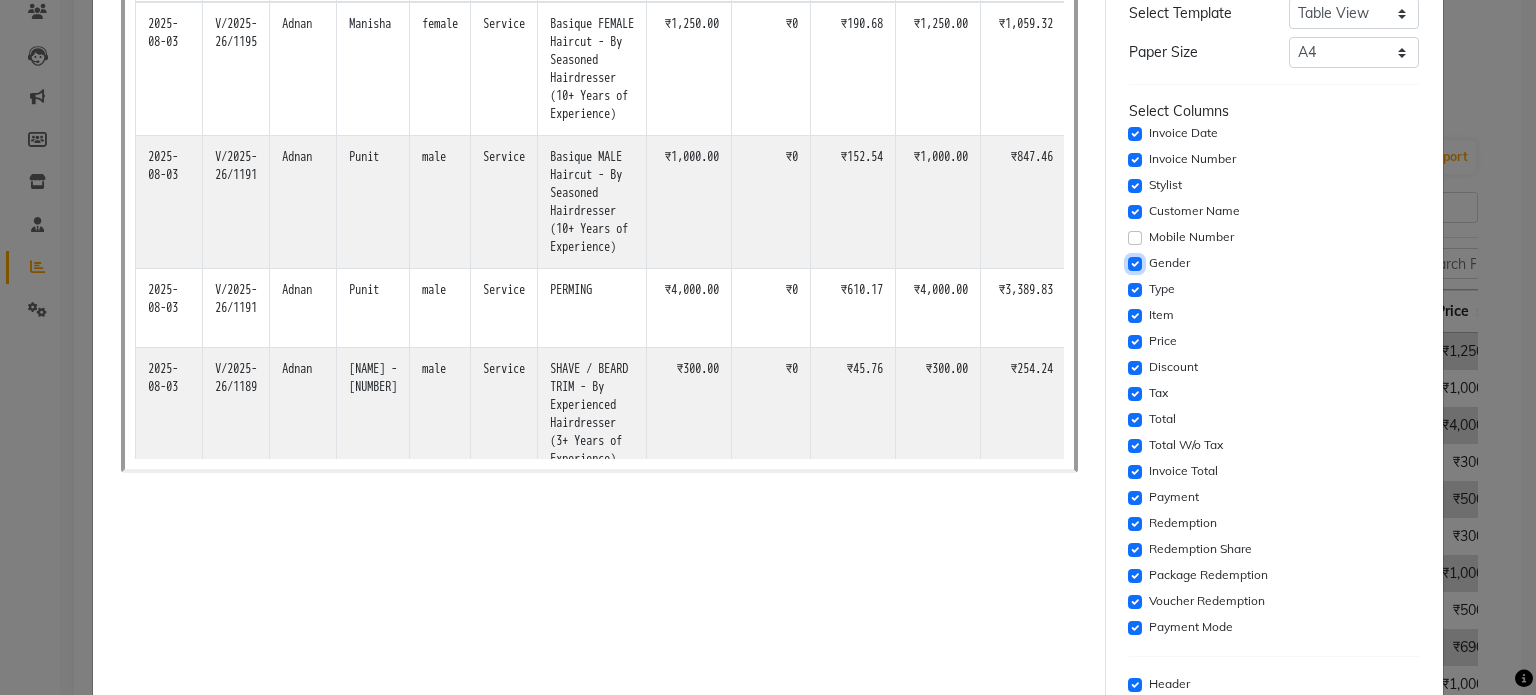 click 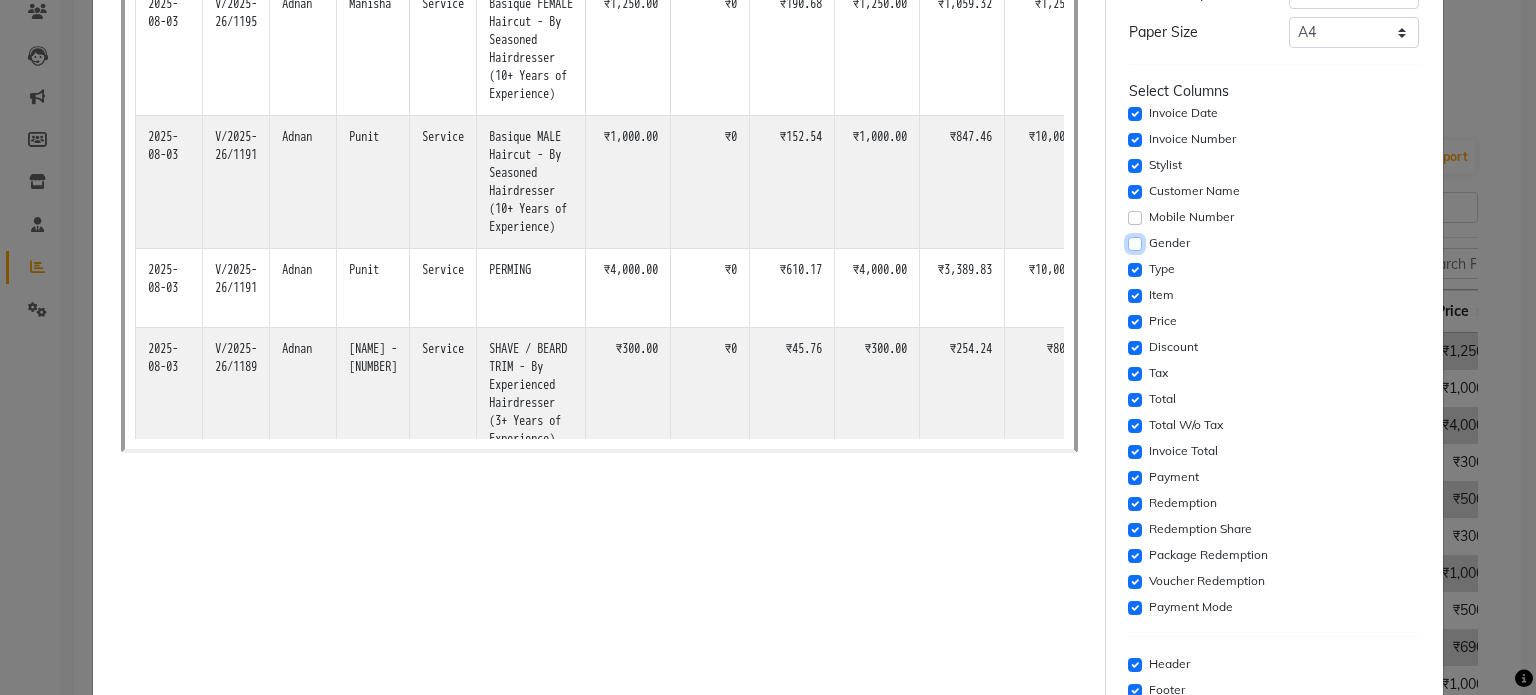 scroll, scrollTop: 256, scrollLeft: 0, axis: vertical 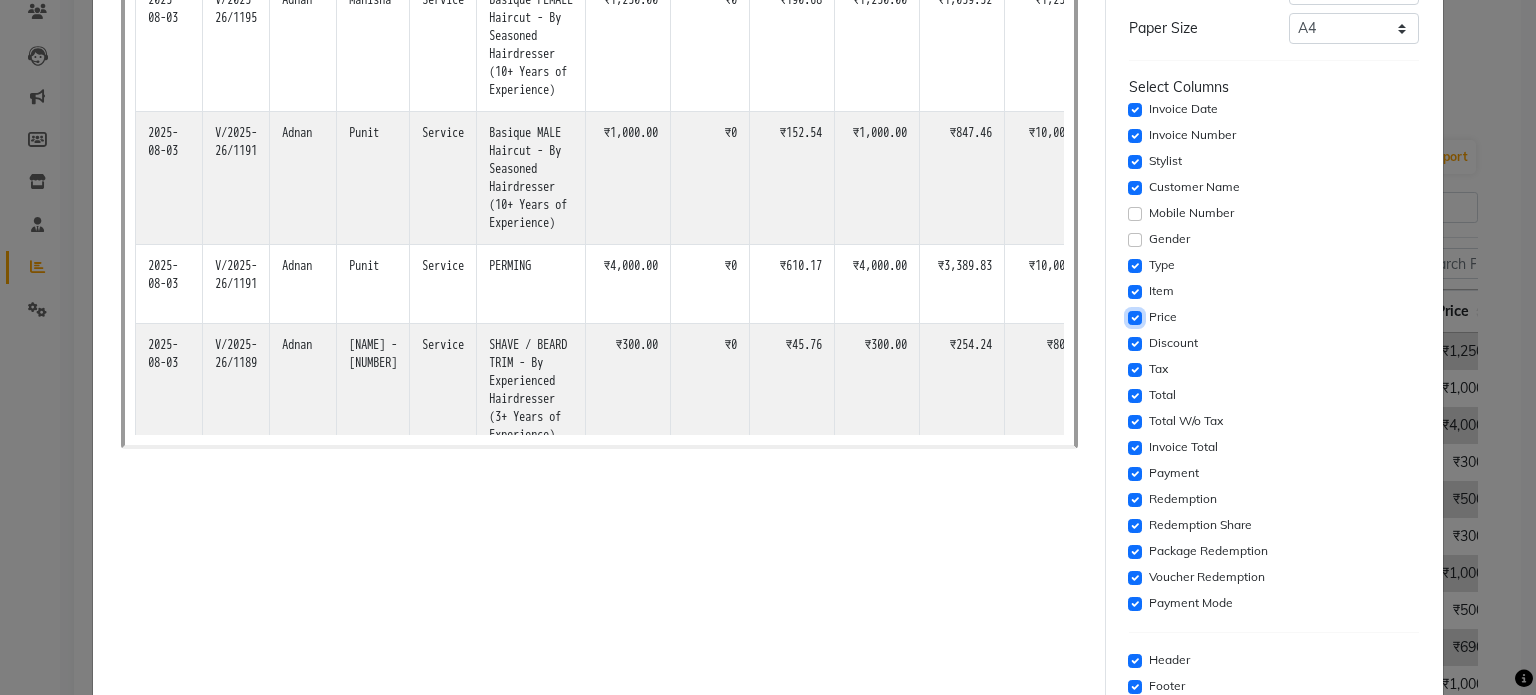 click 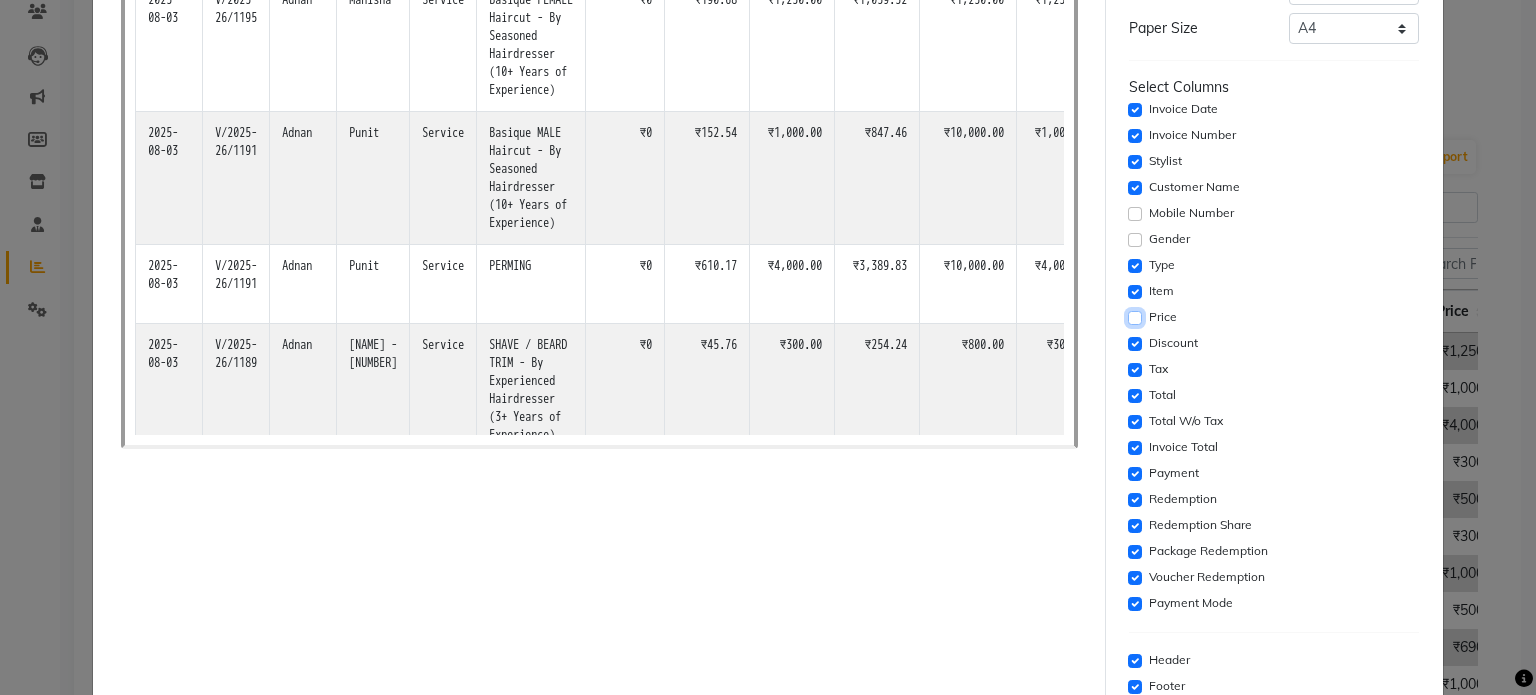click 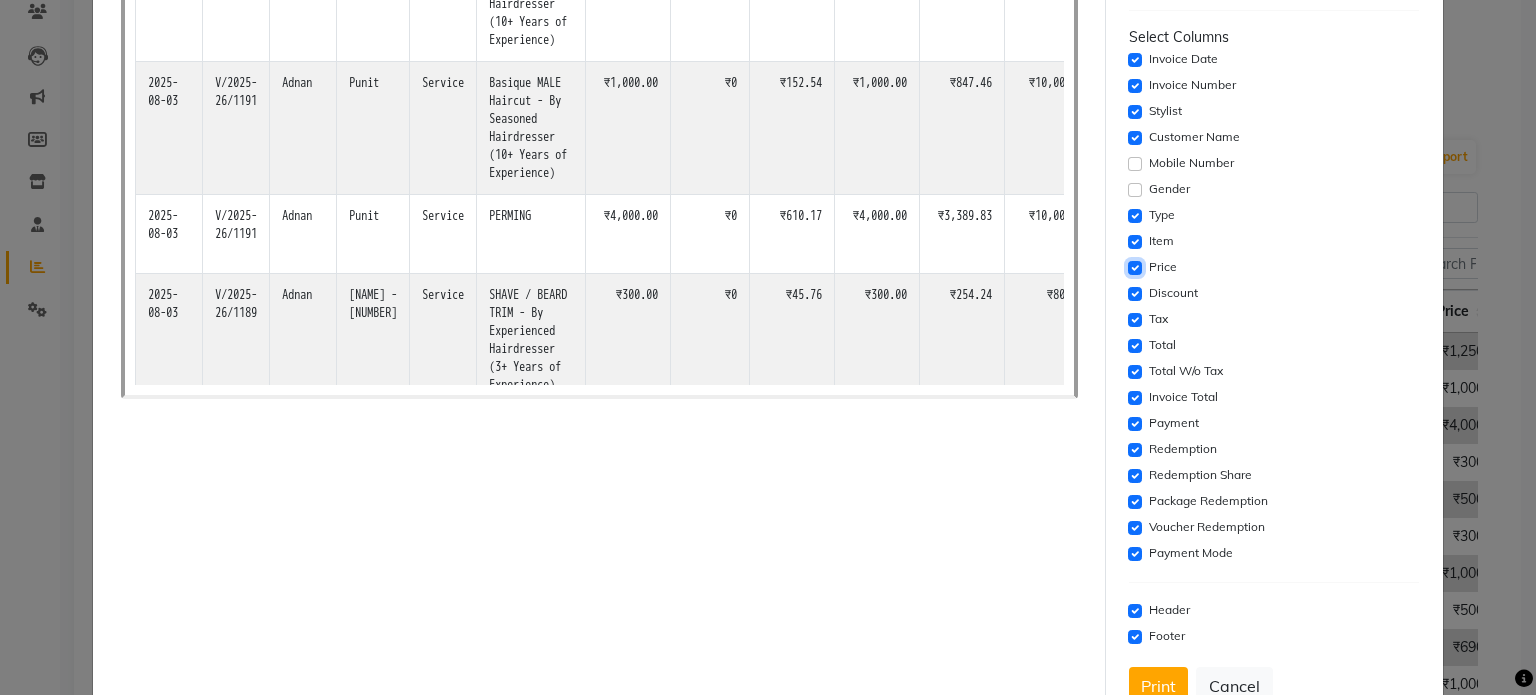 scroll, scrollTop: 316, scrollLeft: 0, axis: vertical 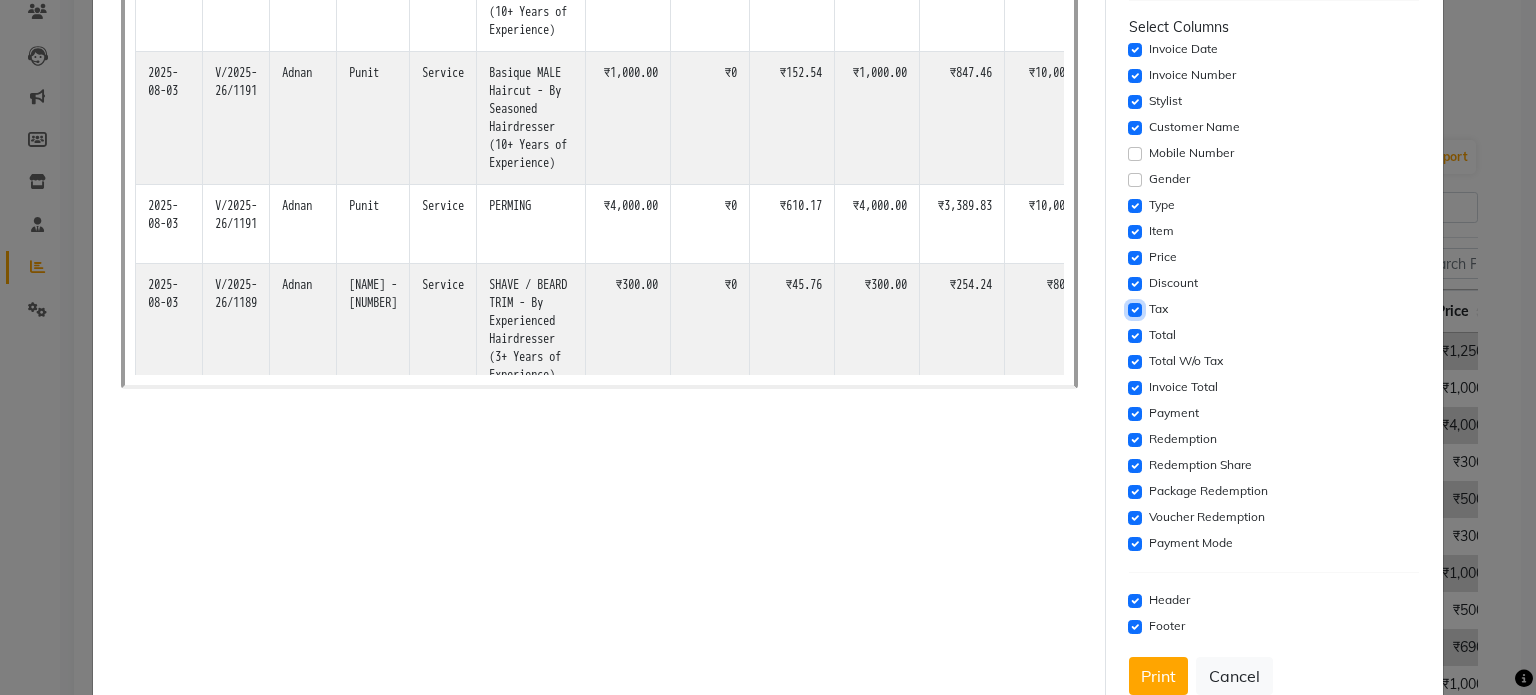 click 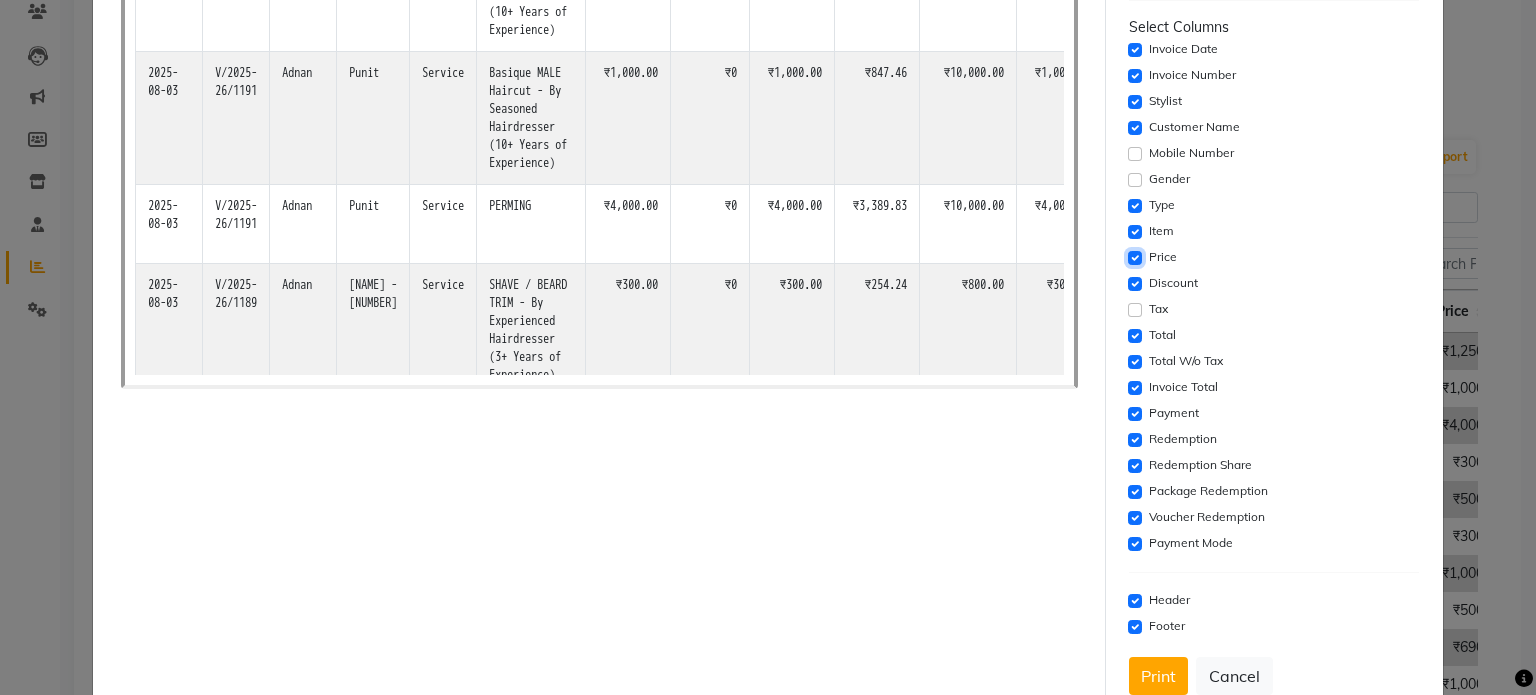 click 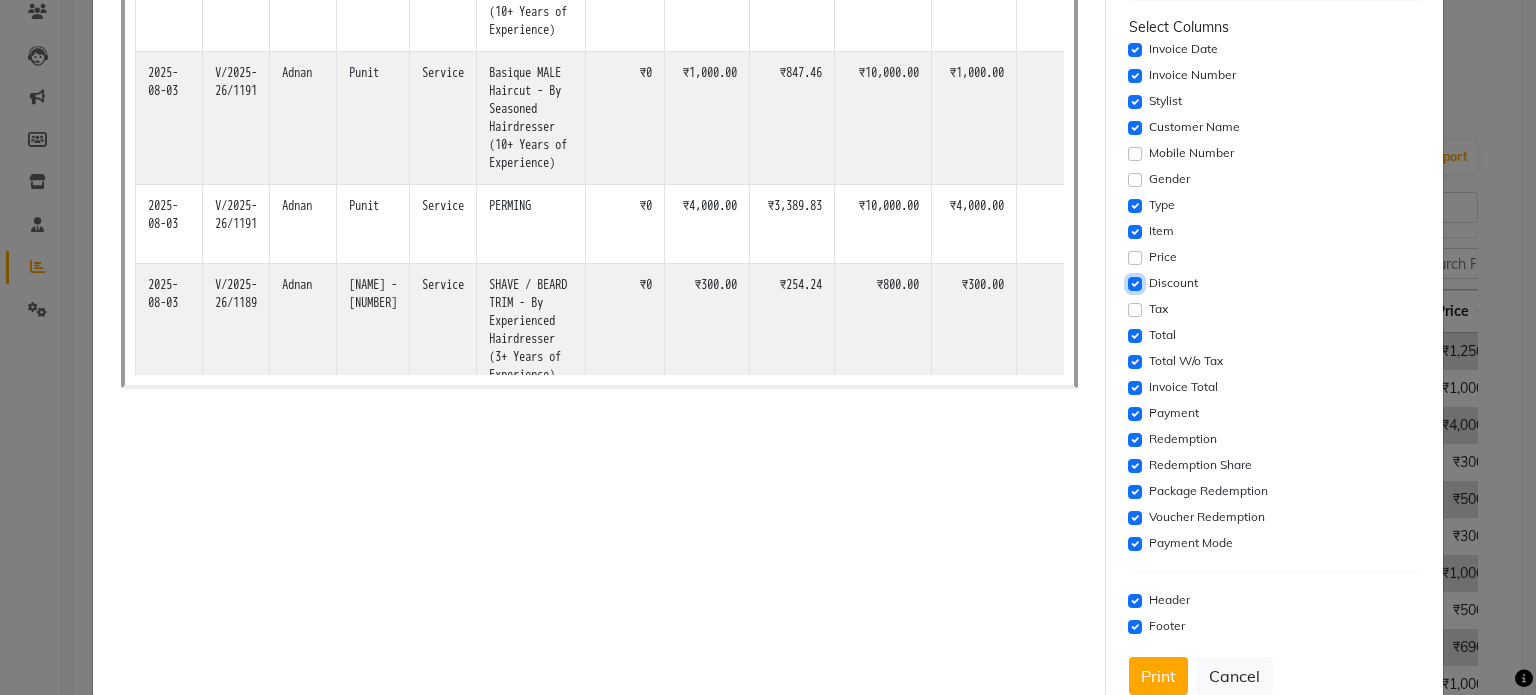 click 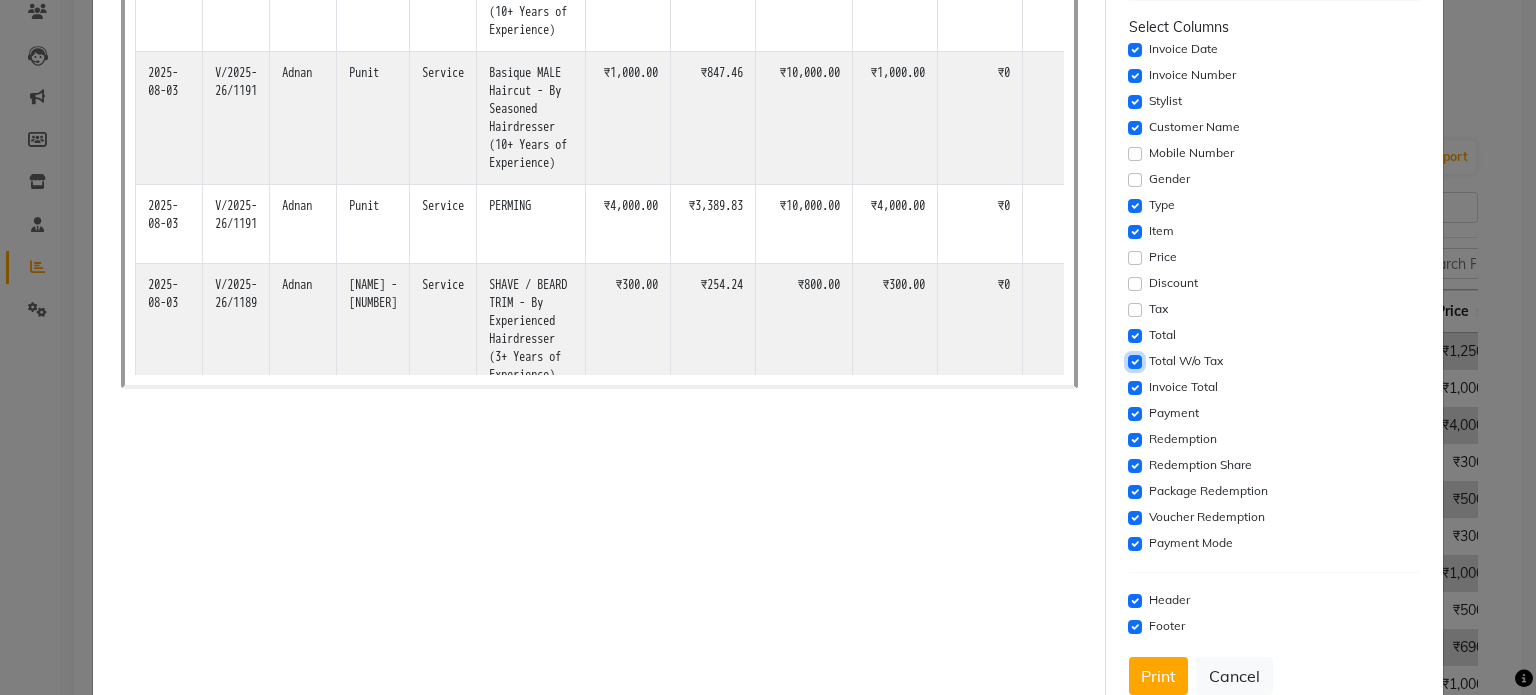 click 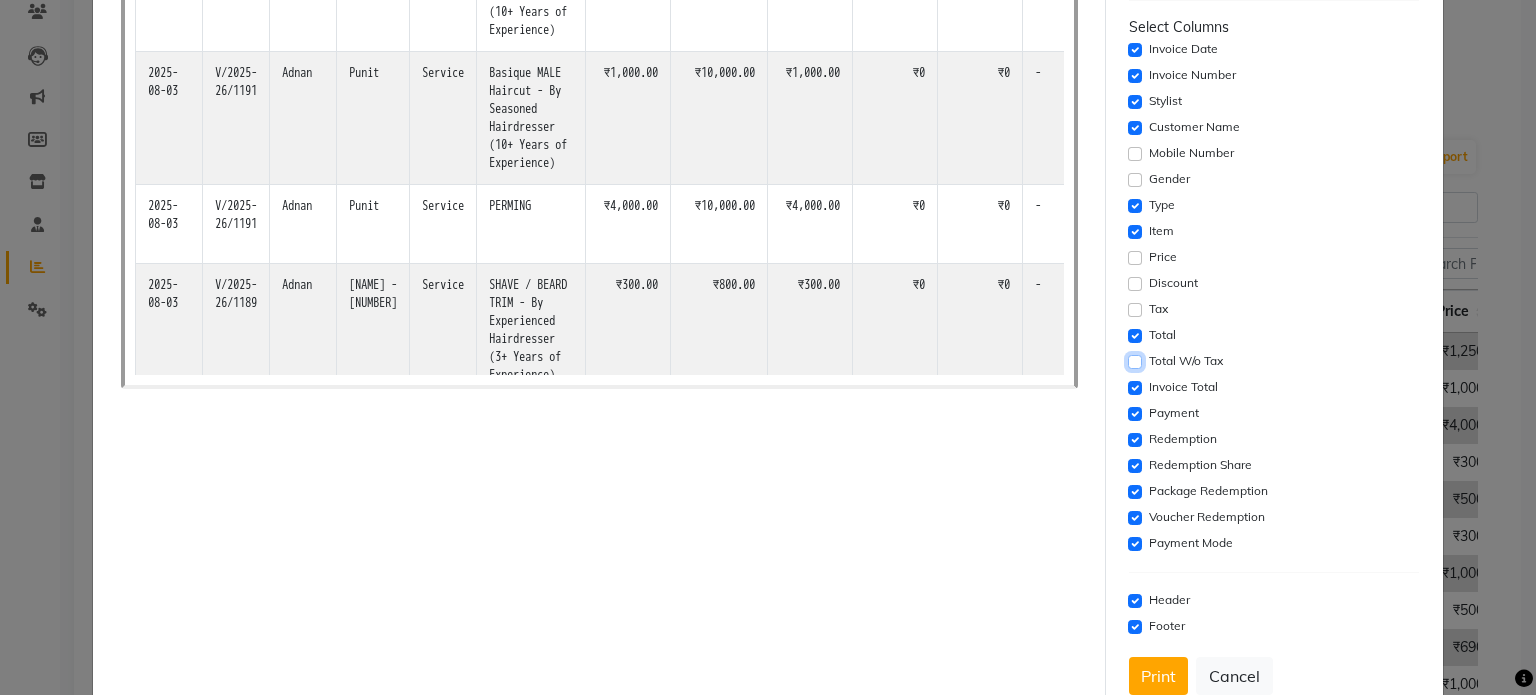 scroll, scrollTop: 368, scrollLeft: 0, axis: vertical 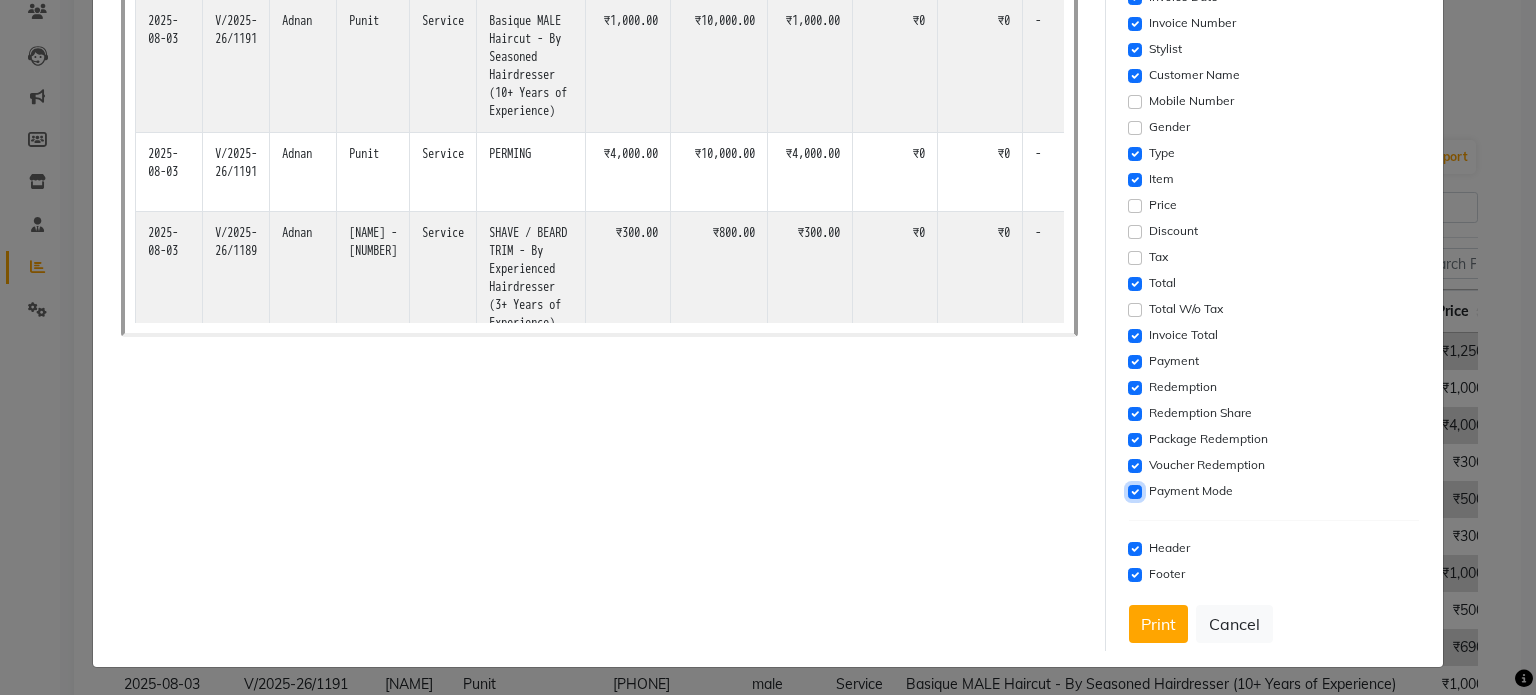 click 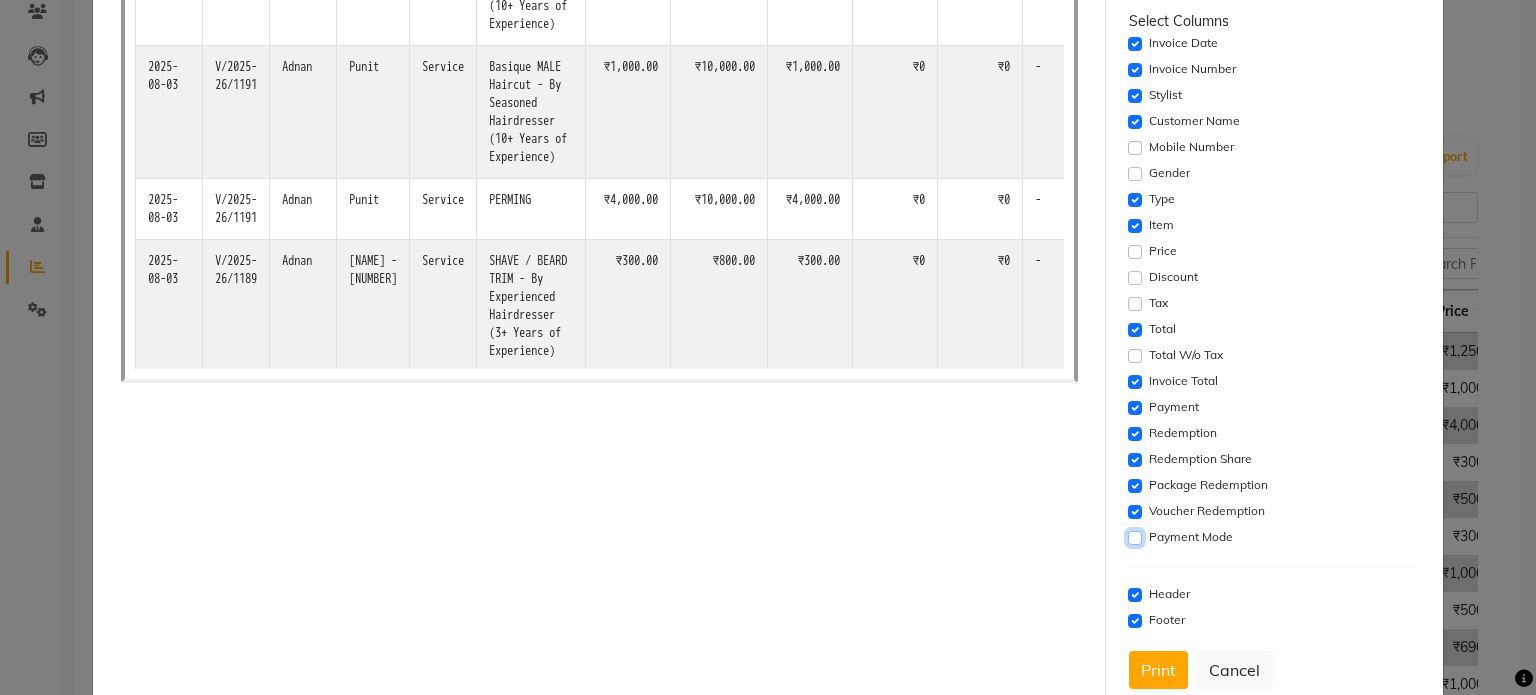 scroll, scrollTop: 352, scrollLeft: 0, axis: vertical 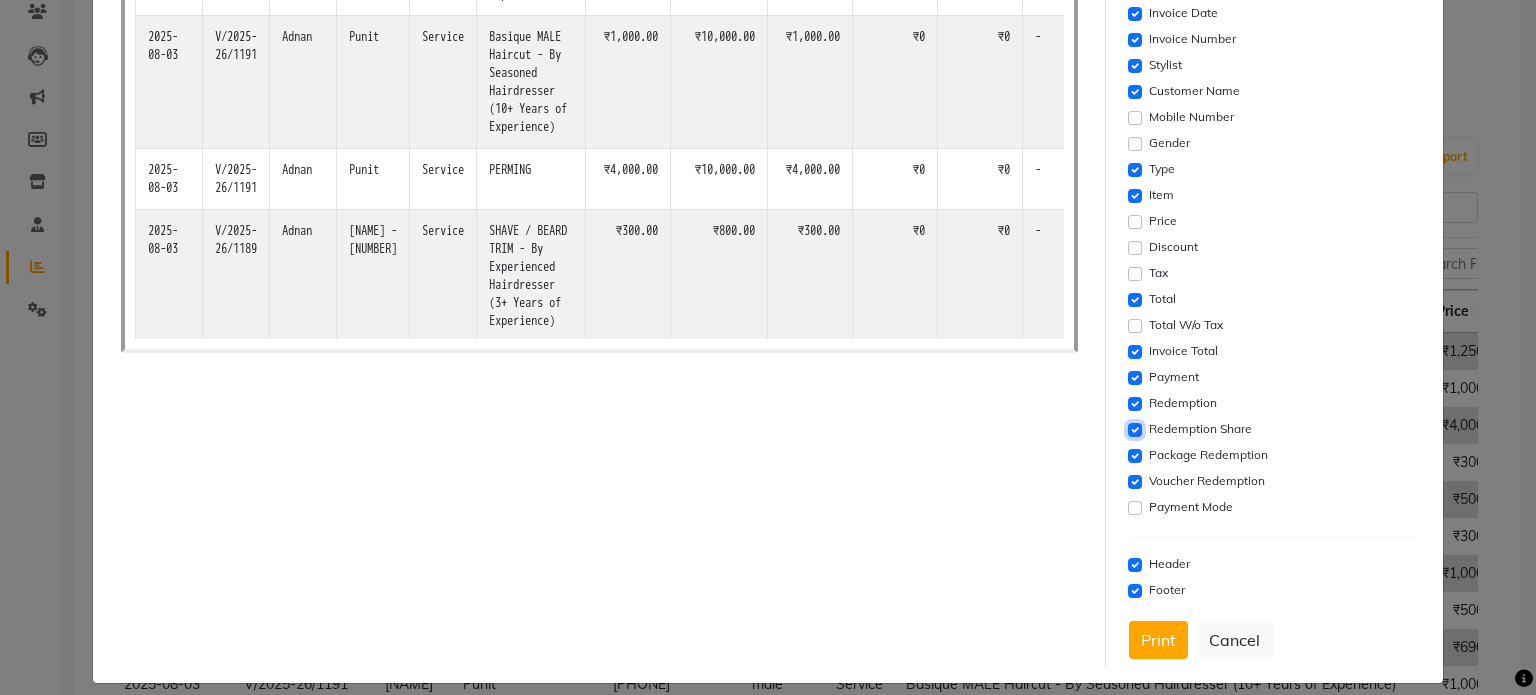 click 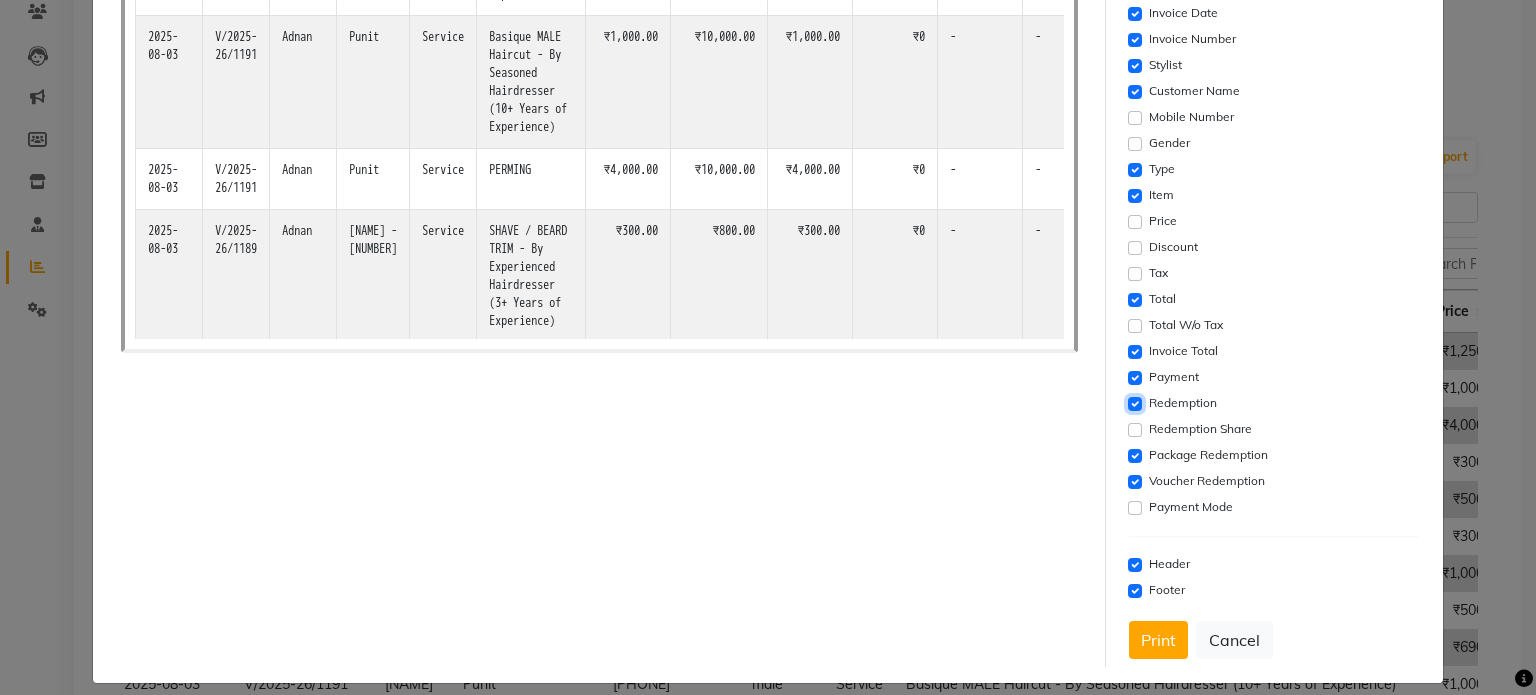 click 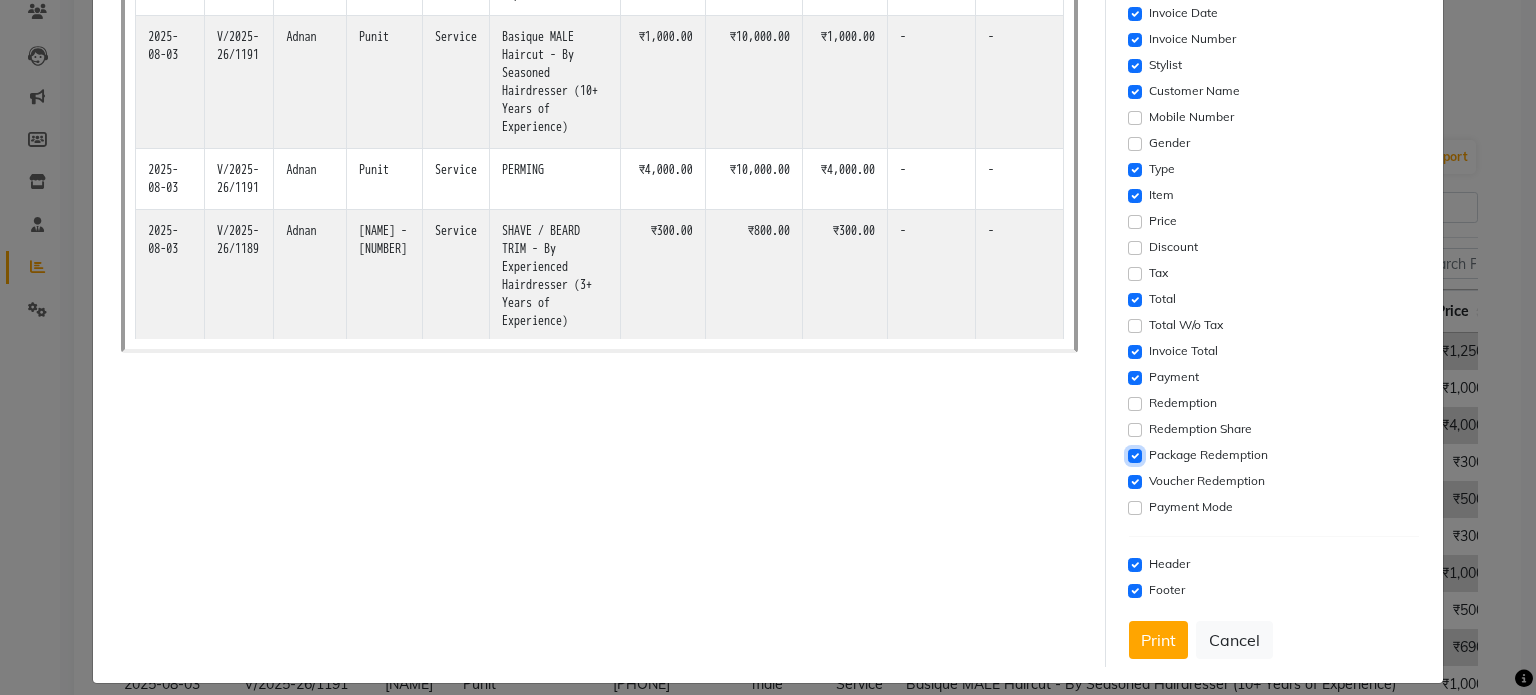 click 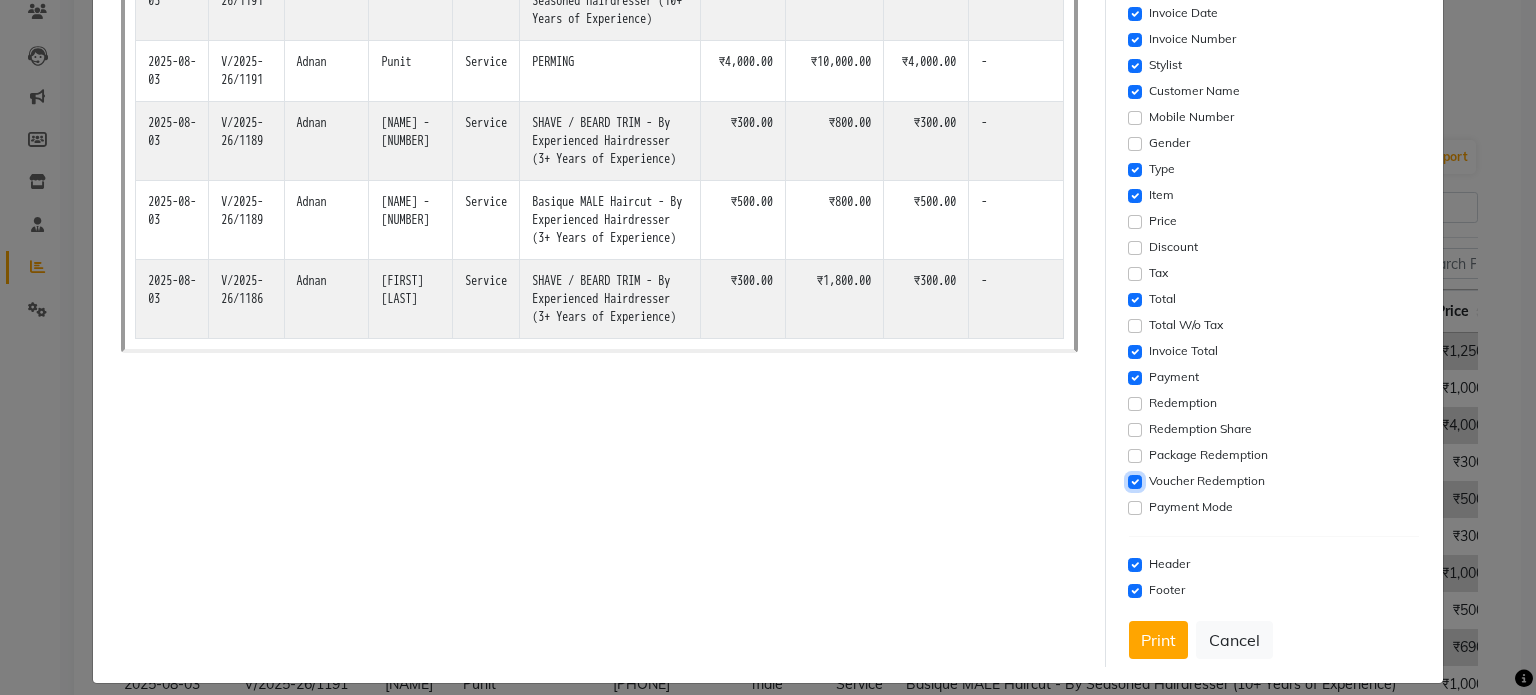 click 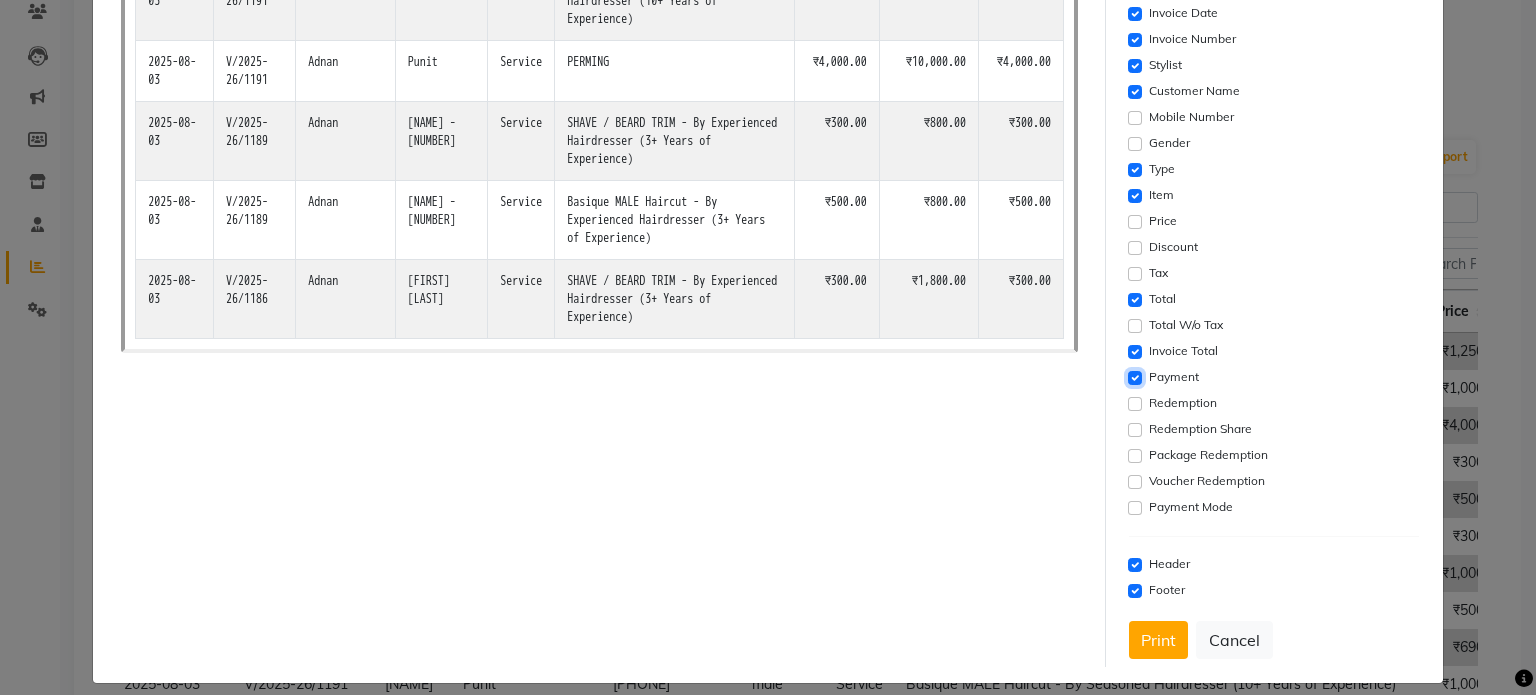 click 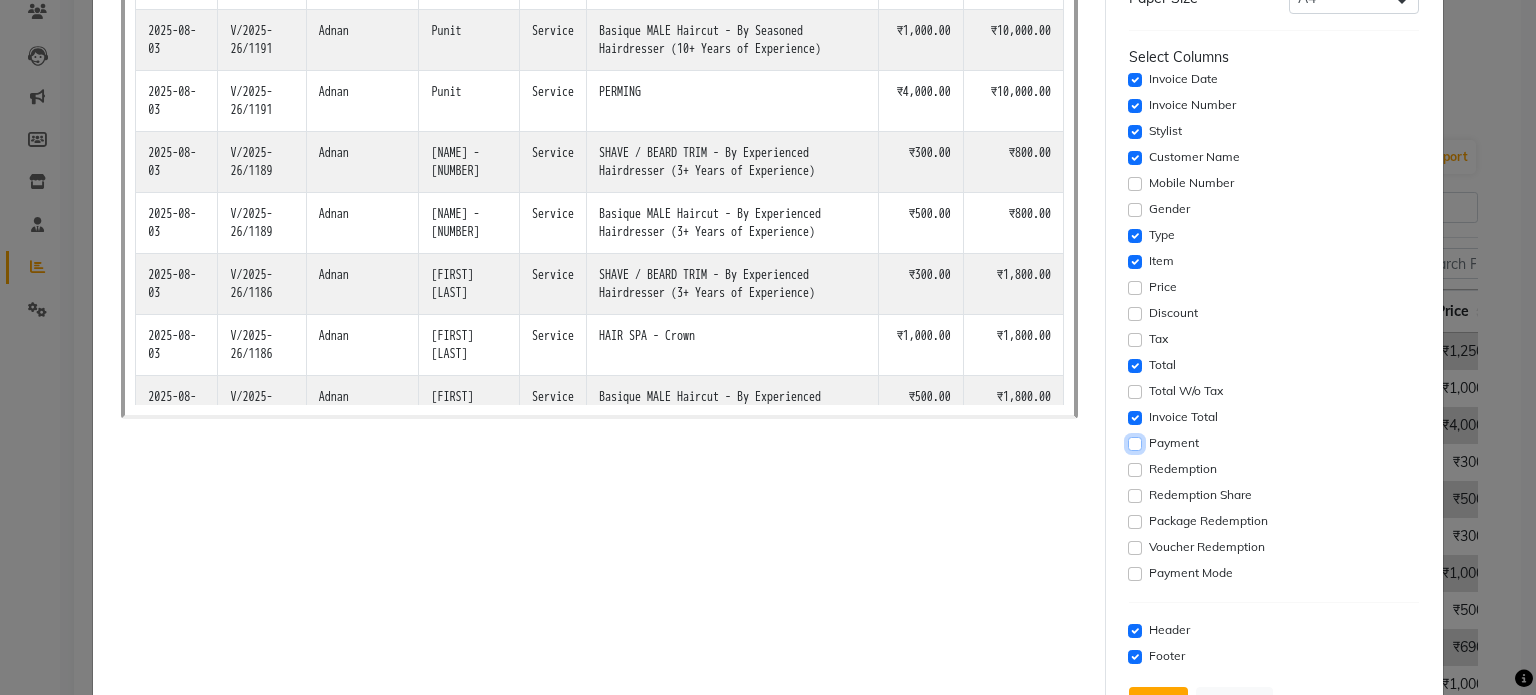 scroll, scrollTop: 368, scrollLeft: 0, axis: vertical 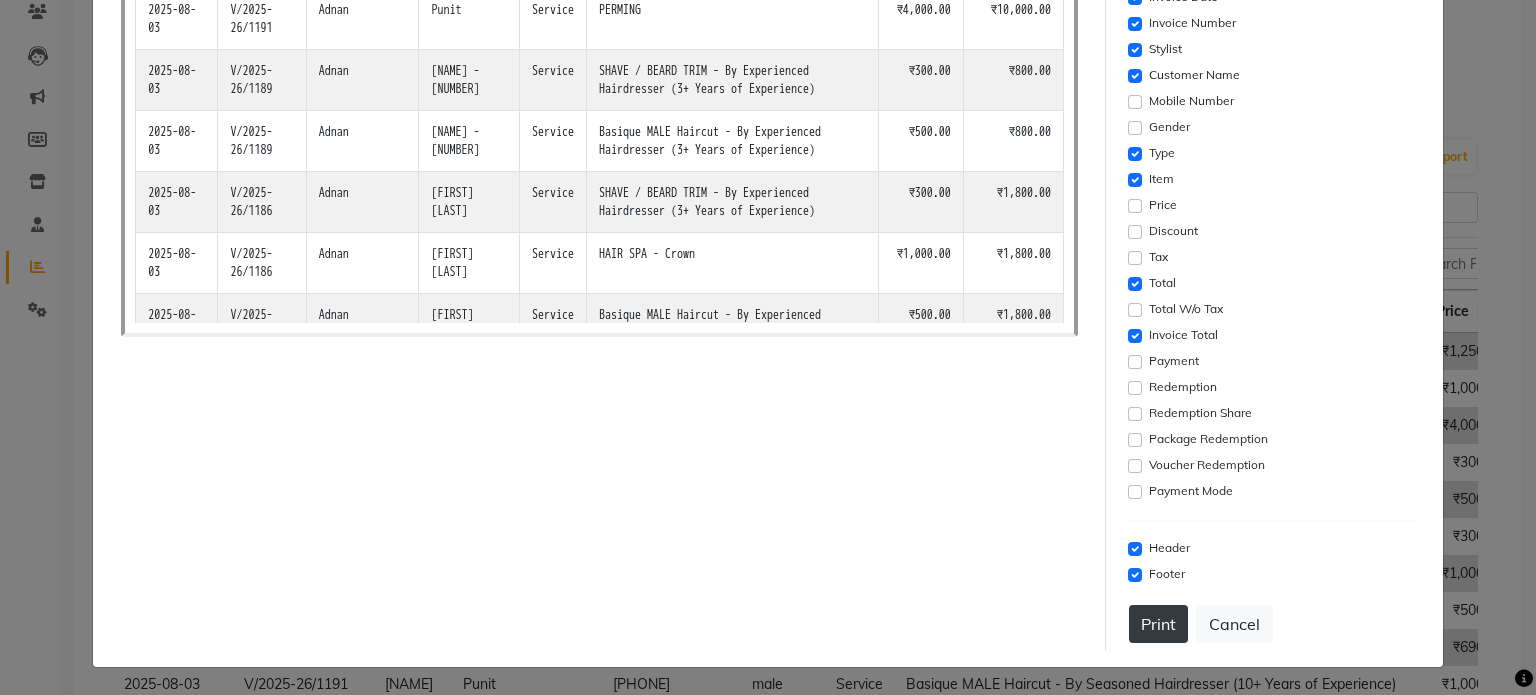 click on "Print" 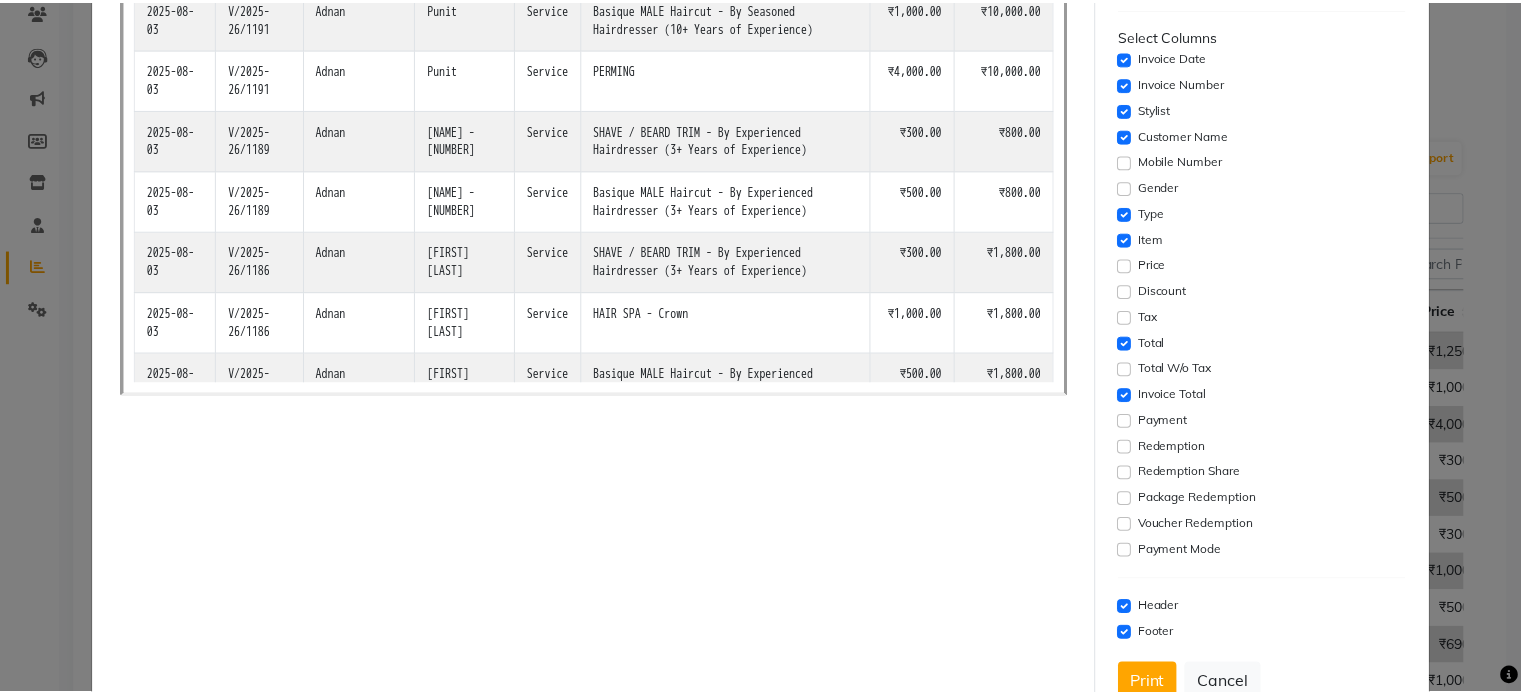 scroll, scrollTop: 0, scrollLeft: 0, axis: both 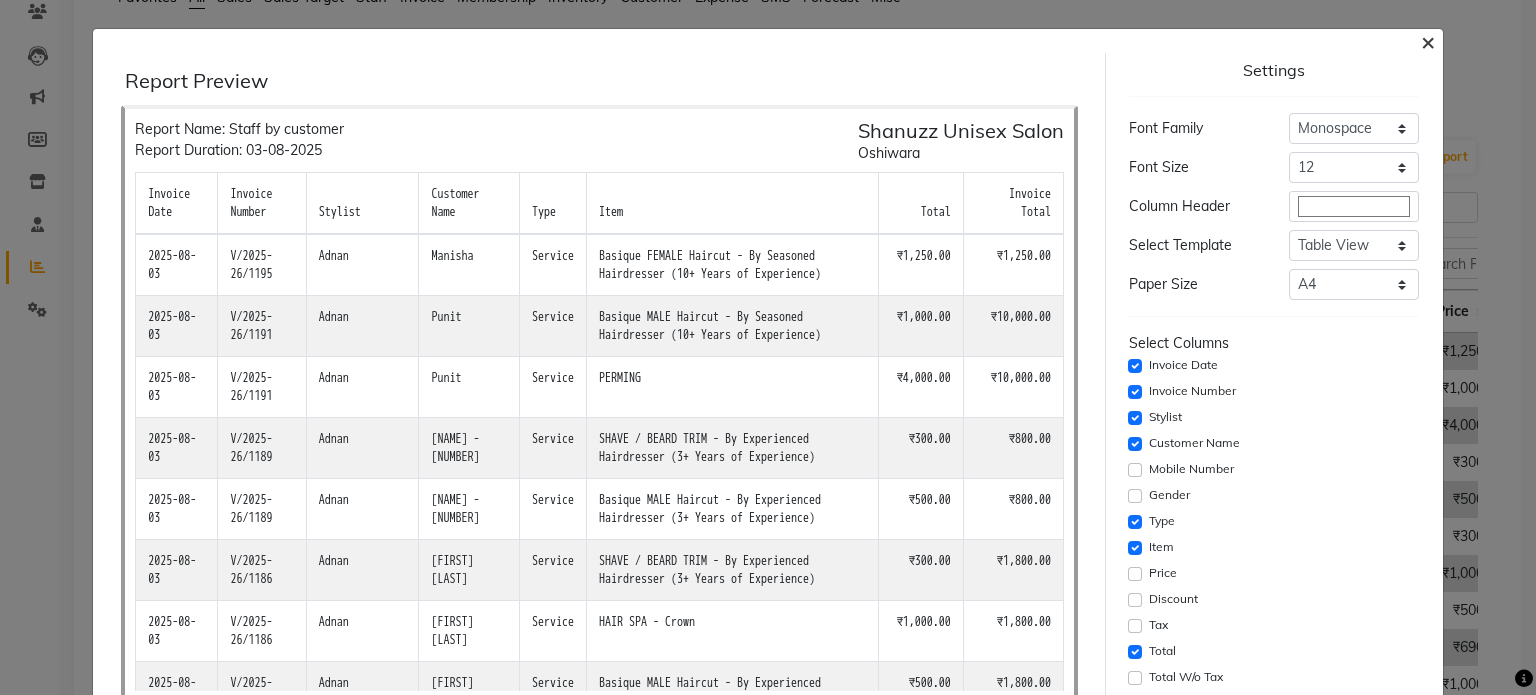 click on "×" 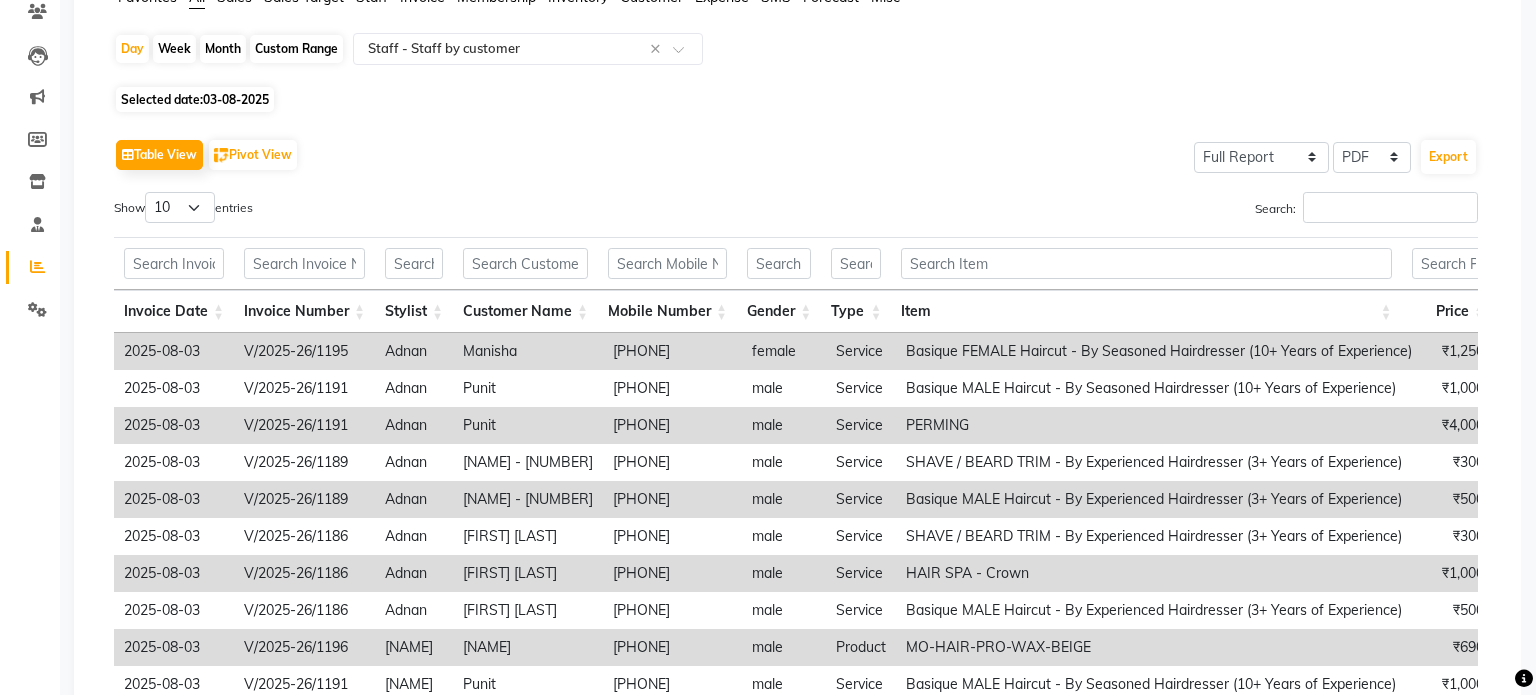 click on "× Report Preview
Report Name: Staff by customer
Report Duration: 03-08-2025
Shanuzz Unisex Salon
Oshiwara
invoice date
invoice number
stylist
customer name
type
item
total
invoice total
2025-08-03 V/2025-26/1195 Adnan  Manisha  8" 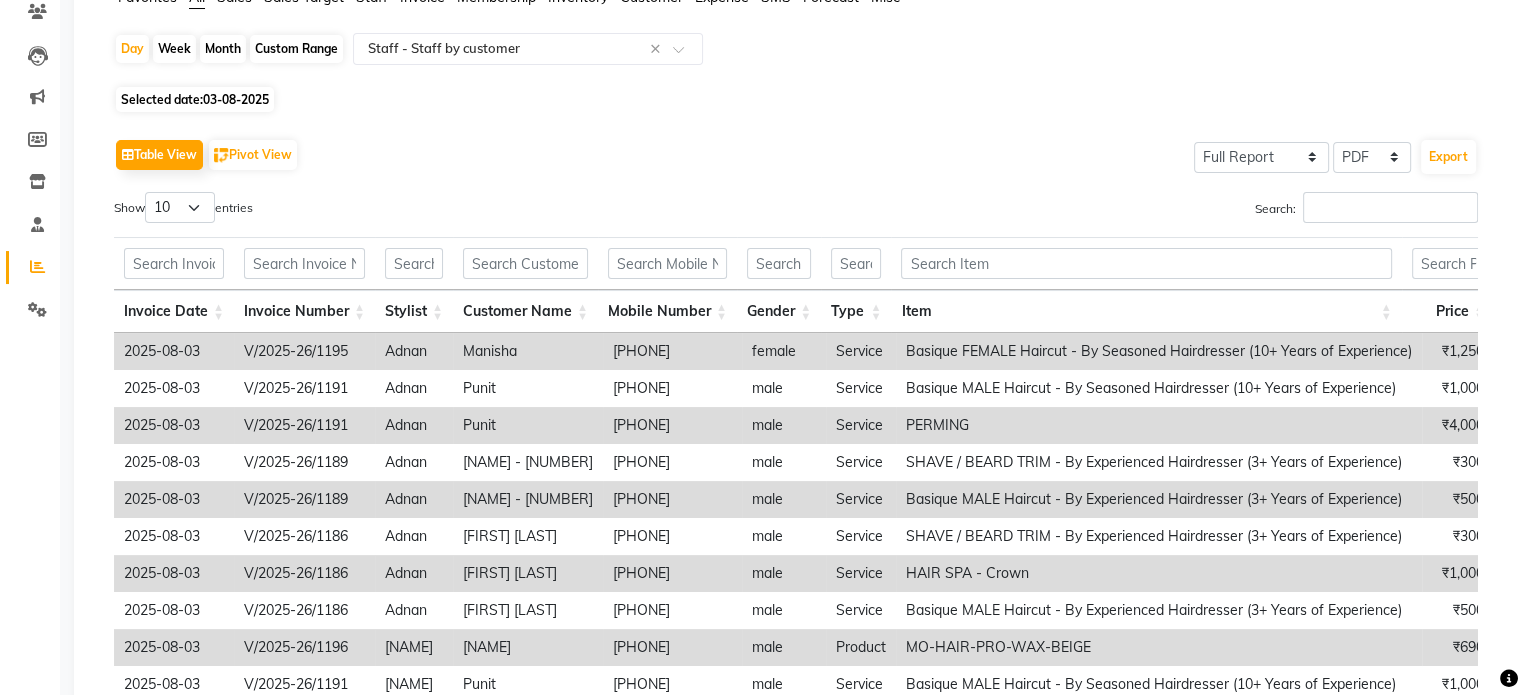 scroll, scrollTop: 0, scrollLeft: 0, axis: both 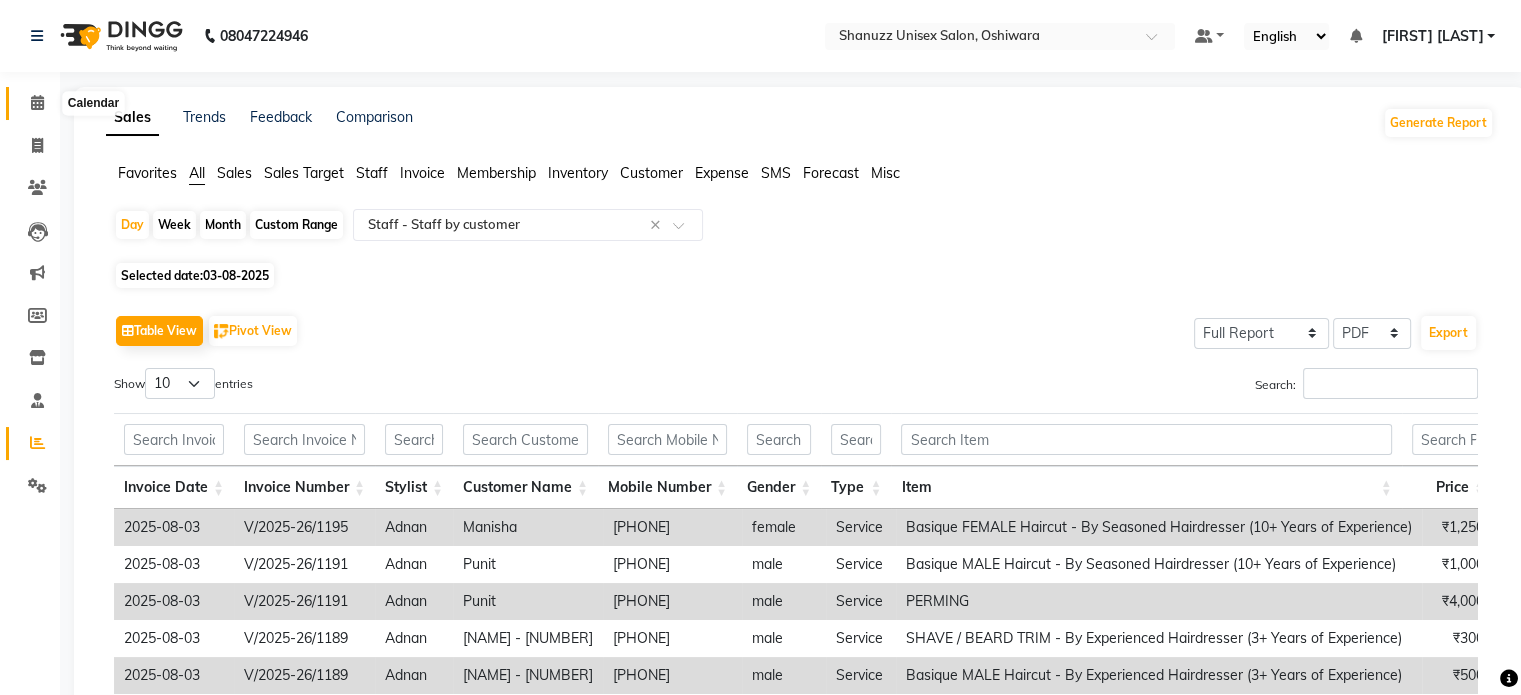 click 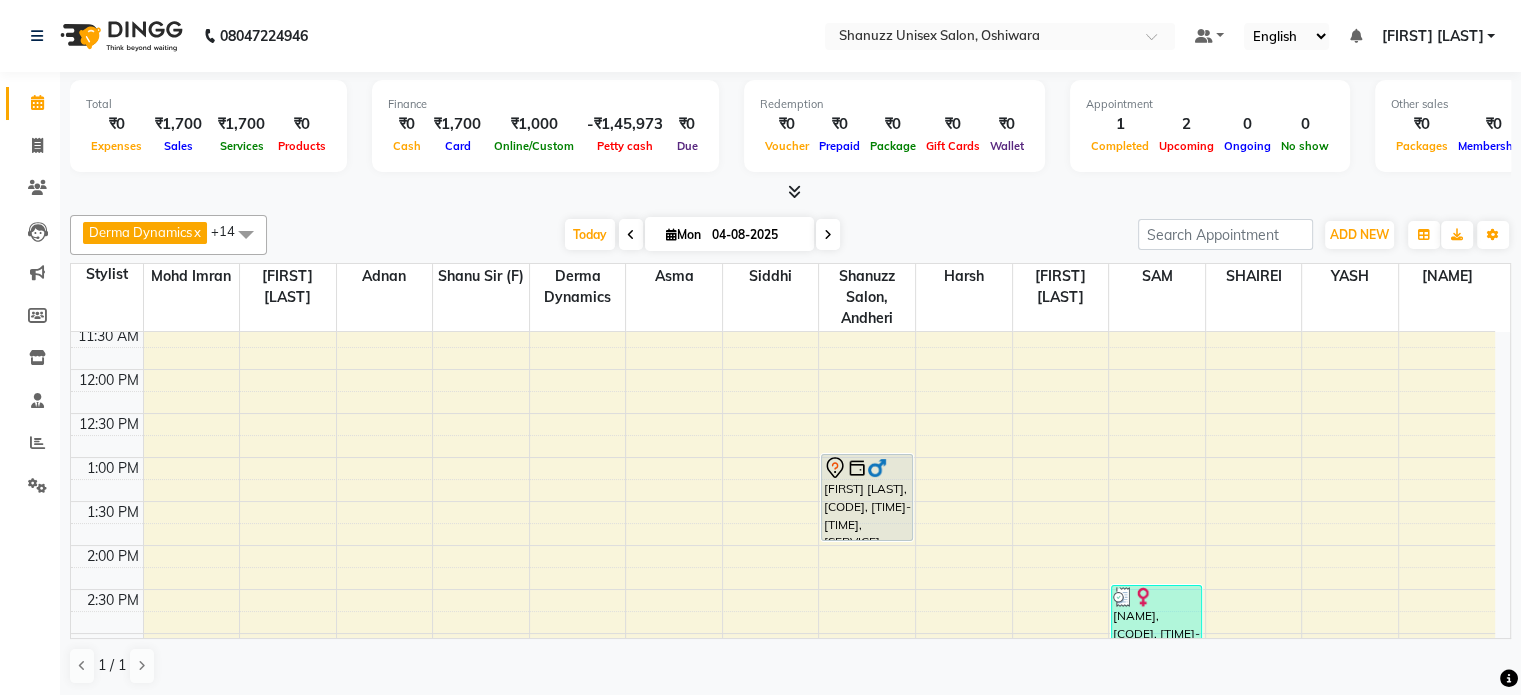 scroll, scrollTop: 248, scrollLeft: 0, axis: vertical 